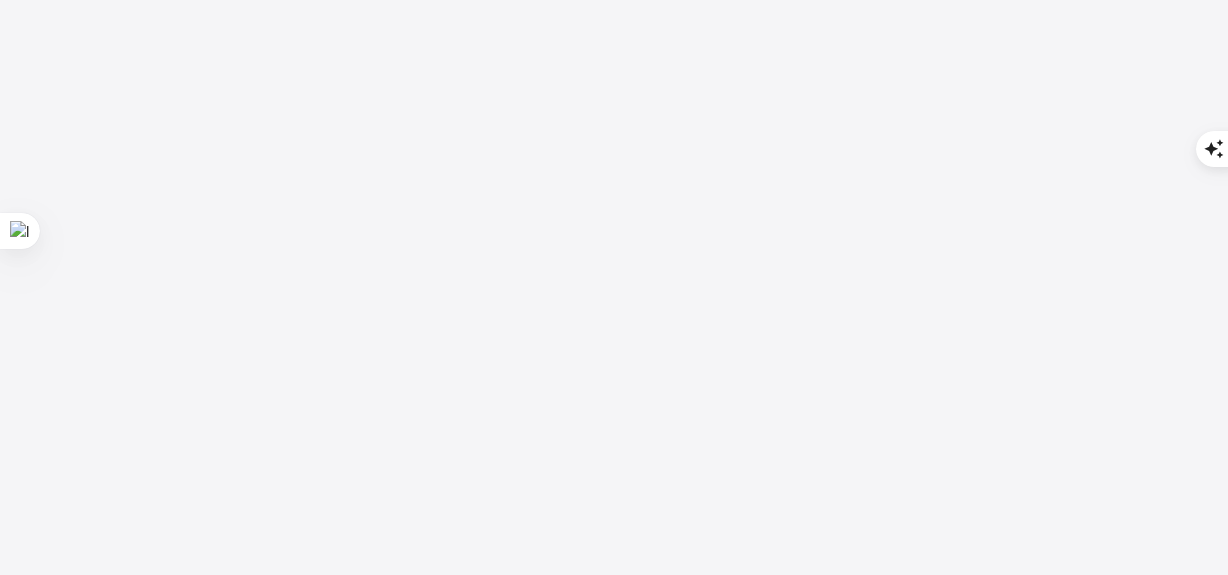 scroll, scrollTop: 0, scrollLeft: 0, axis: both 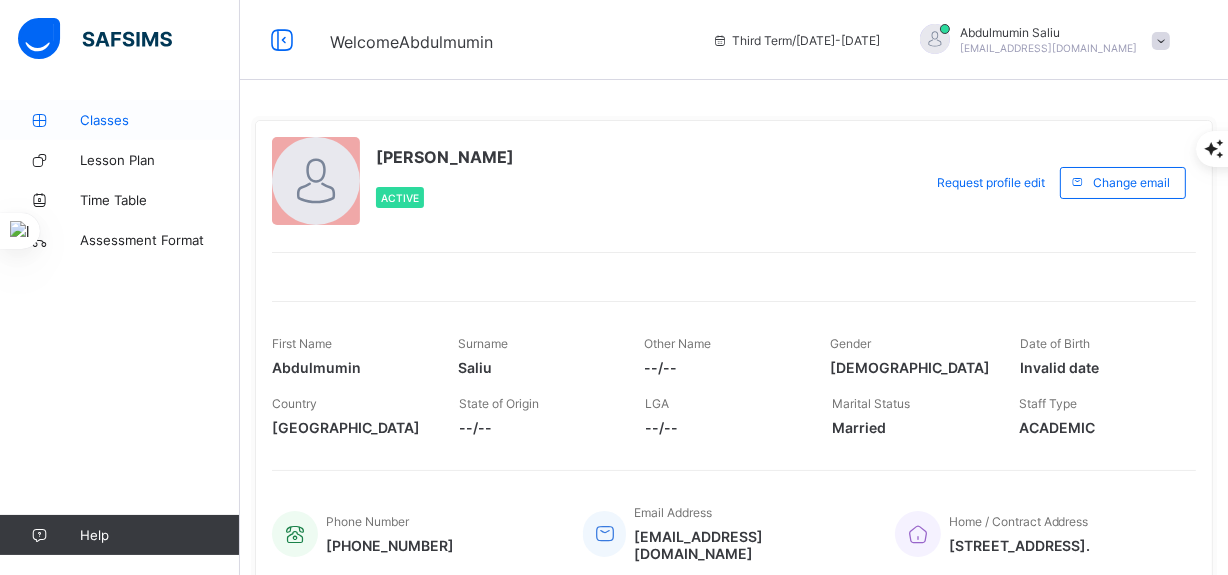 click on "Classes" at bounding box center [160, 120] 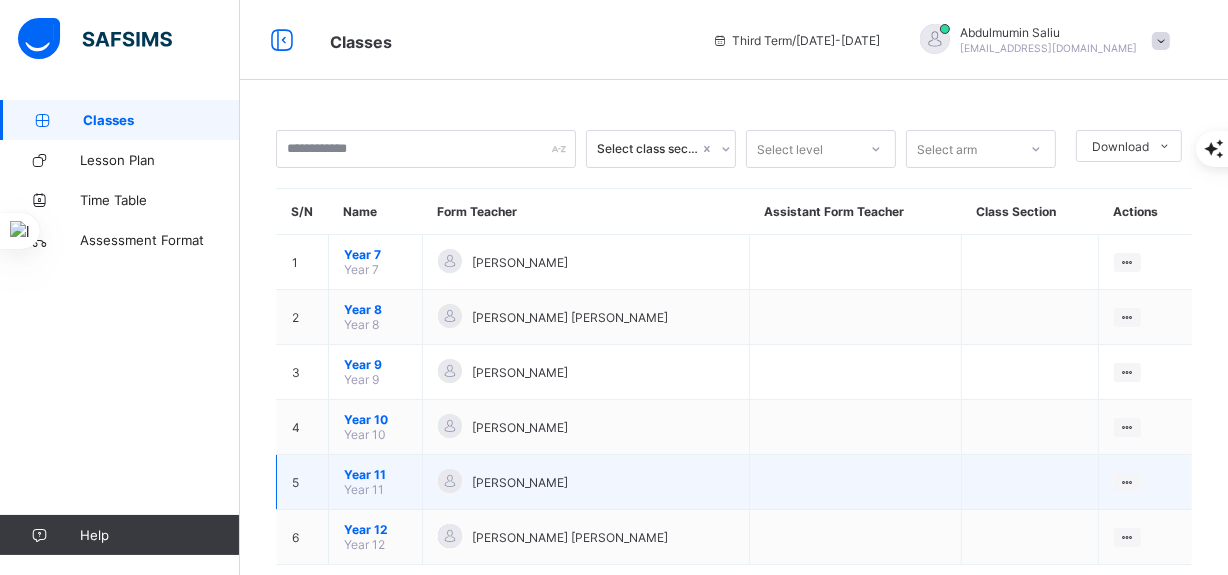 click on "Year 11" at bounding box center [375, 474] 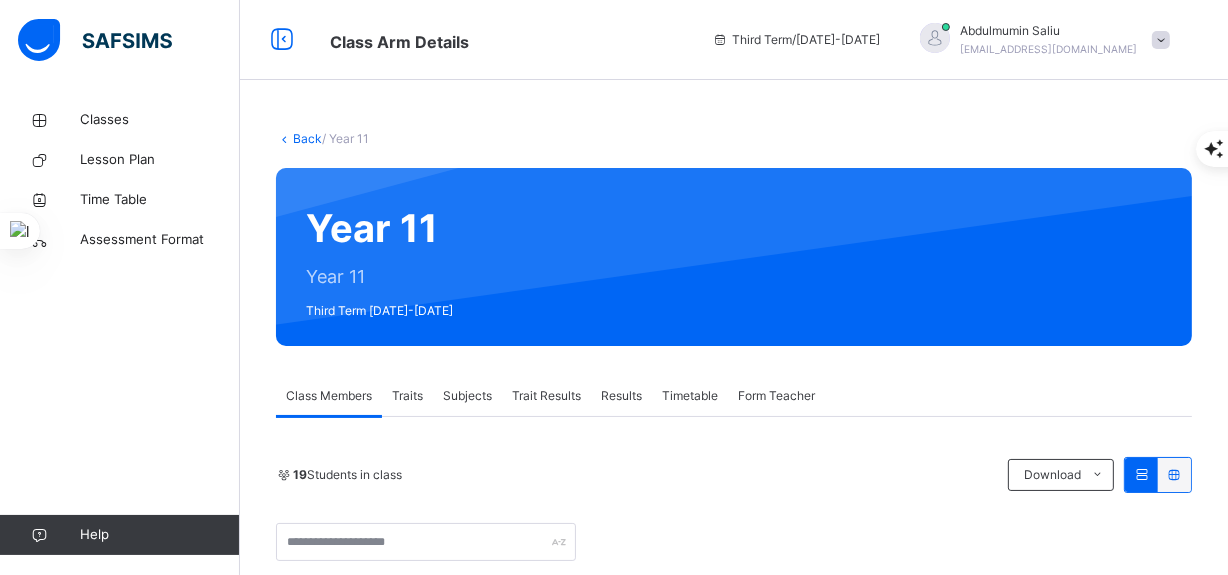 click on "Subjects" at bounding box center [467, 396] 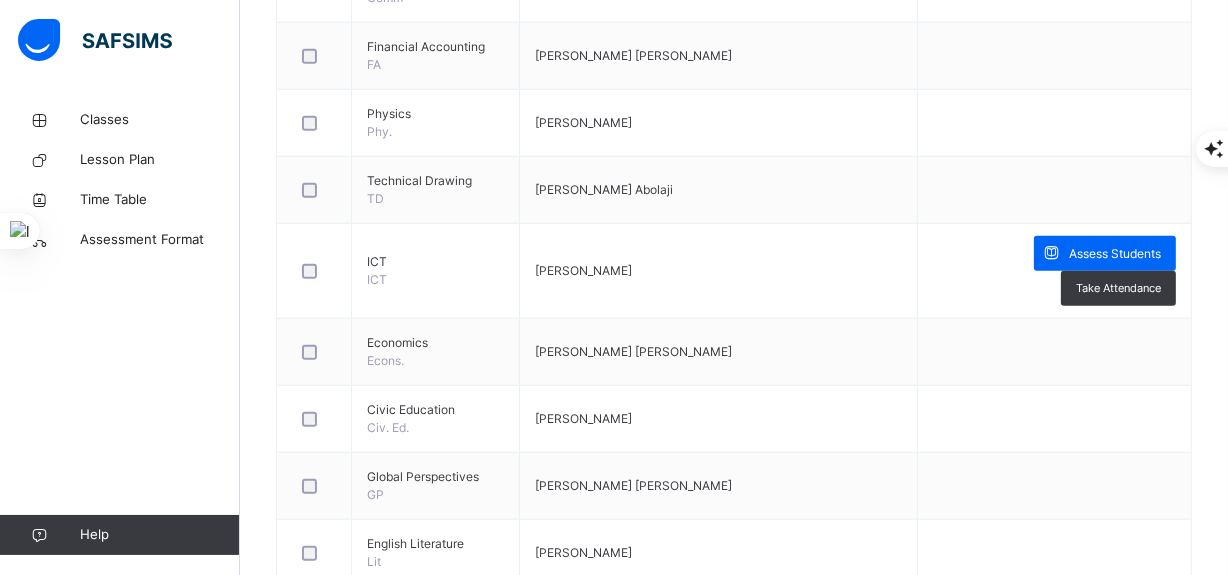 scroll, scrollTop: 1878, scrollLeft: 0, axis: vertical 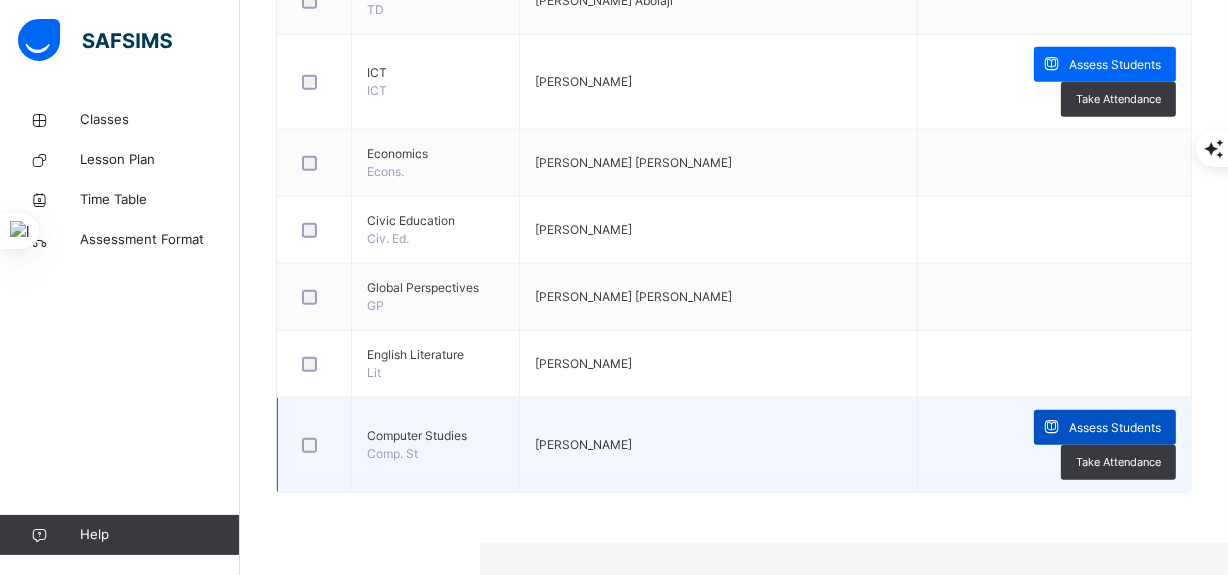 click on "Assess Students" at bounding box center (1115, 428) 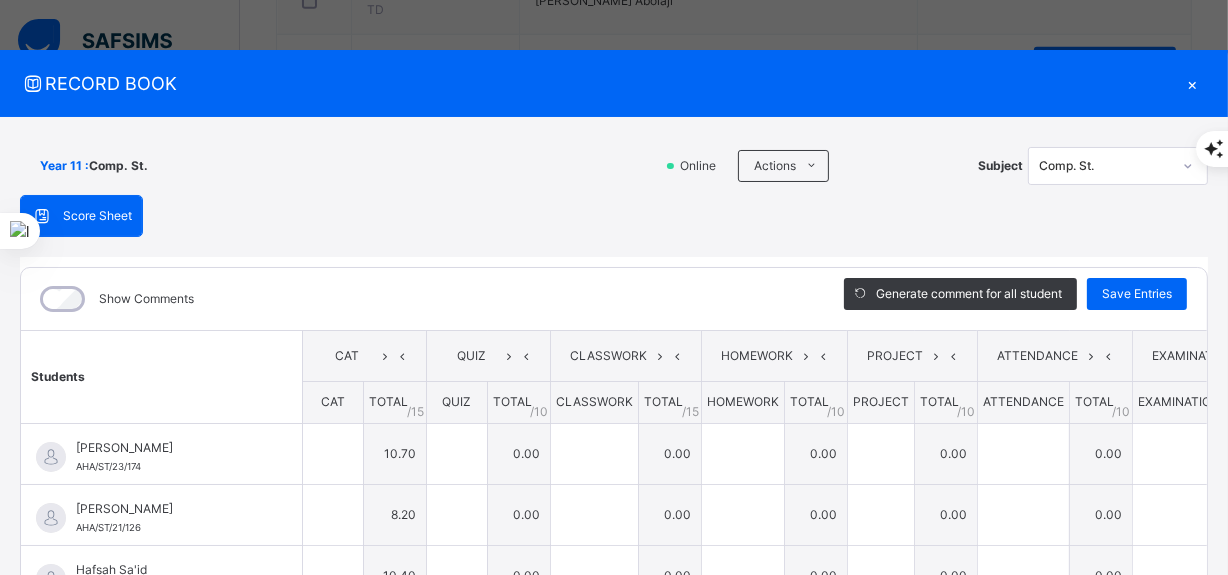 type on "****" 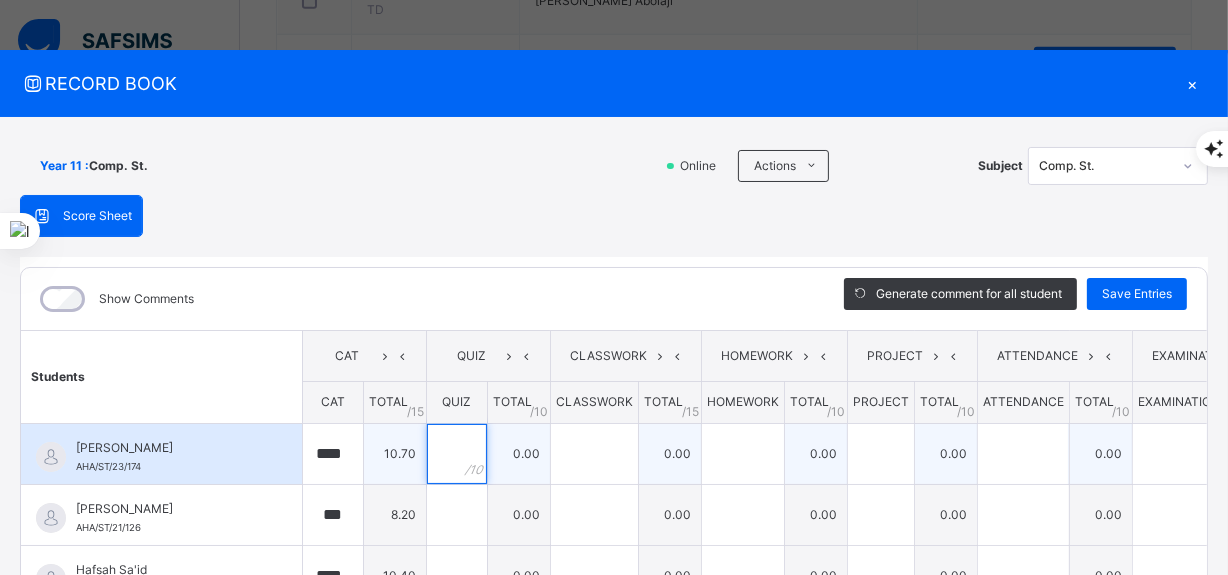 click at bounding box center (457, 454) 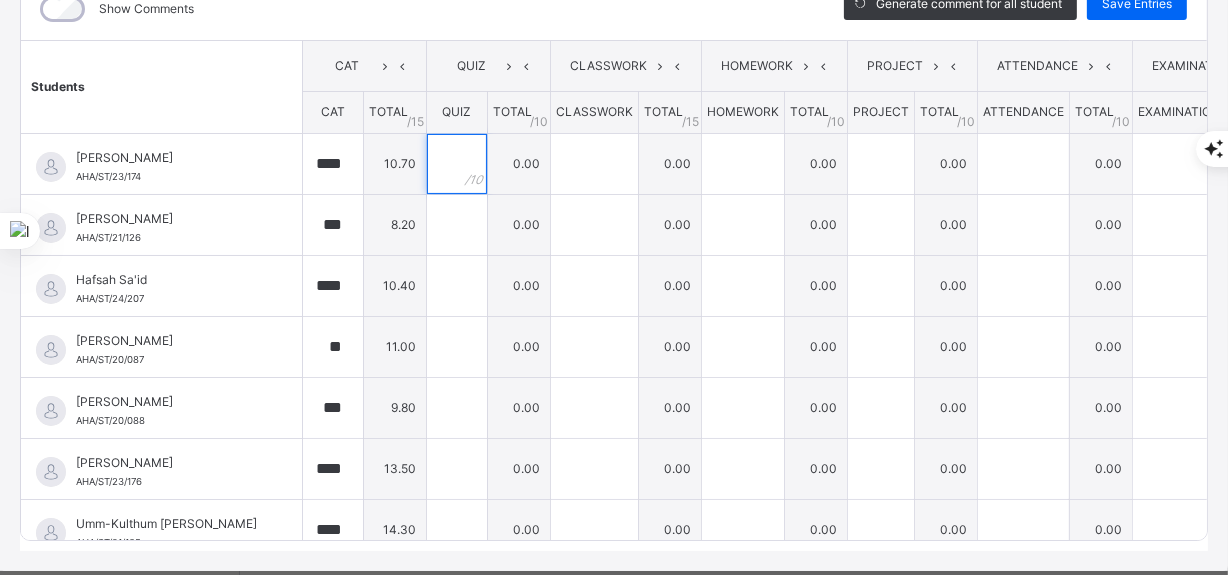 scroll, scrollTop: 287, scrollLeft: 0, axis: vertical 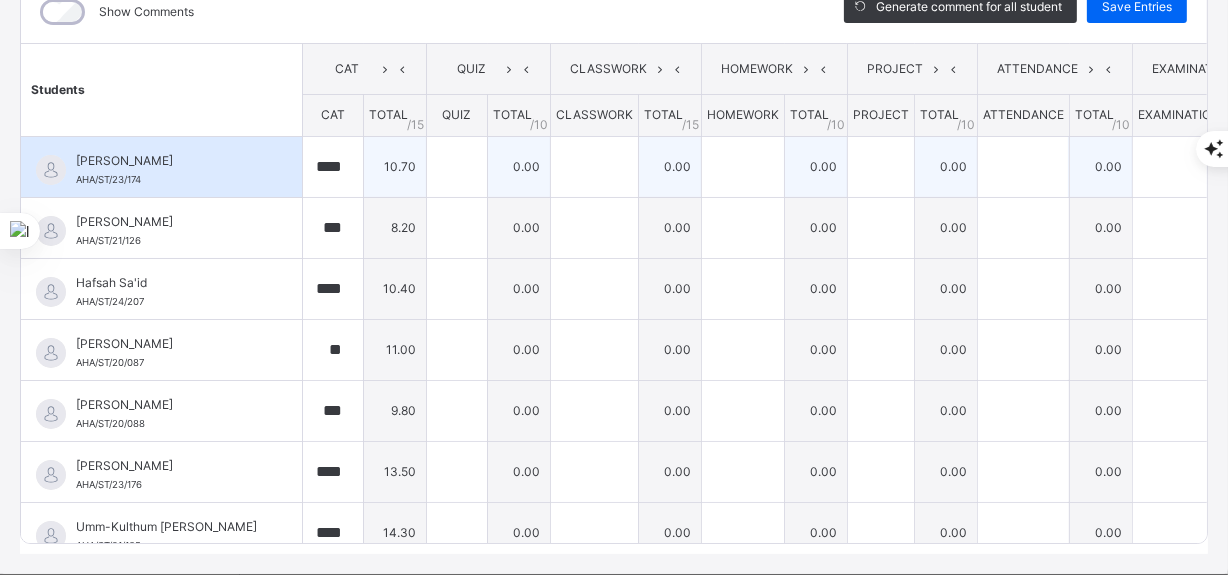 click at bounding box center [457, 167] 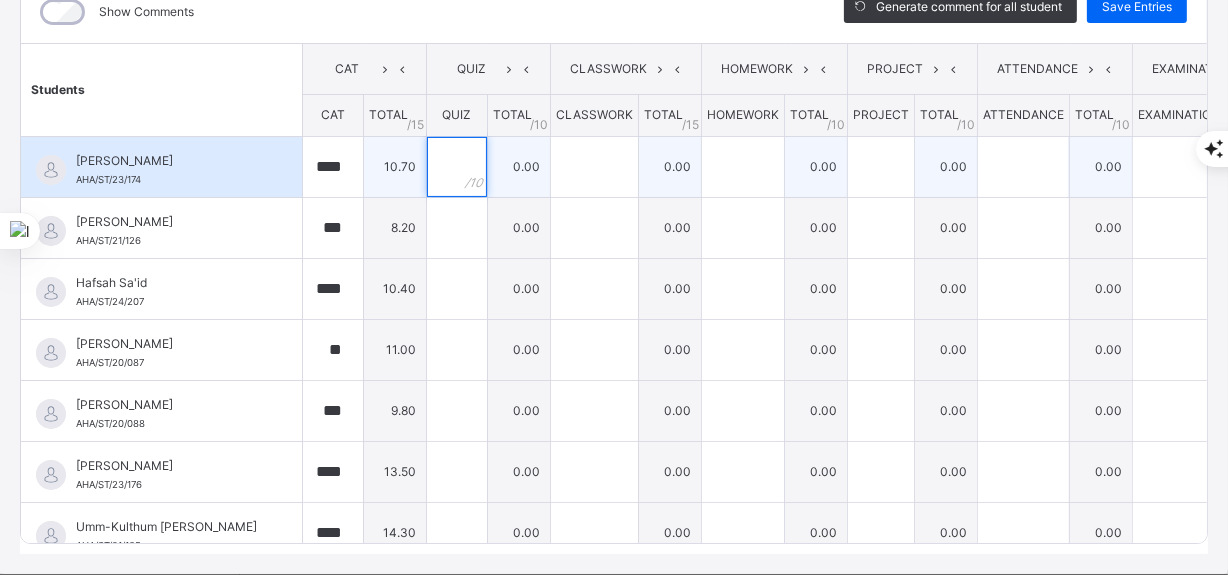 click at bounding box center (457, 167) 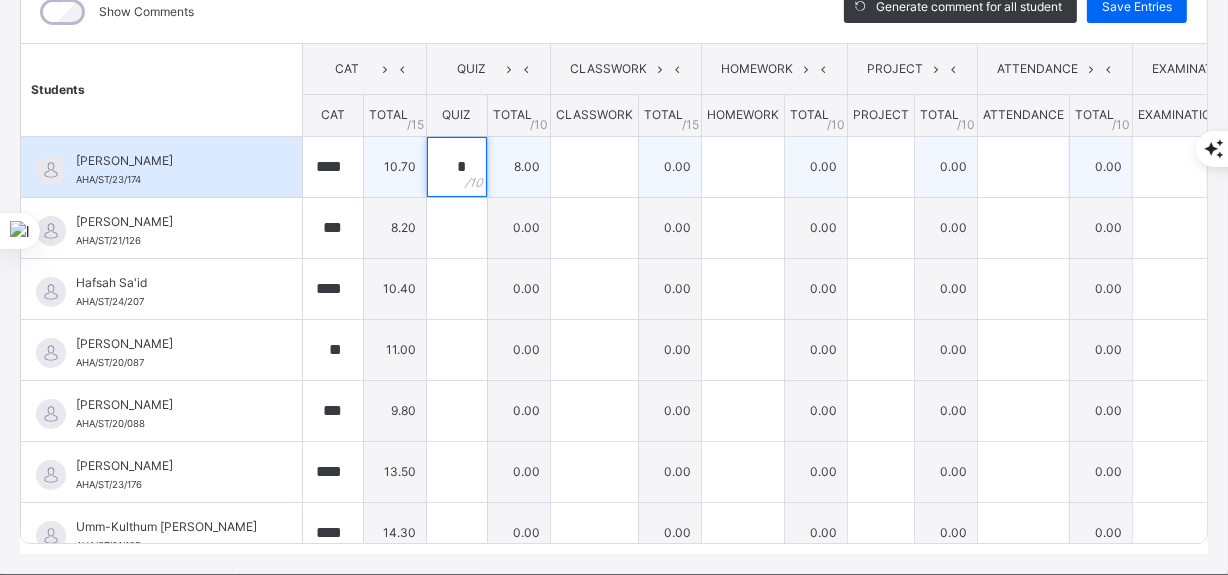 type on "*" 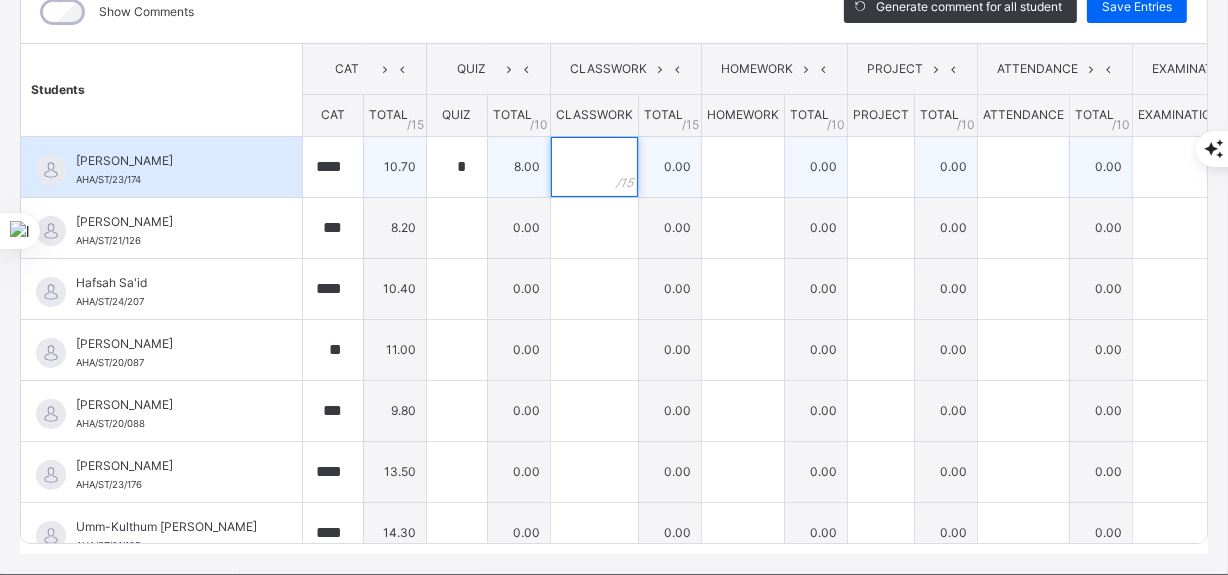 click at bounding box center (594, 167) 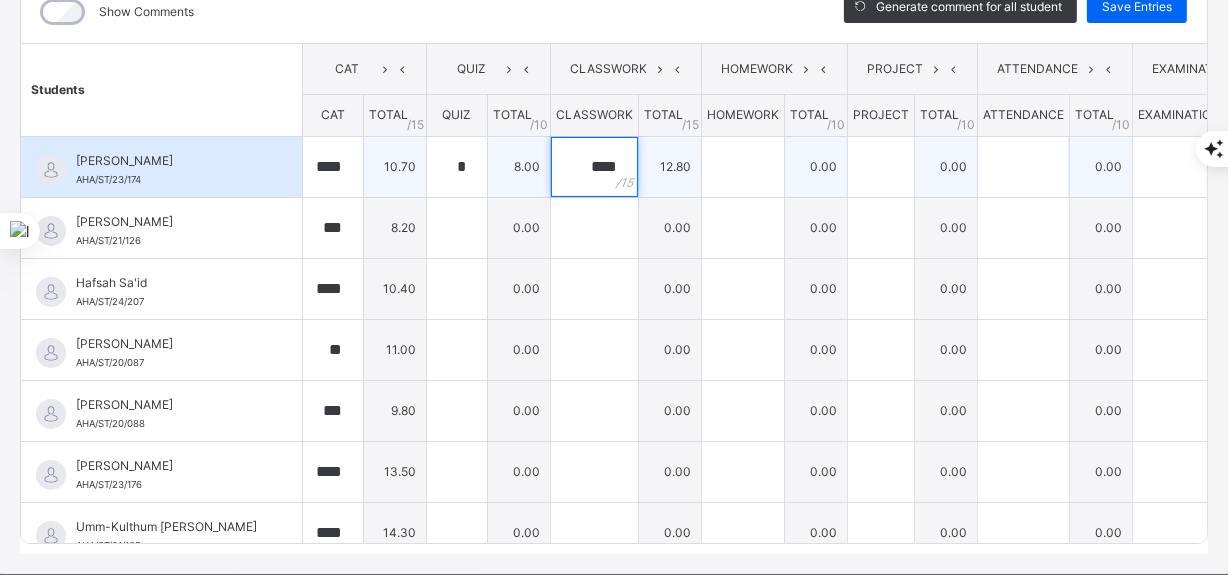 type on "****" 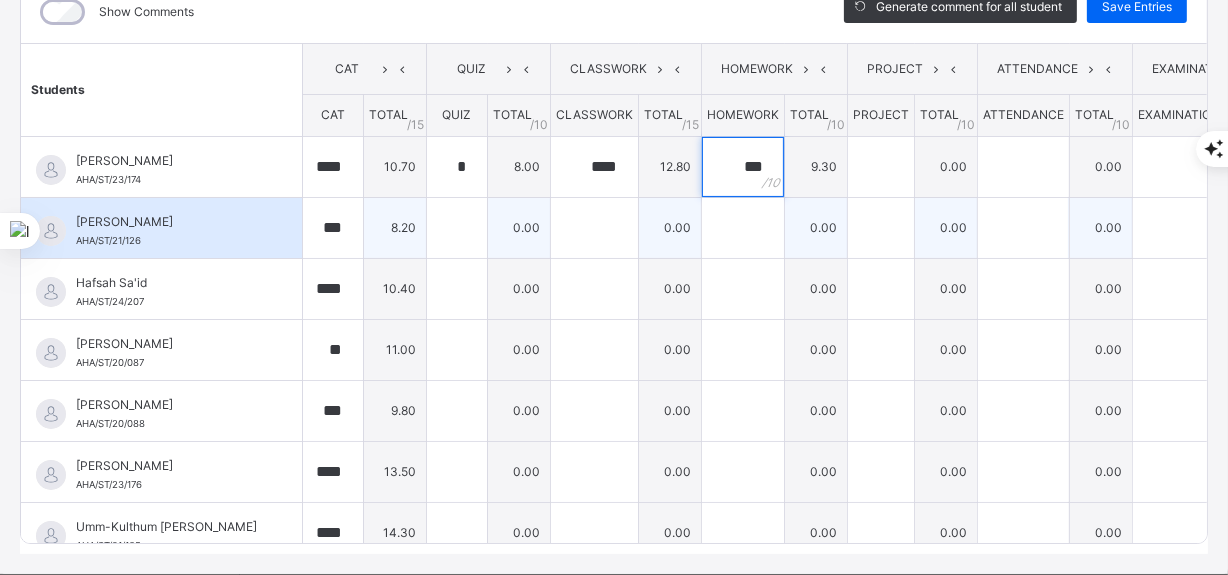 type on "***" 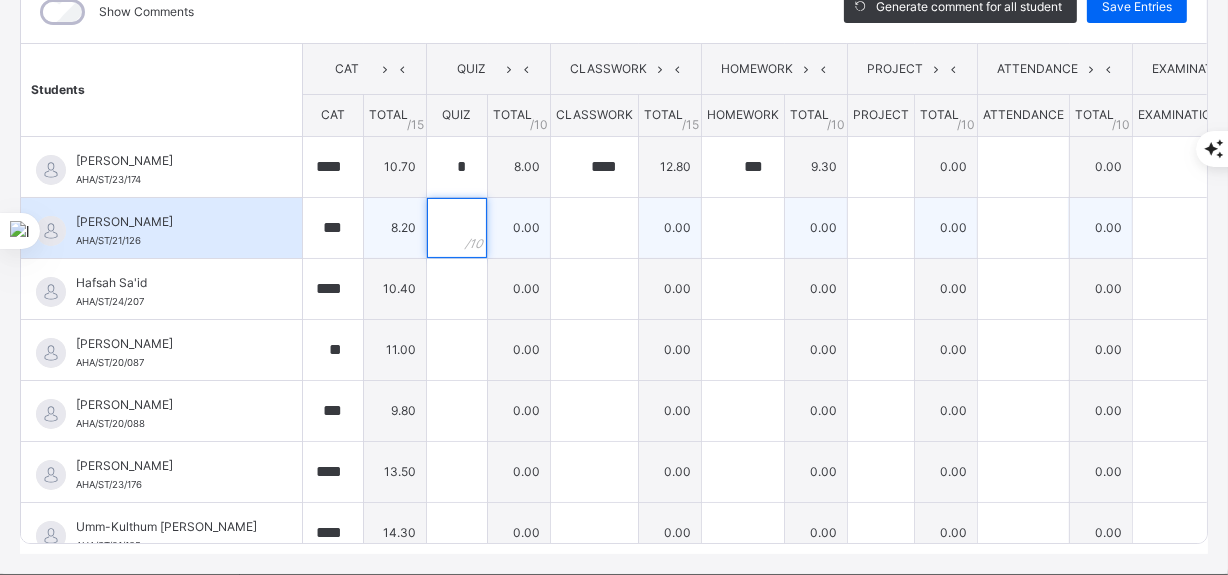 click at bounding box center (457, 228) 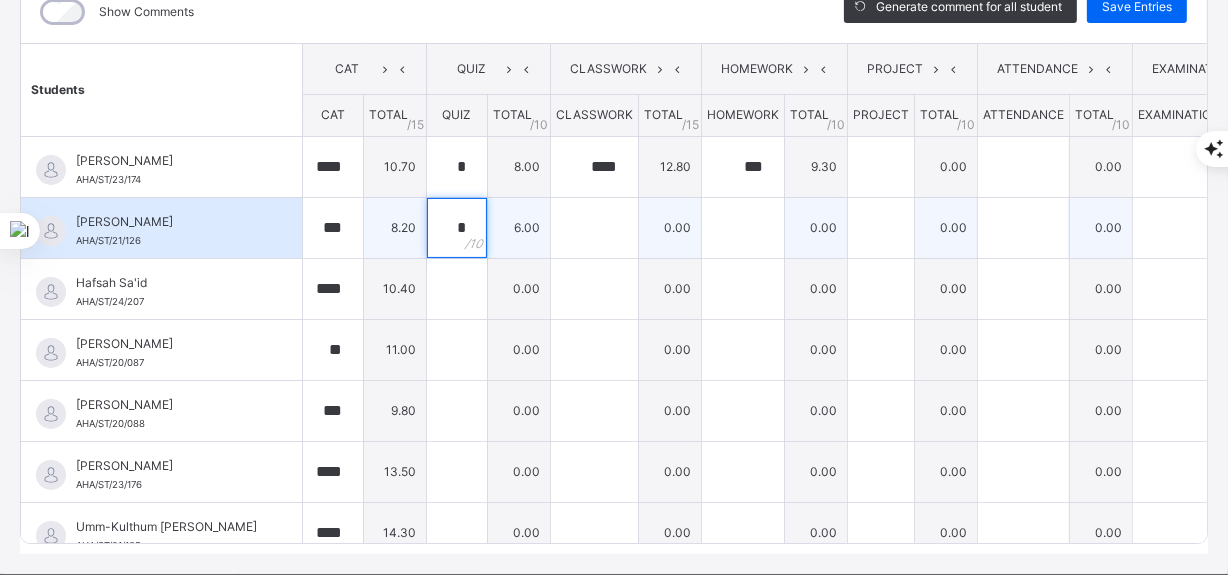 type on "*" 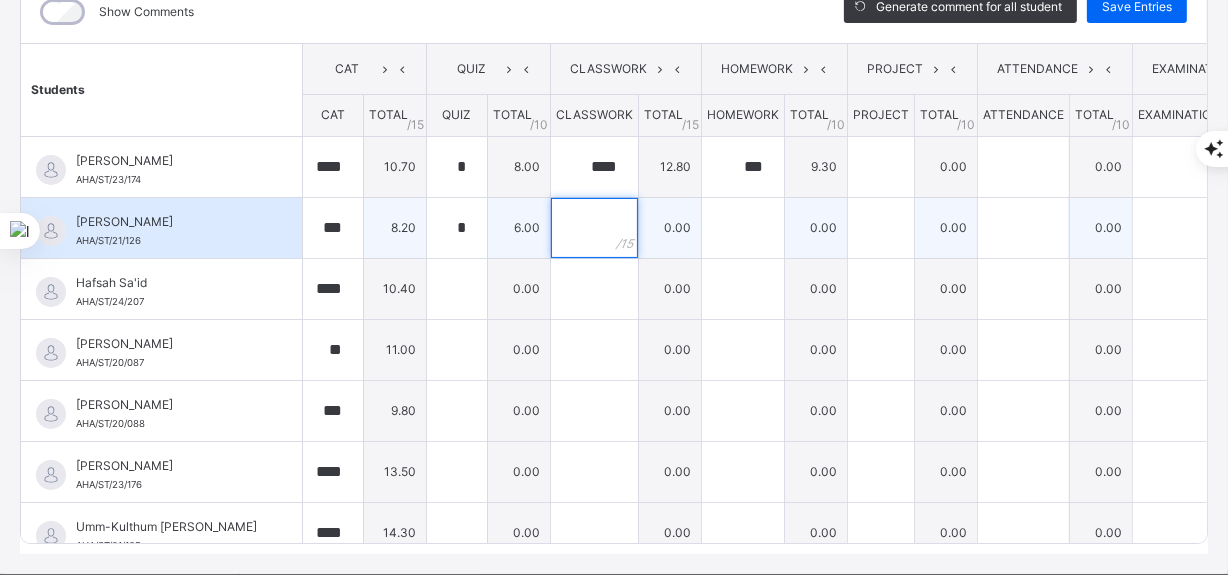 click at bounding box center (594, 228) 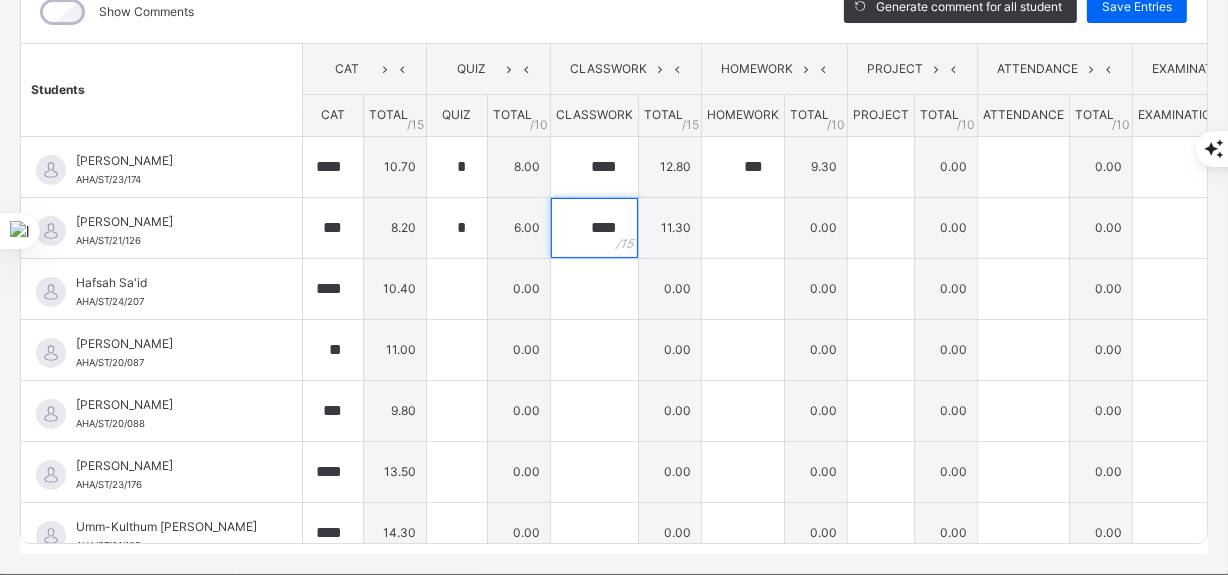 type on "****" 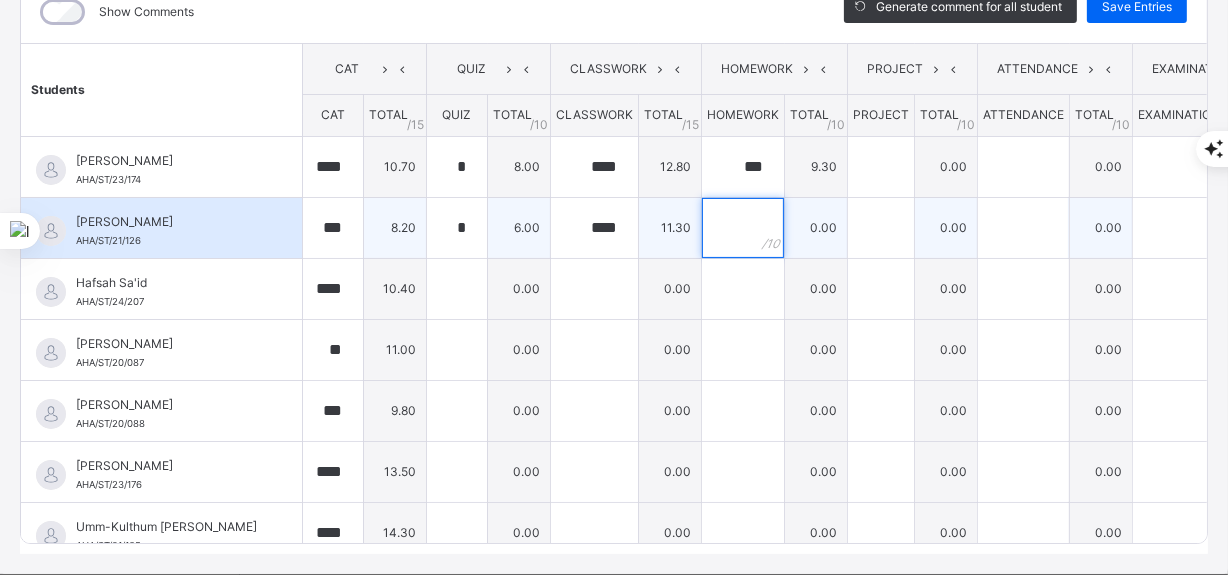 click at bounding box center [743, 228] 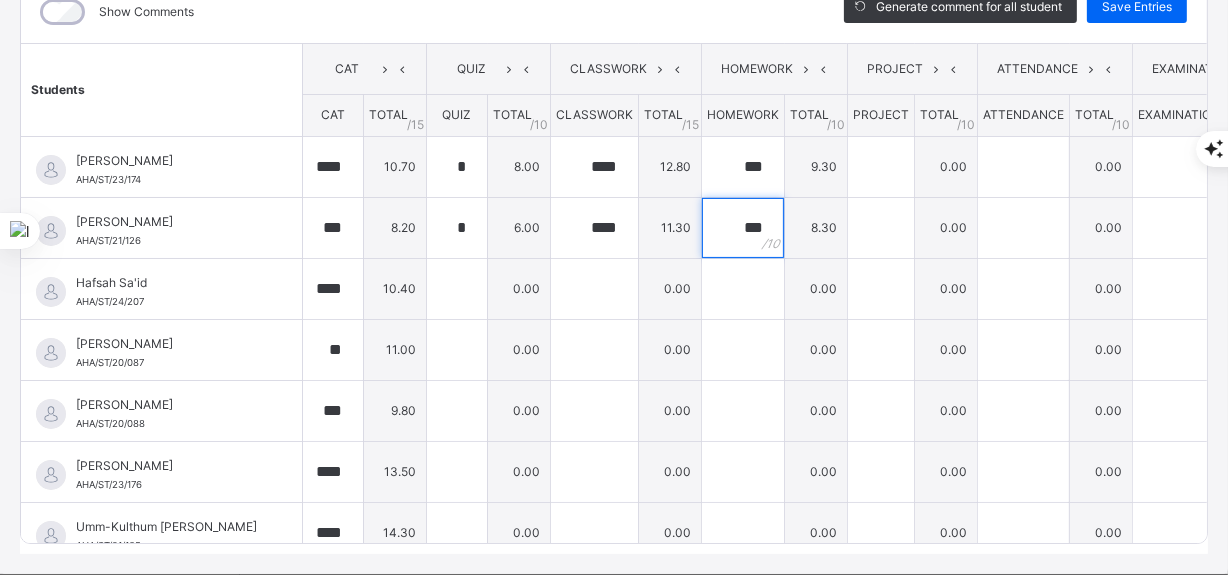type on "***" 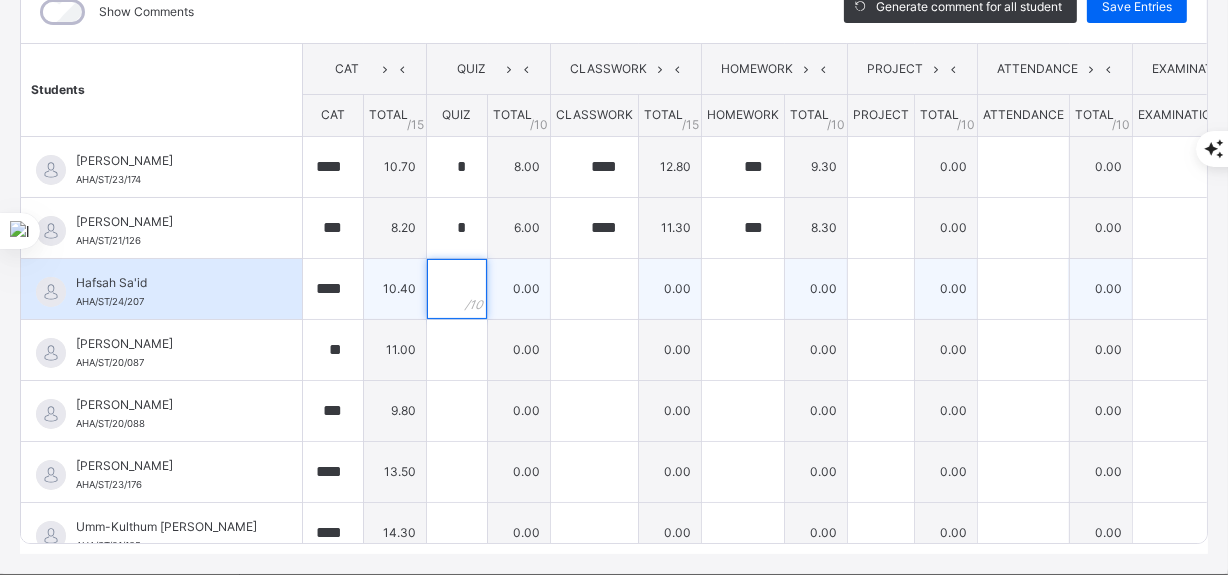 click at bounding box center [457, 289] 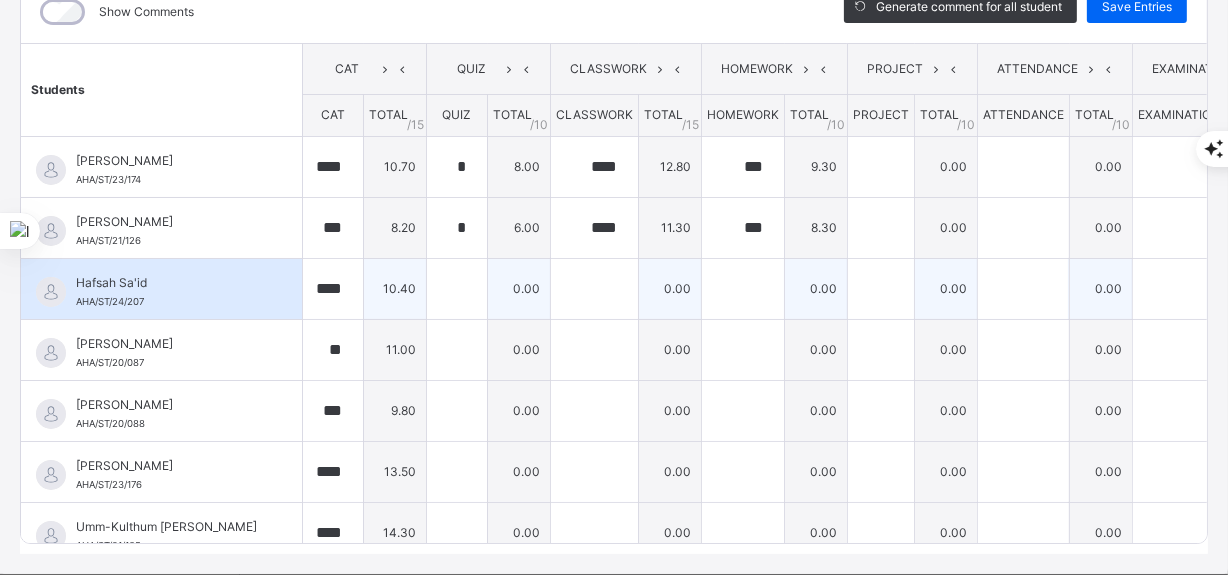 click at bounding box center (457, 289) 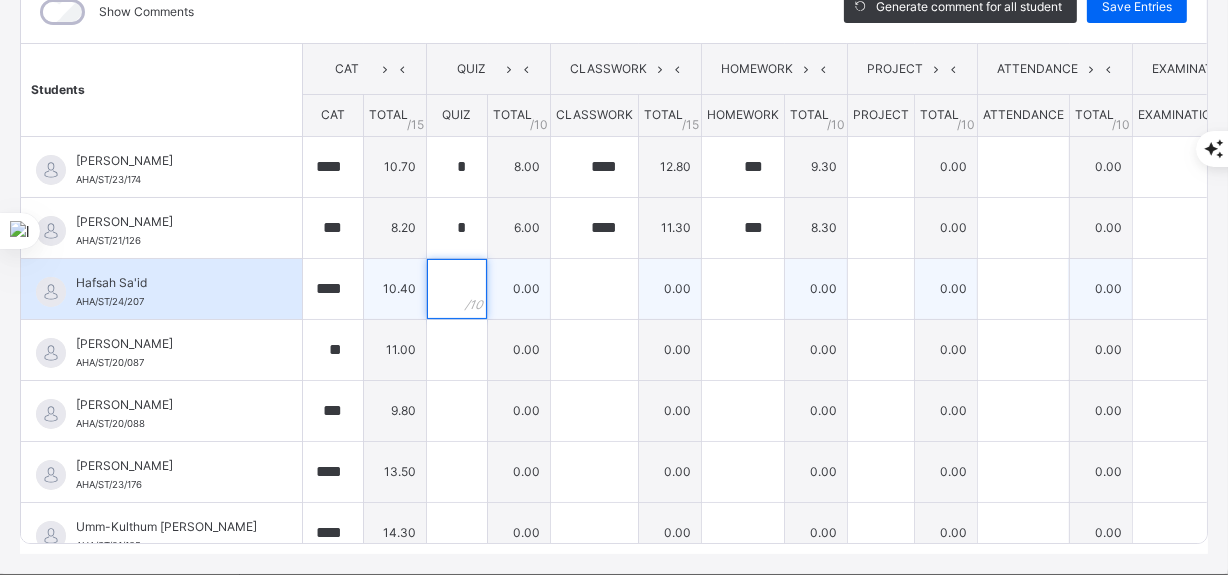 type on "*" 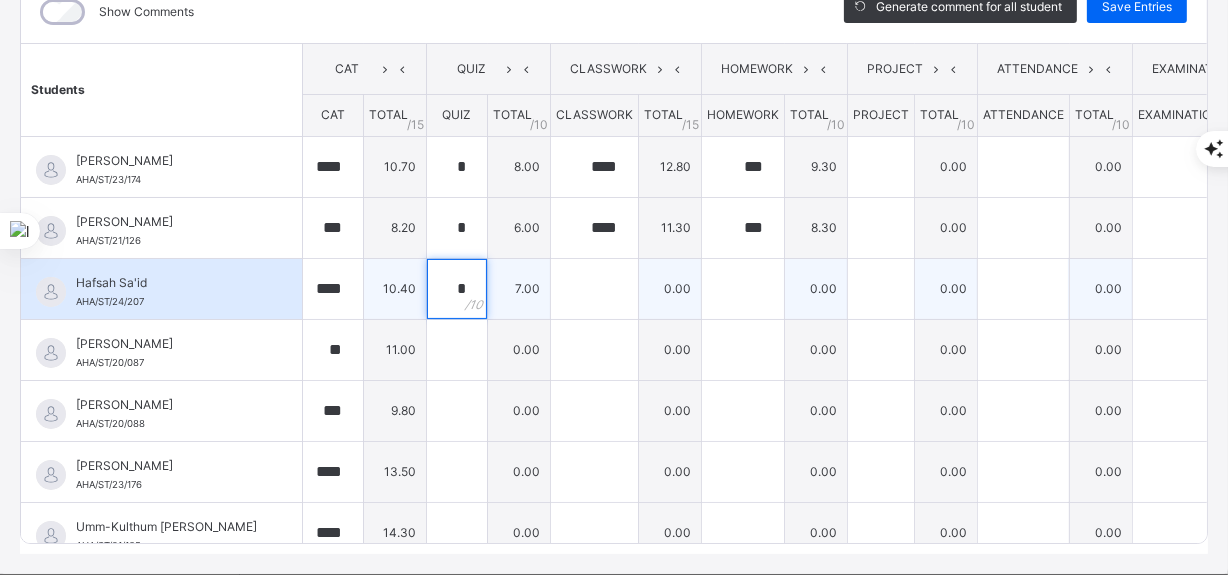 type on "*" 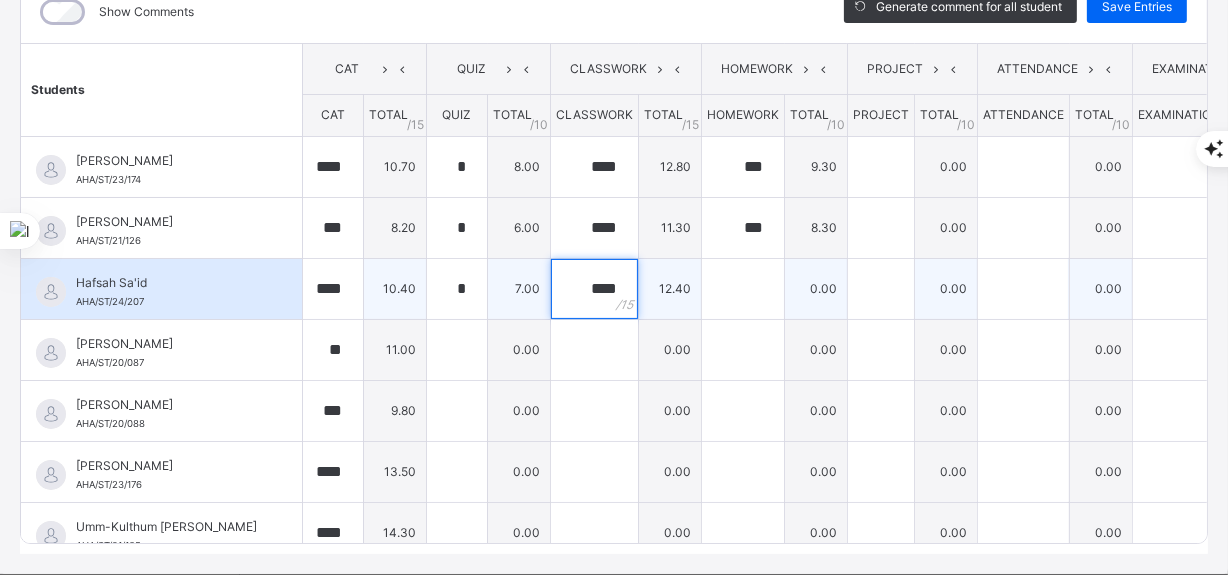type on "****" 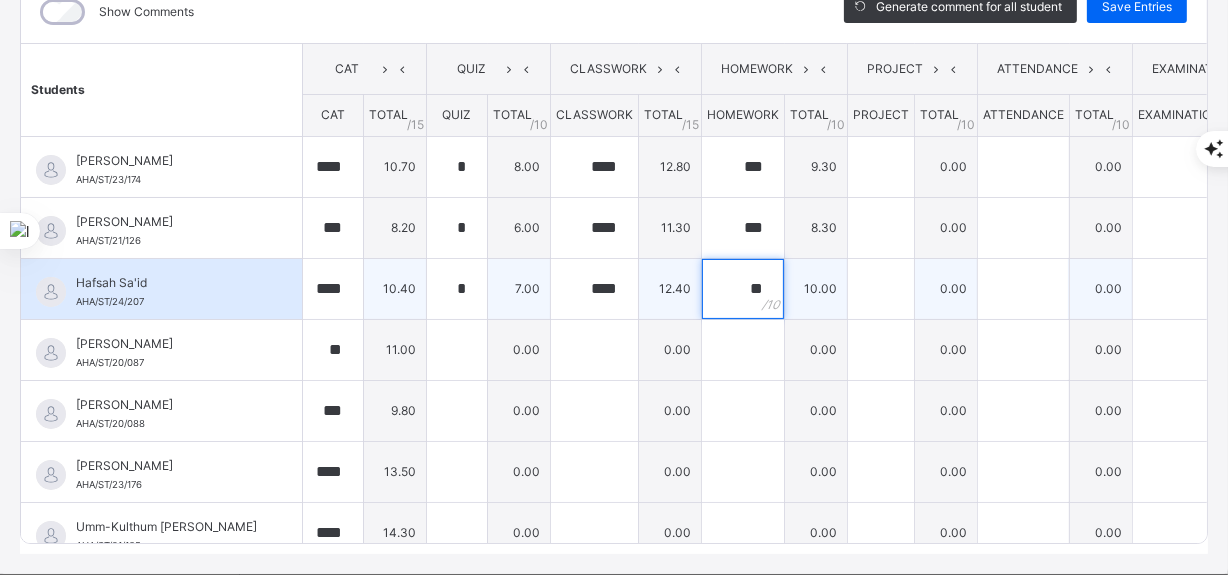 click on "**" at bounding box center (743, 289) 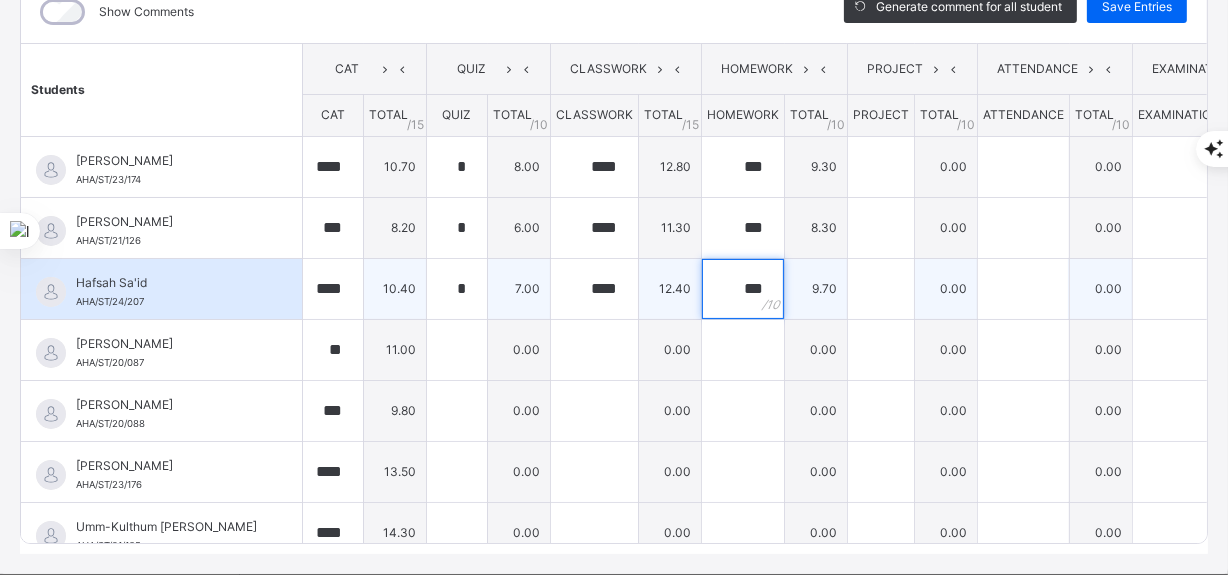 type on "***" 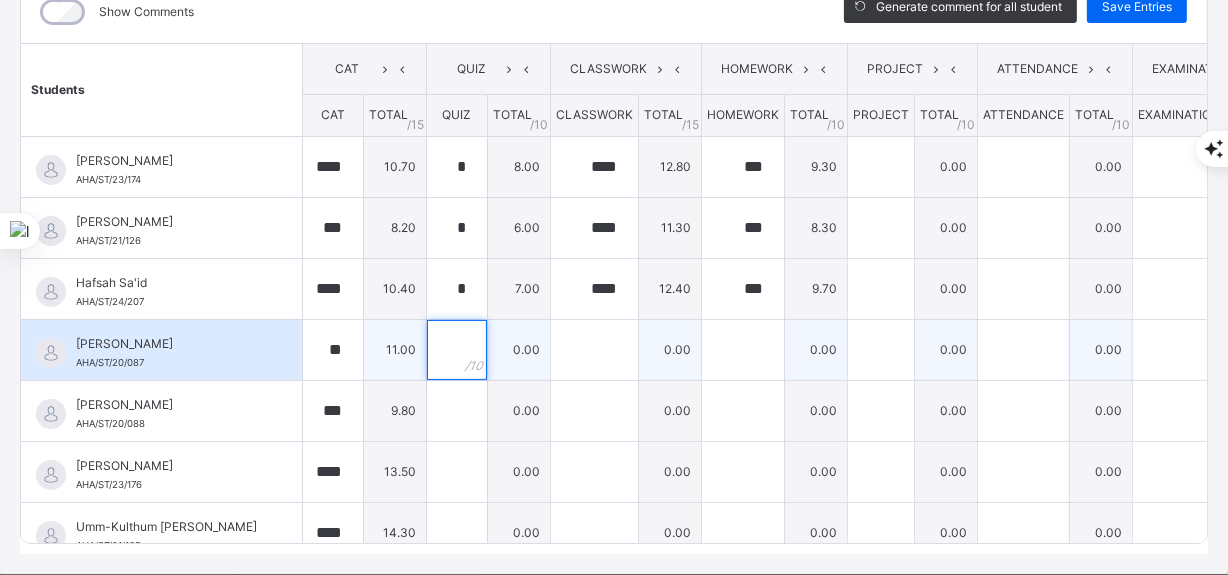 click at bounding box center [457, 350] 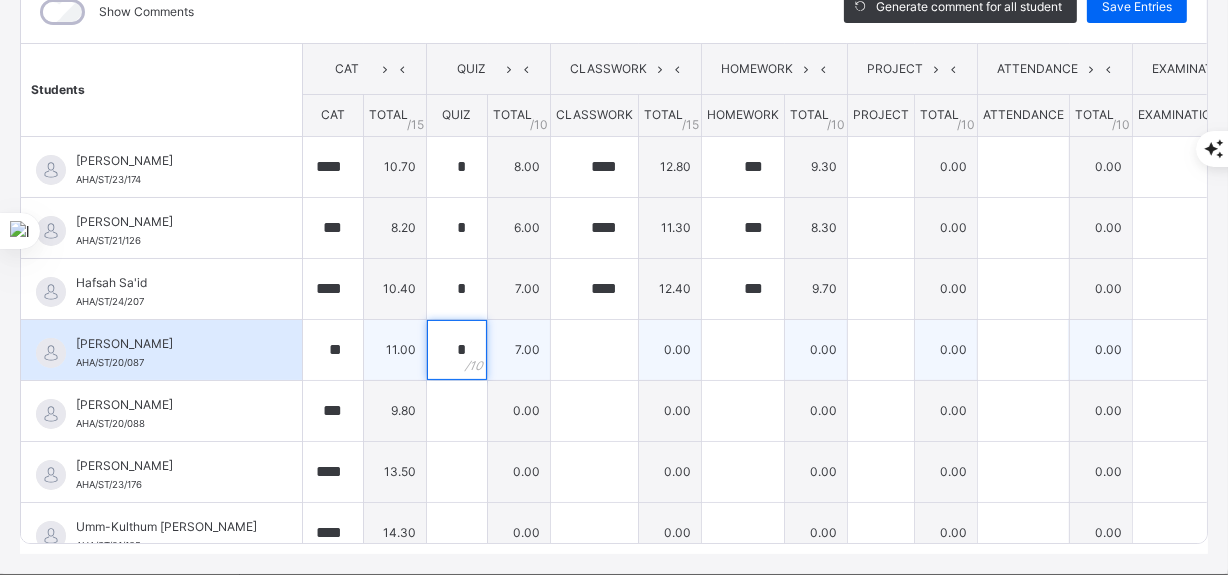 type on "*" 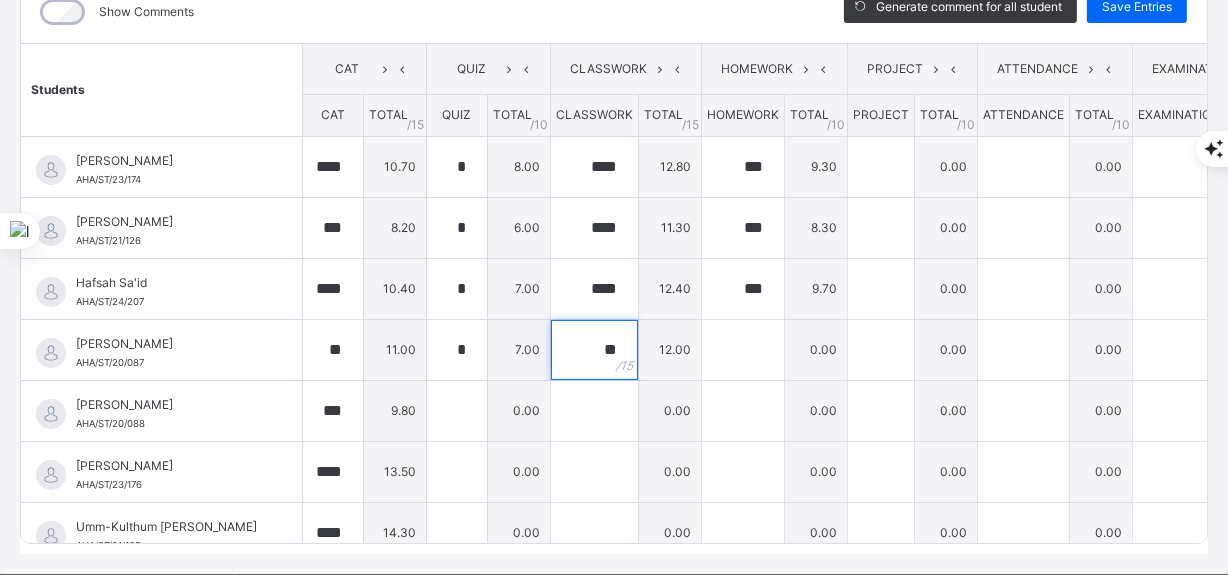 type on "**" 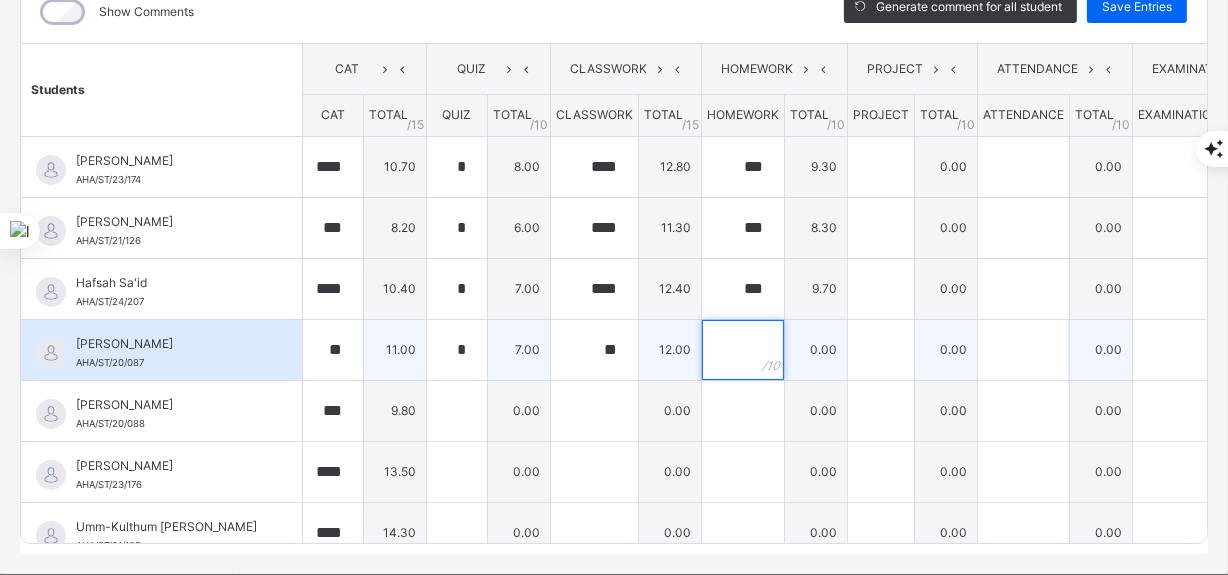 click at bounding box center [743, 350] 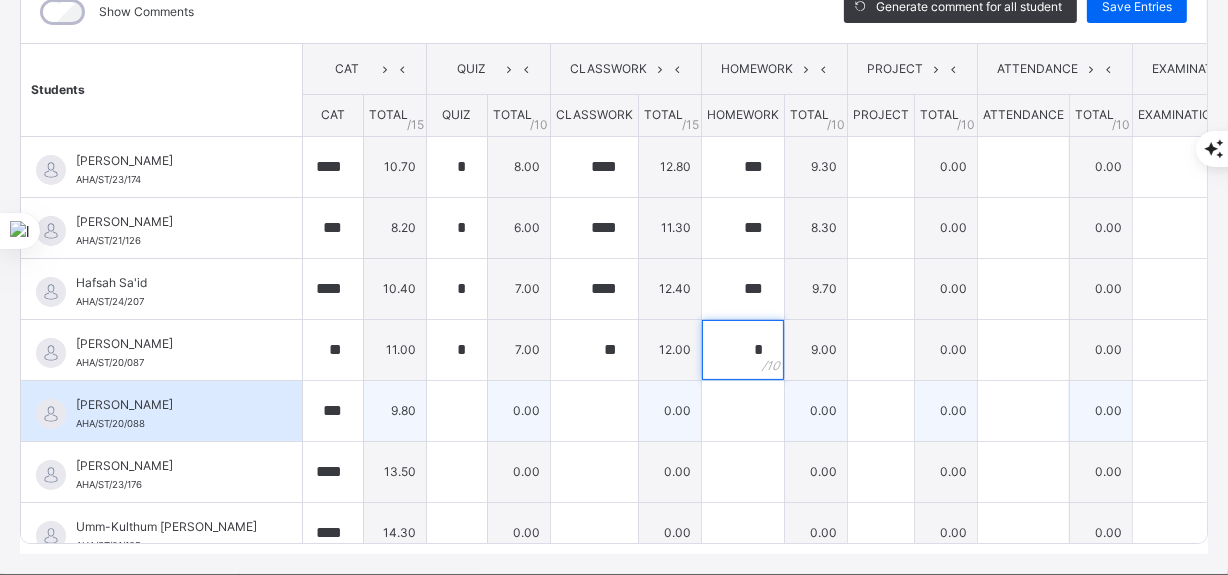 type on "*" 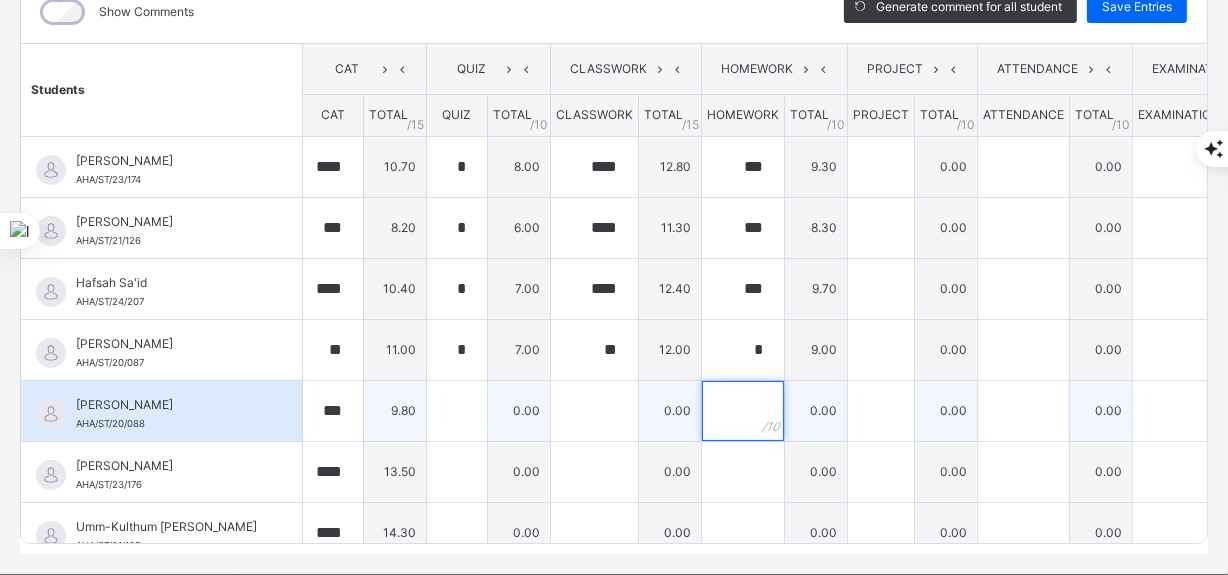 click at bounding box center [743, 411] 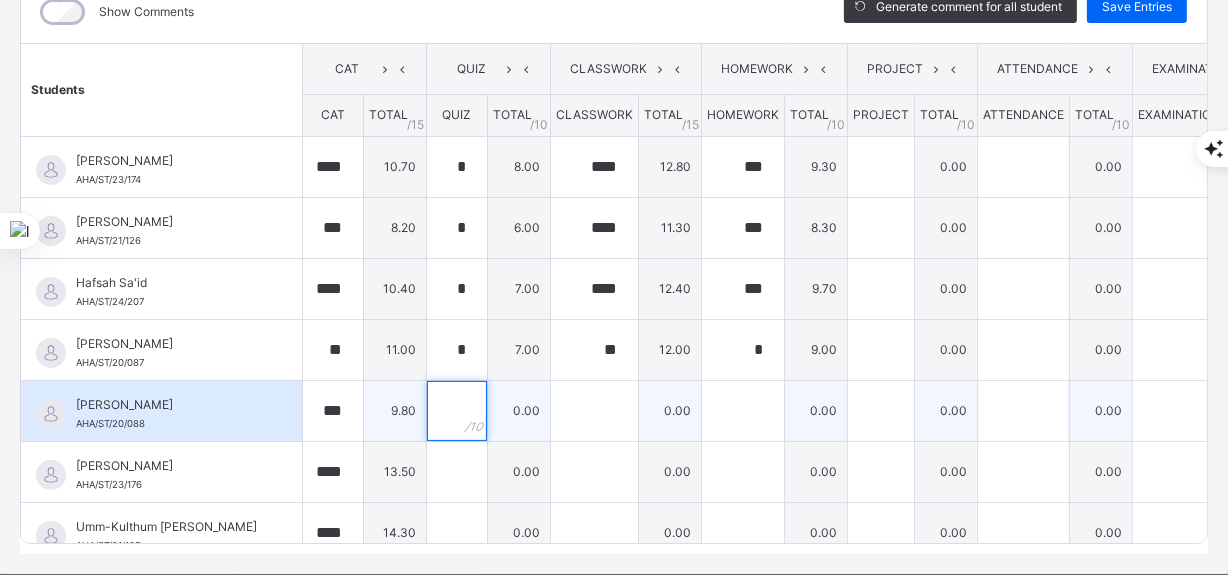 click at bounding box center [457, 411] 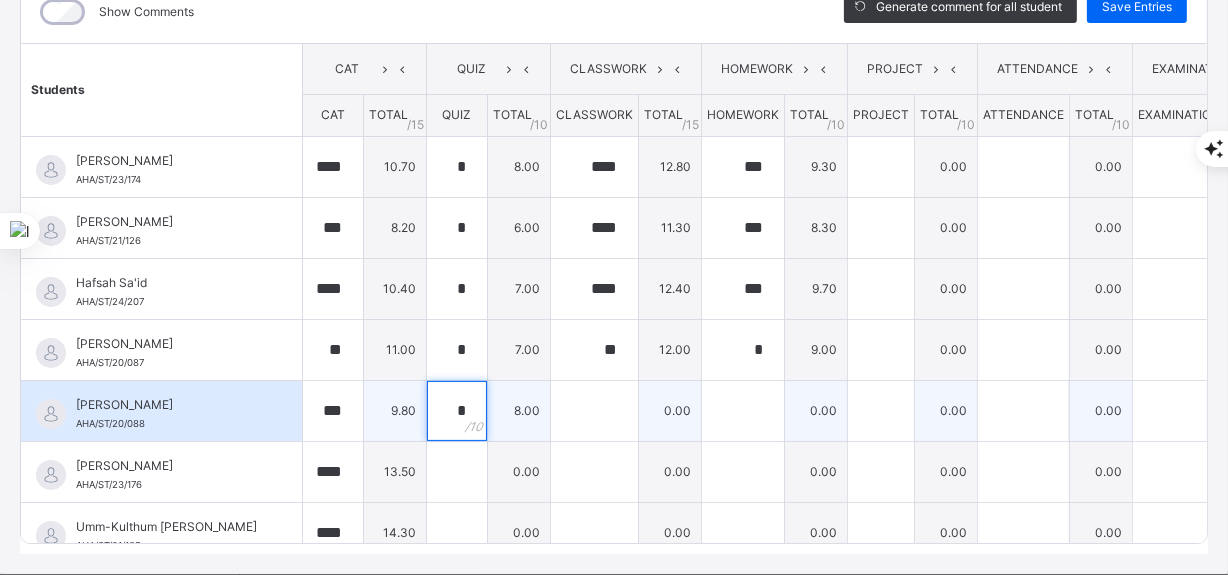 type on "*" 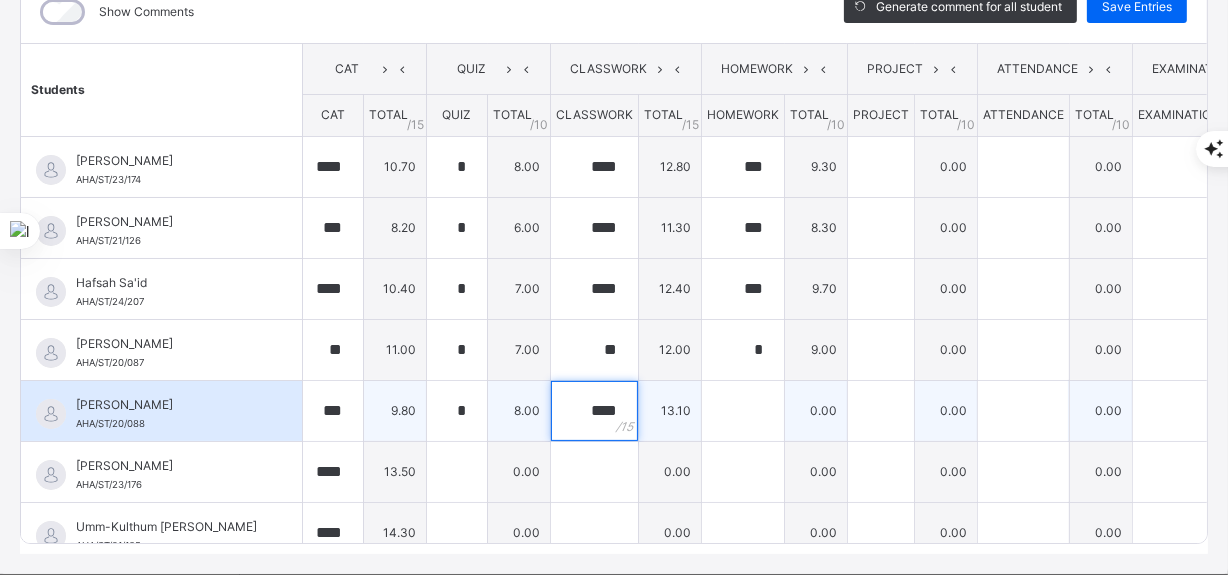 type on "****" 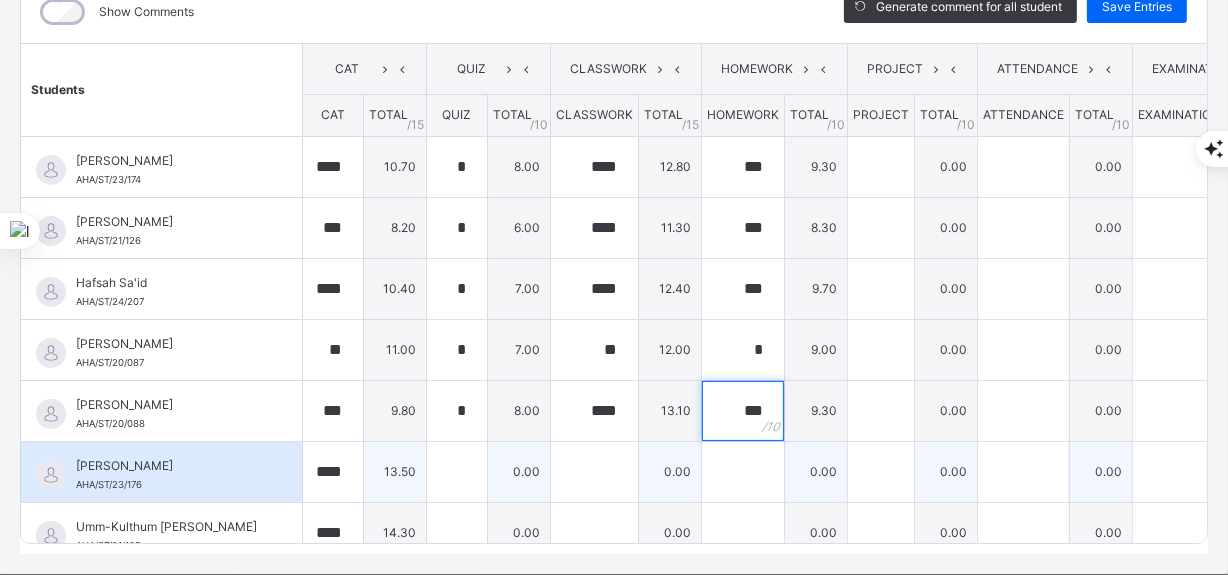 type on "***" 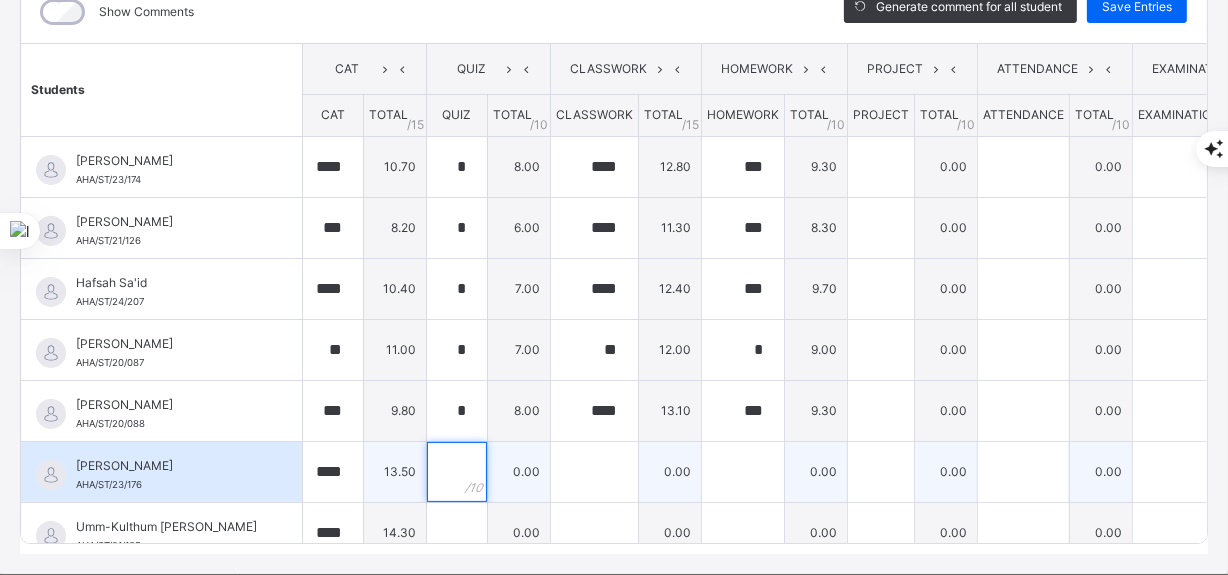 click at bounding box center [457, 472] 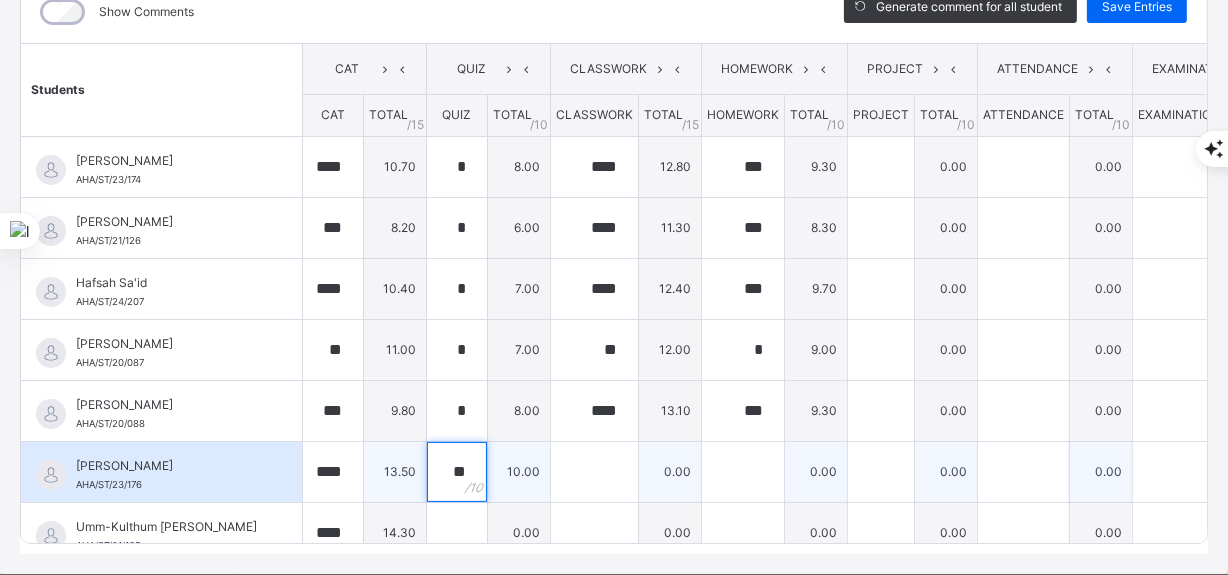 type on "**" 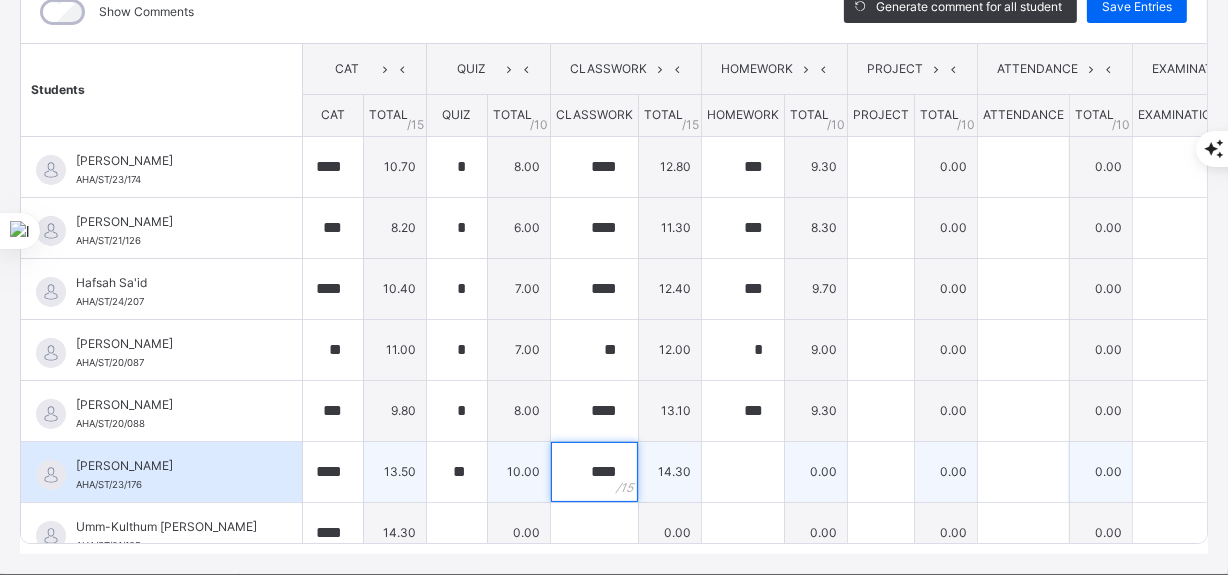 type on "****" 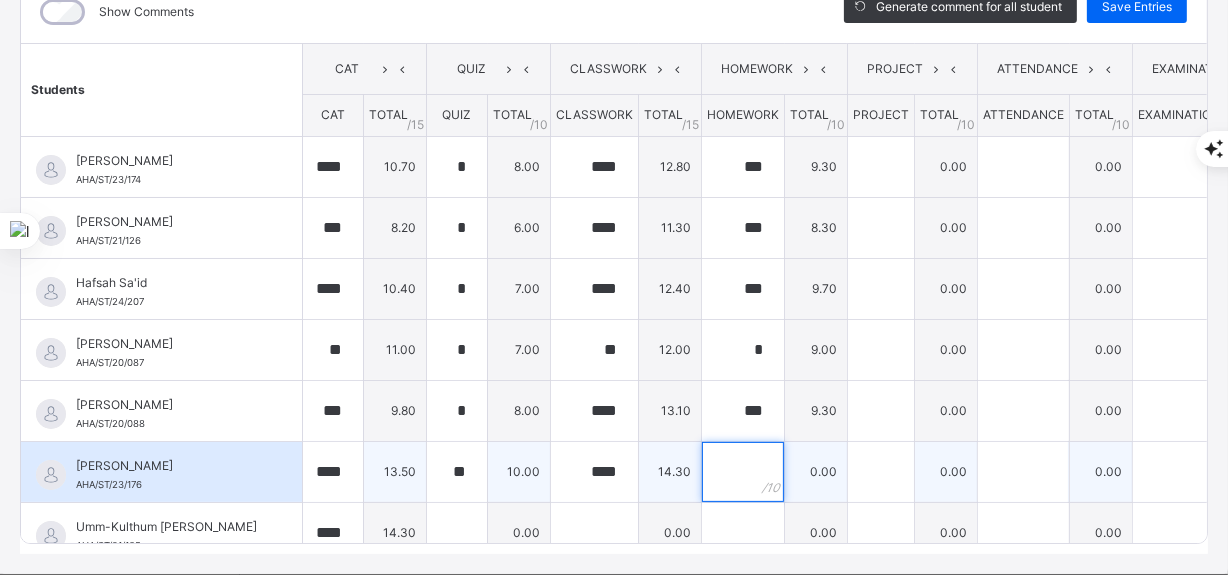 click at bounding box center (743, 472) 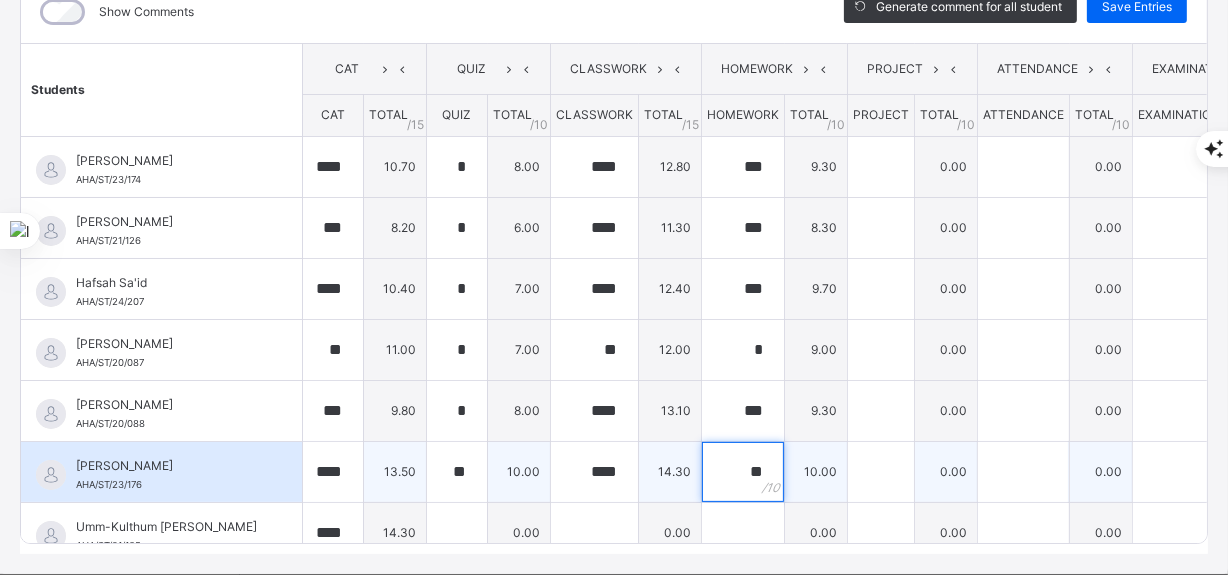 type on "**" 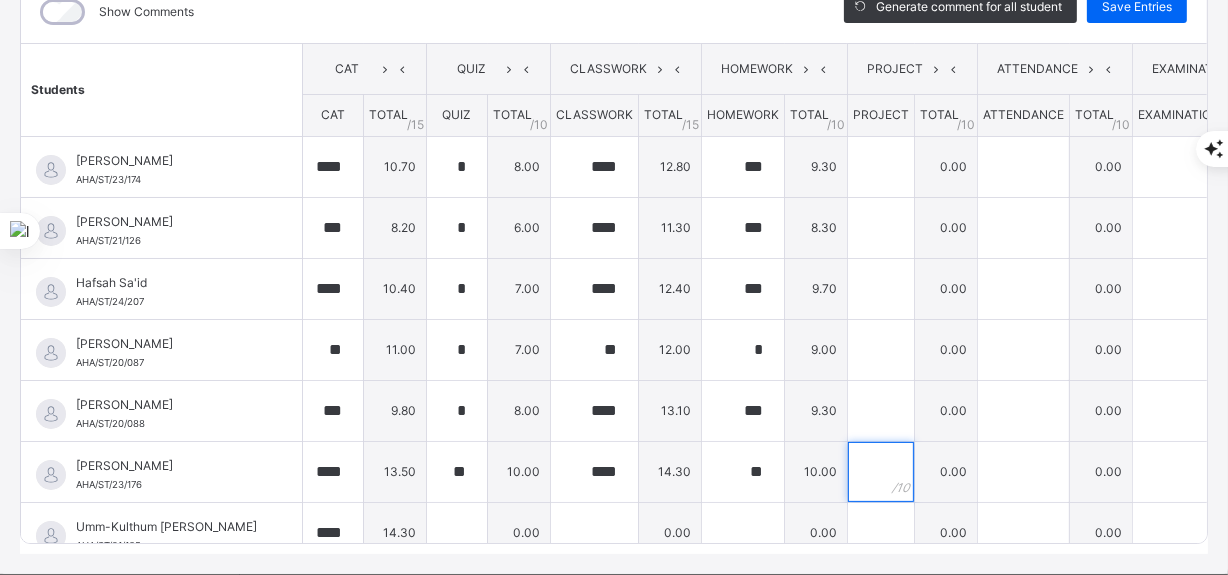 scroll, scrollTop: 32, scrollLeft: 0, axis: vertical 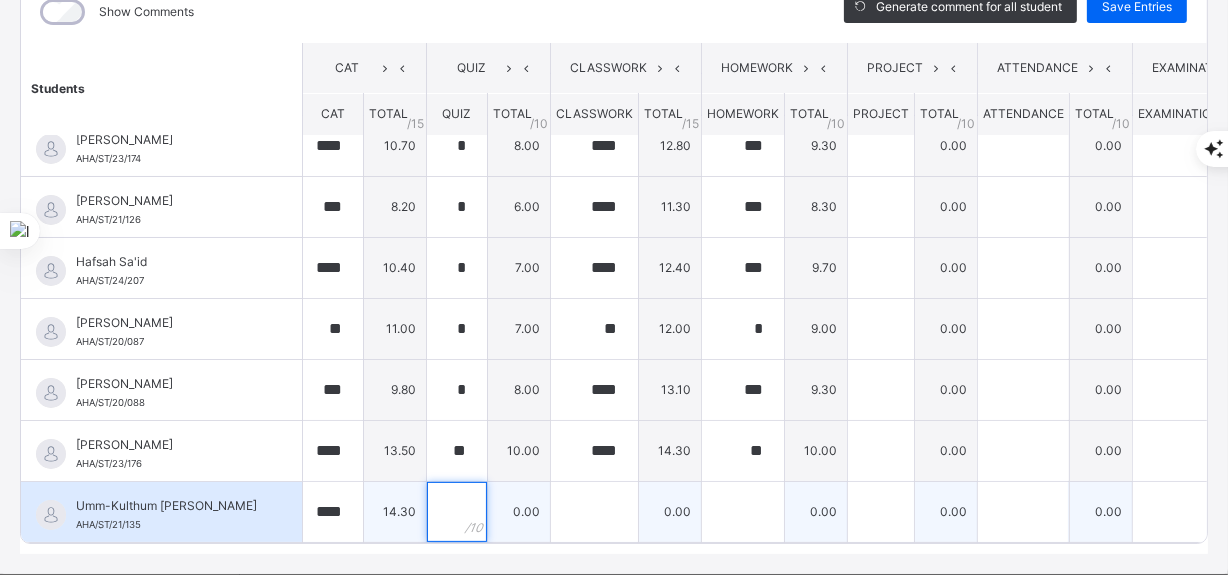click at bounding box center [457, 512] 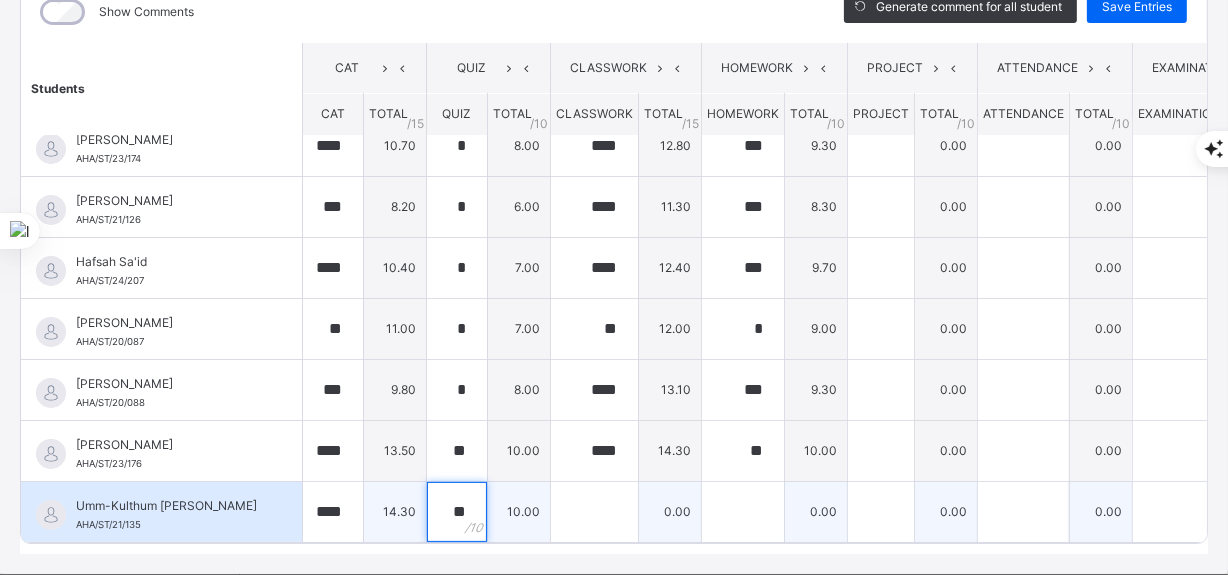 type on "**" 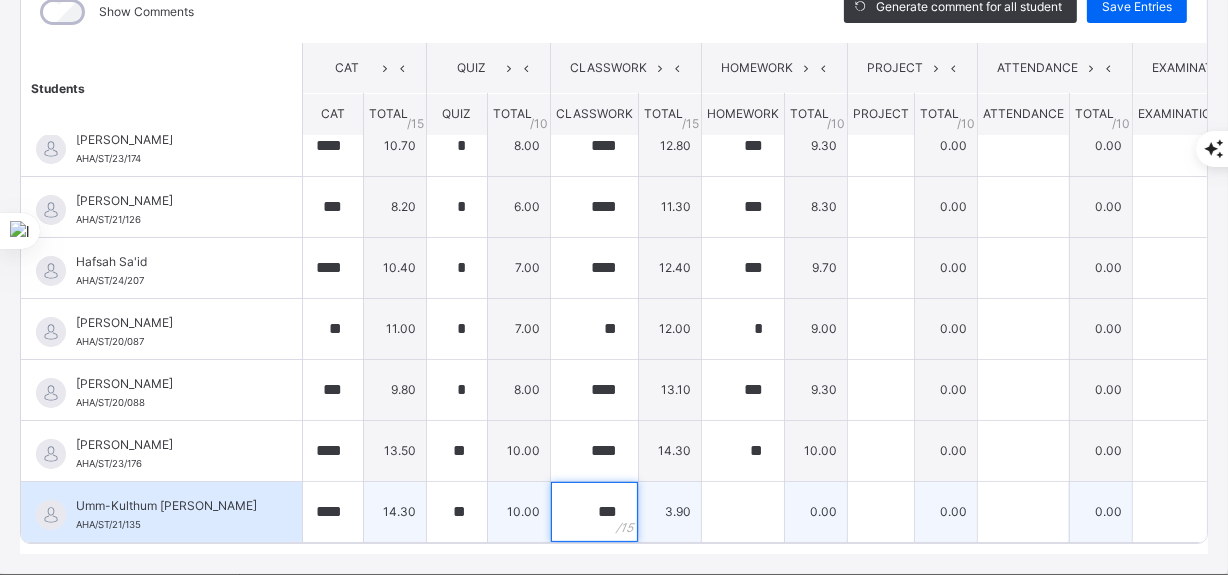 click on "***" at bounding box center [594, 512] 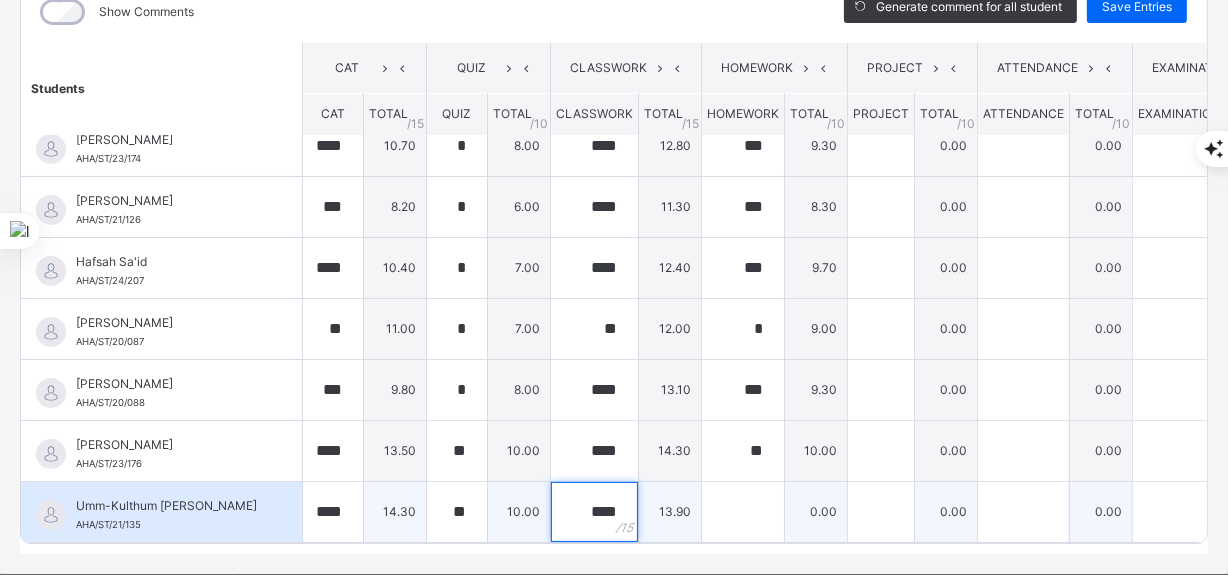 type on "****" 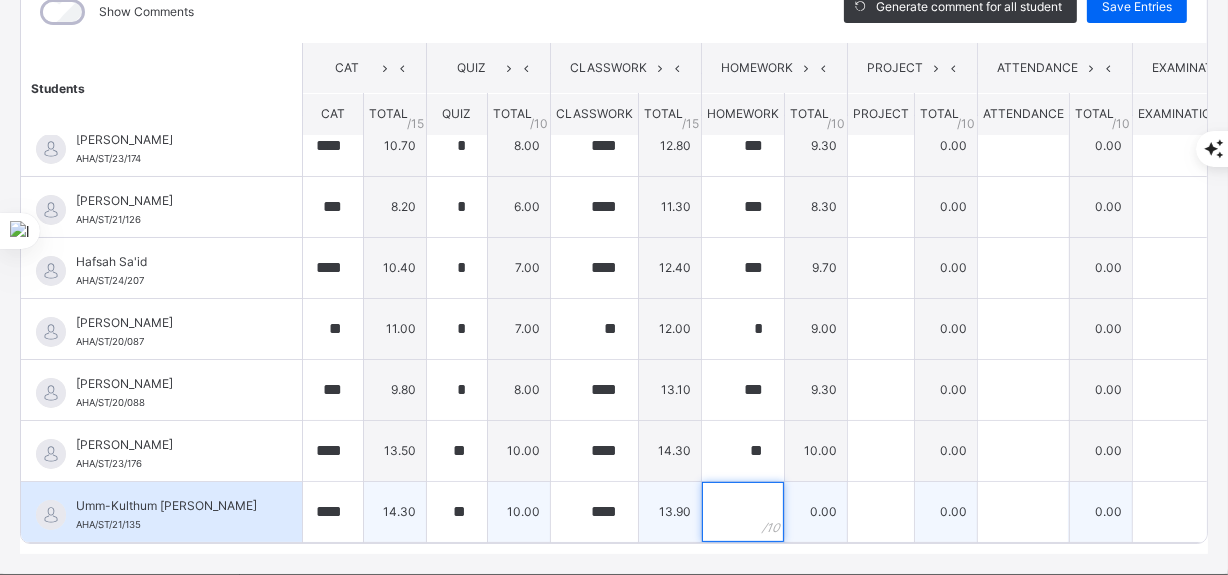 click at bounding box center (743, 512) 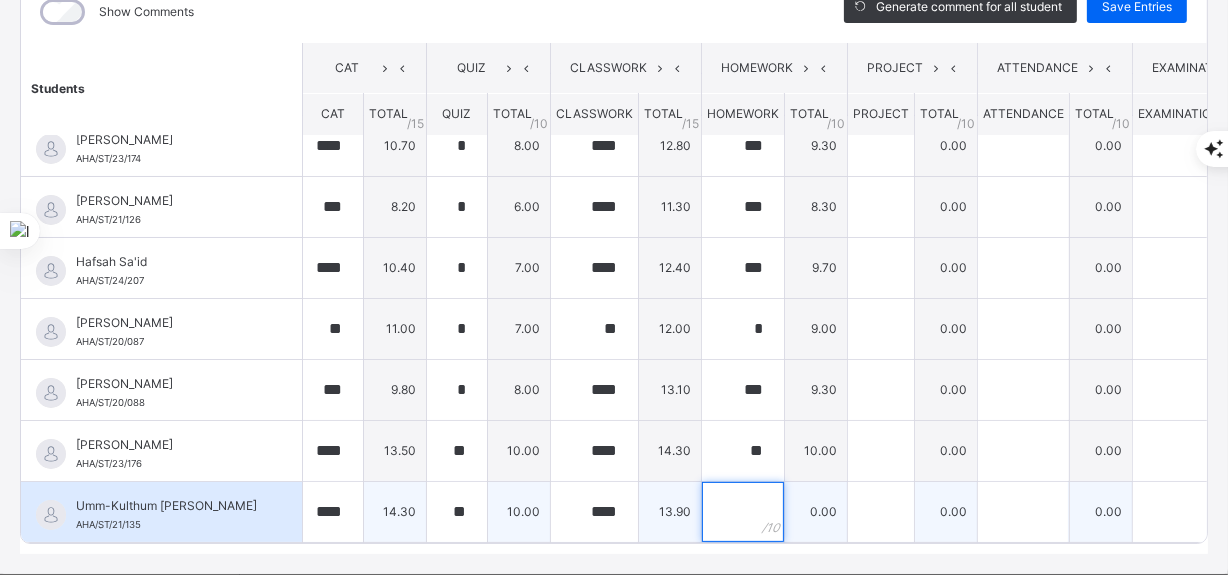 click at bounding box center [743, 512] 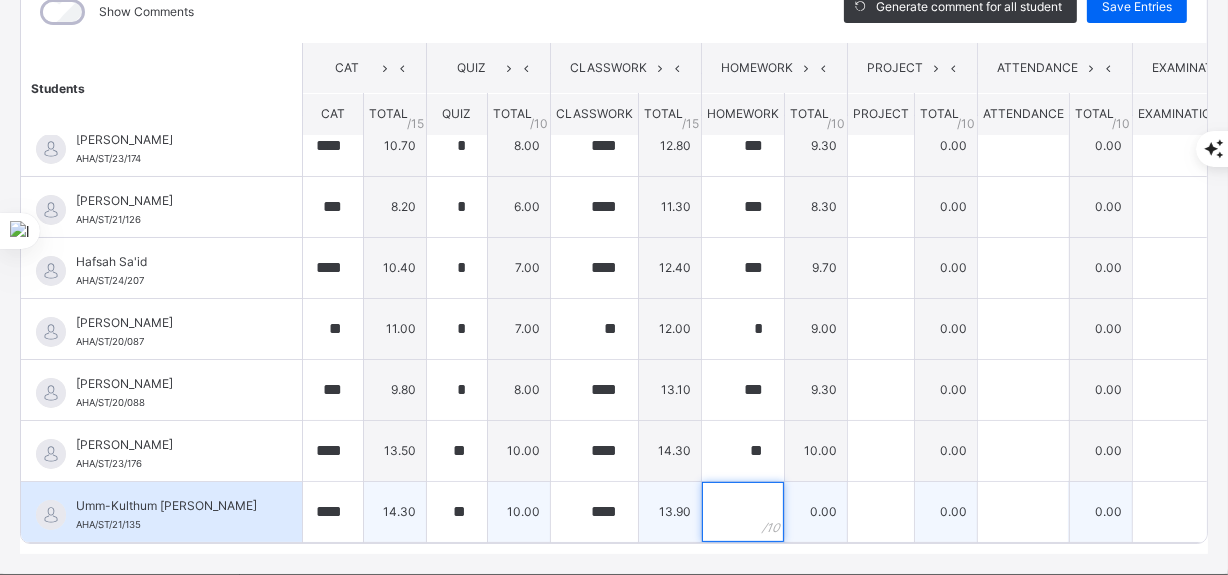 click at bounding box center (743, 512) 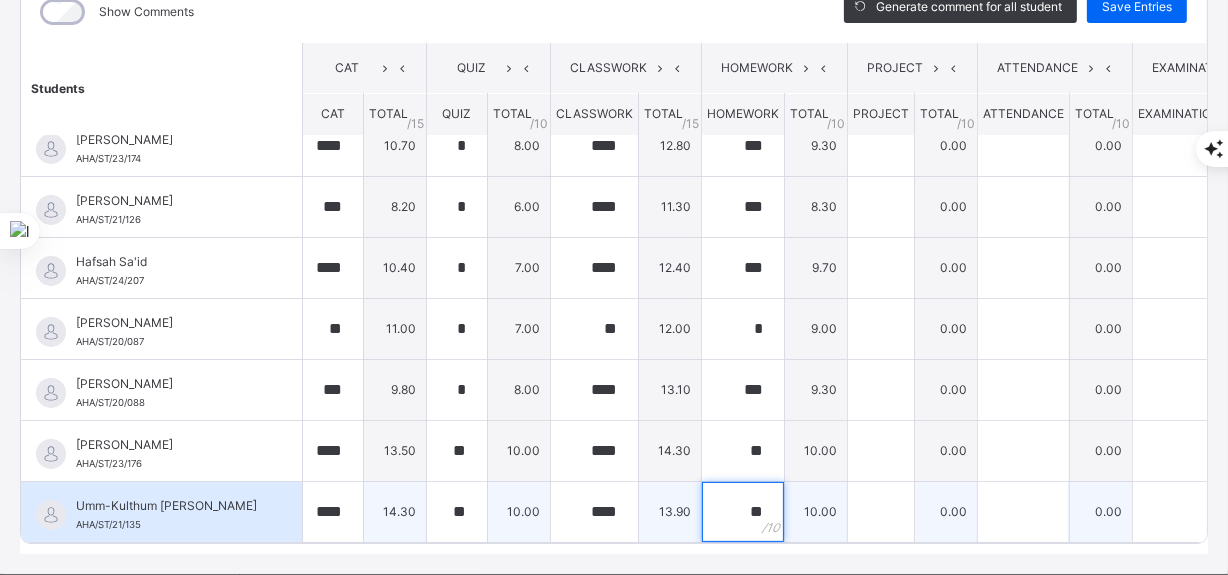 type on "**" 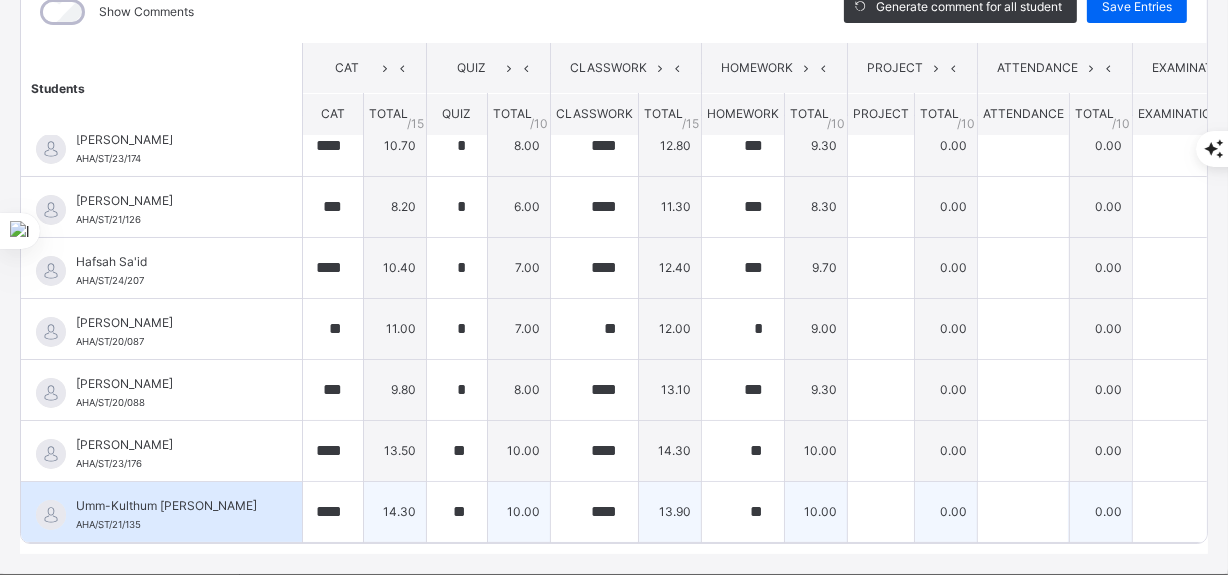 click on "10.00" at bounding box center (816, 511) 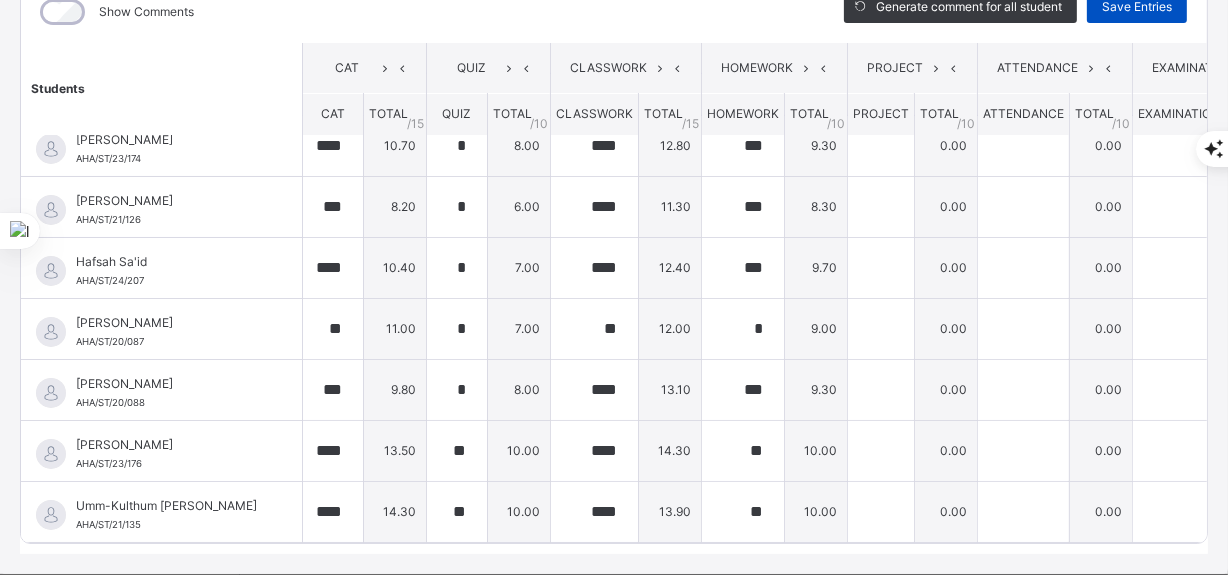 click on "Save Entries" at bounding box center [1137, 7] 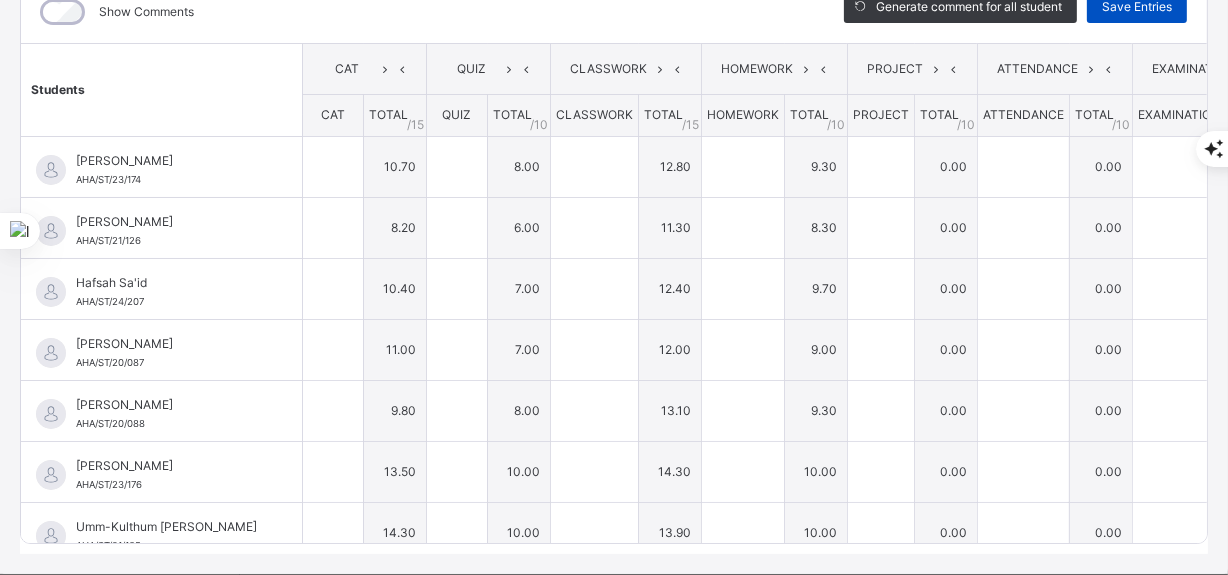 type on "****" 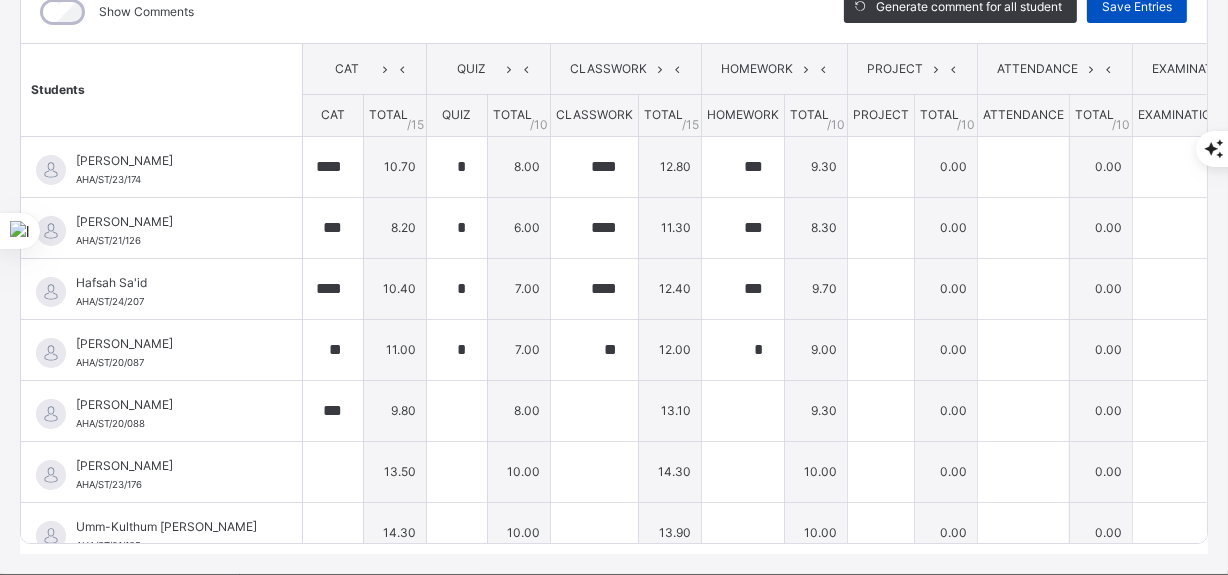 type on "*" 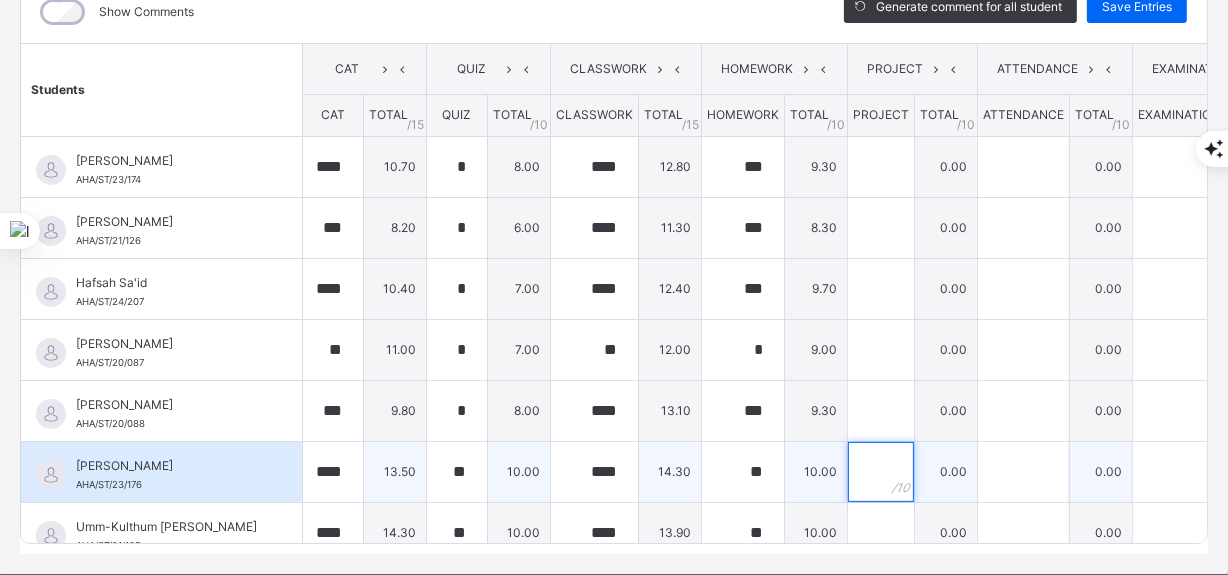 click at bounding box center [881, 472] 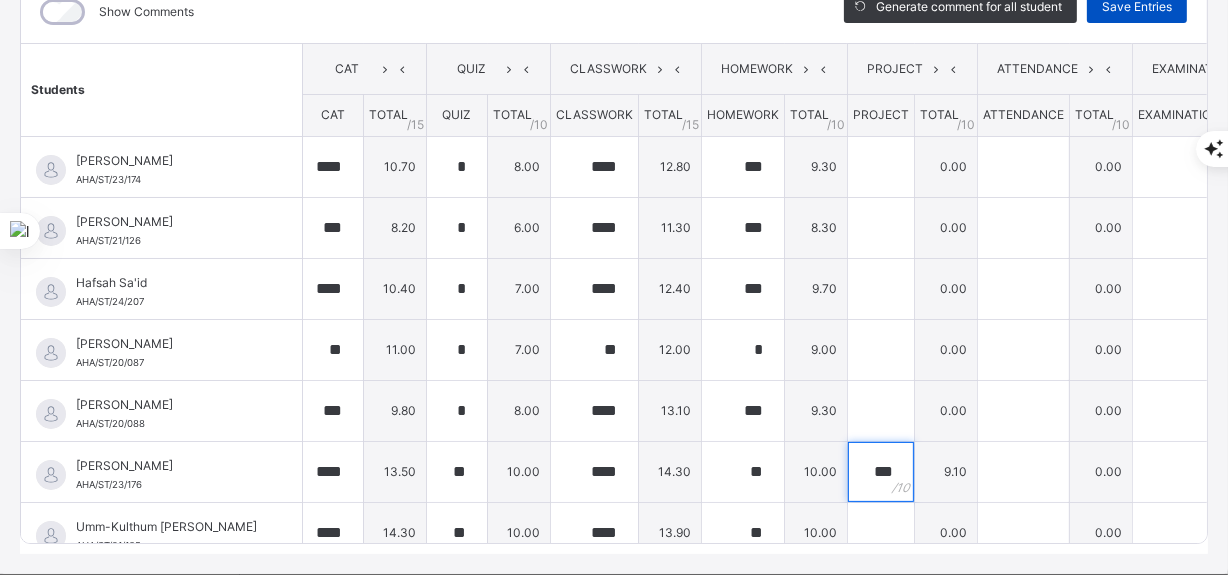 type on "***" 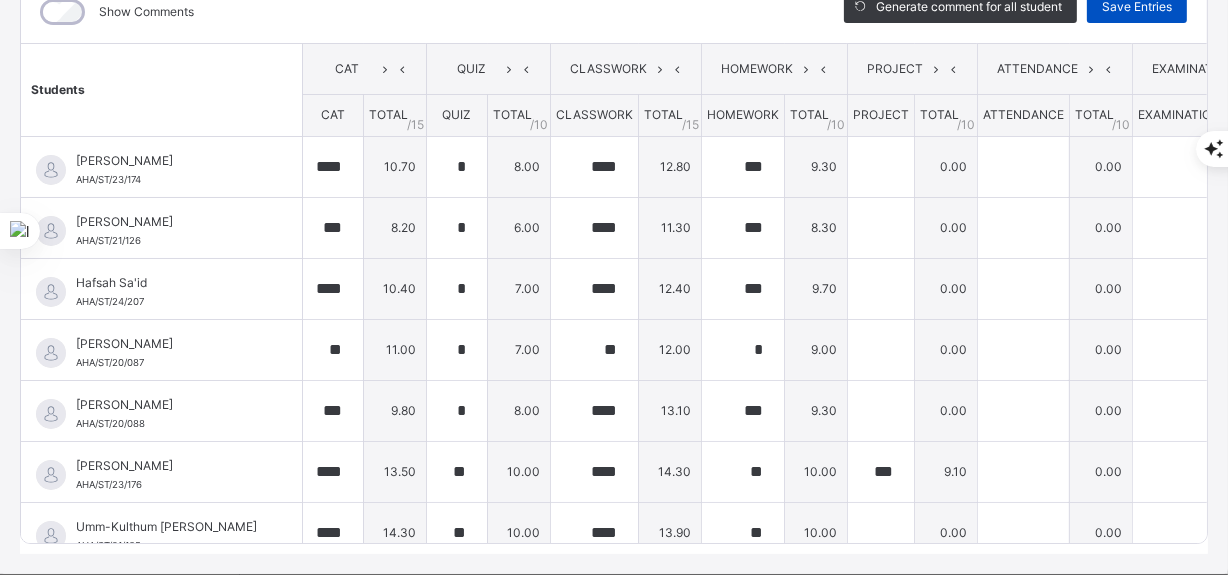 click on "Save Entries" at bounding box center (1137, 7) 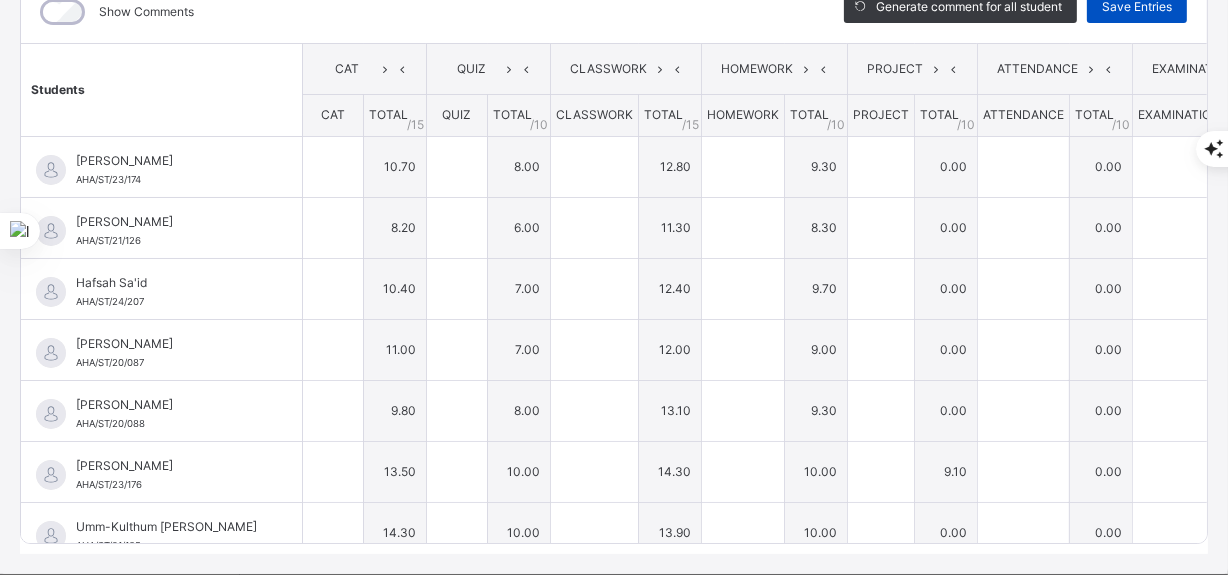 type on "****" 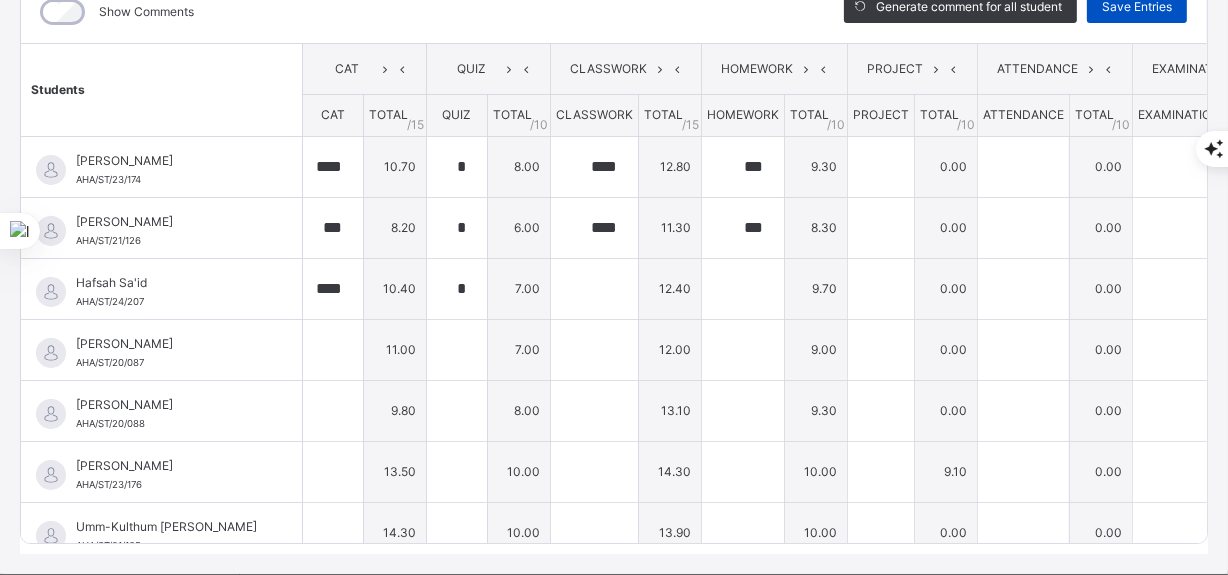 type on "****" 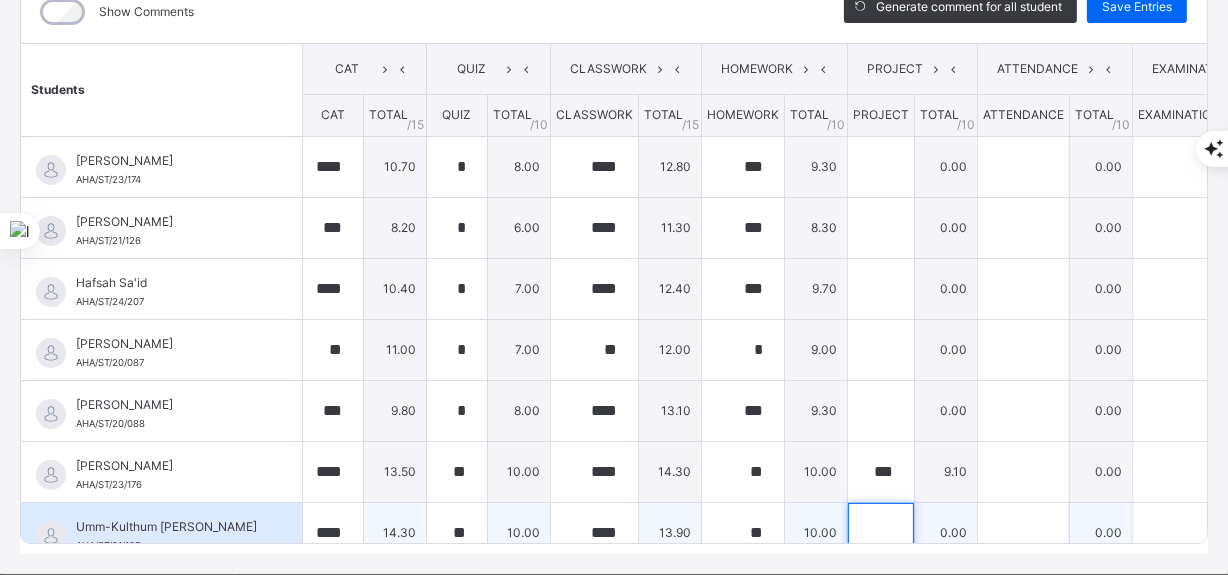 click at bounding box center [881, 533] 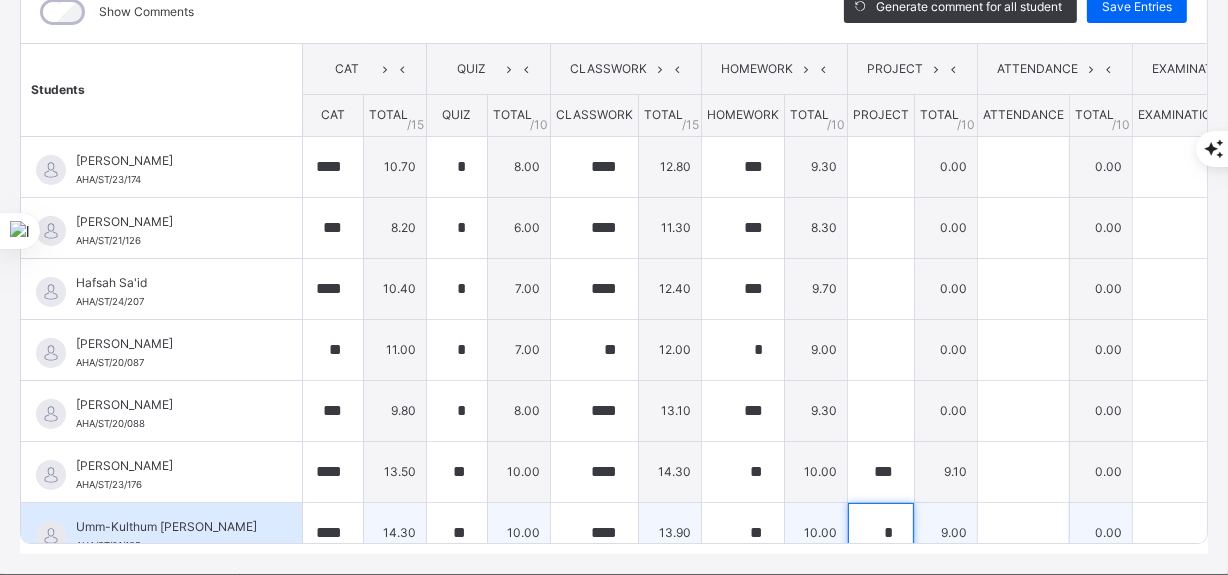 scroll, scrollTop: 11, scrollLeft: 0, axis: vertical 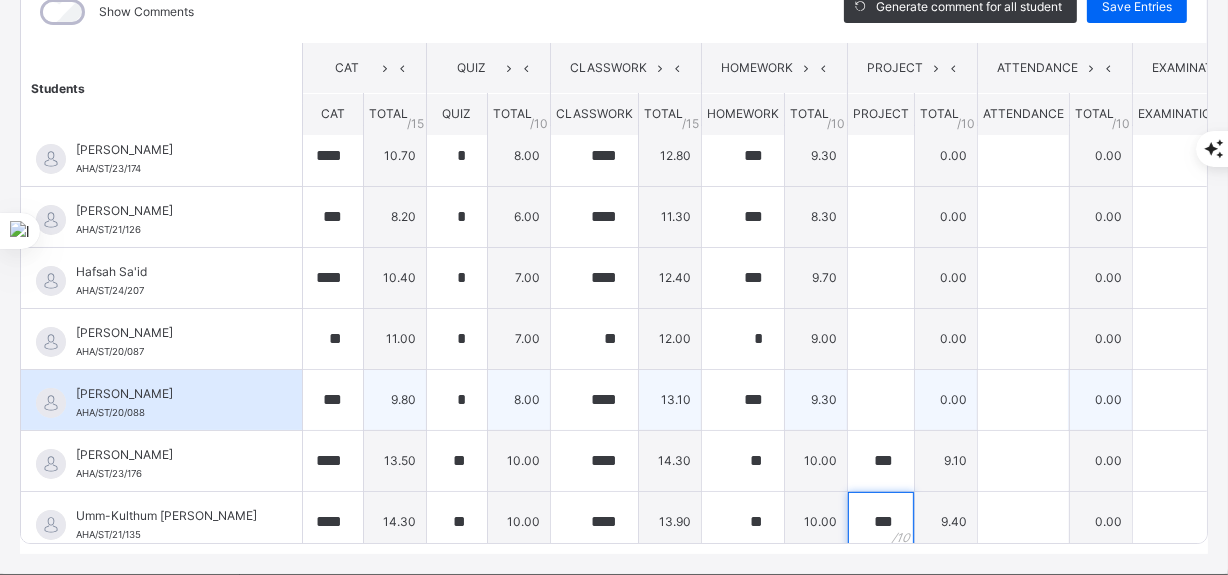 type on "***" 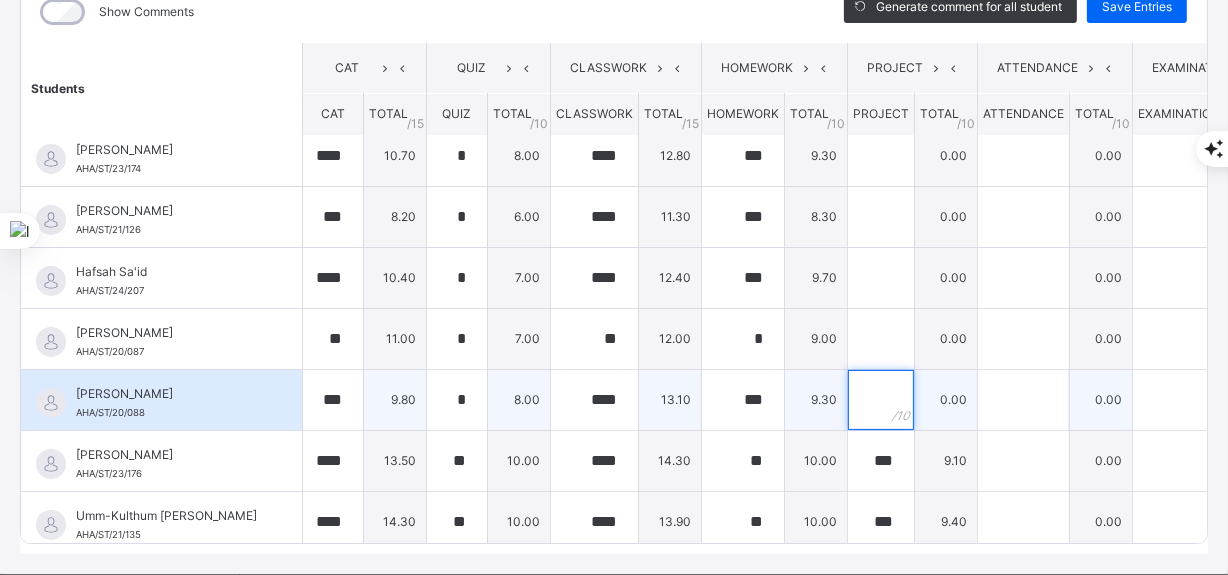 click at bounding box center (881, 400) 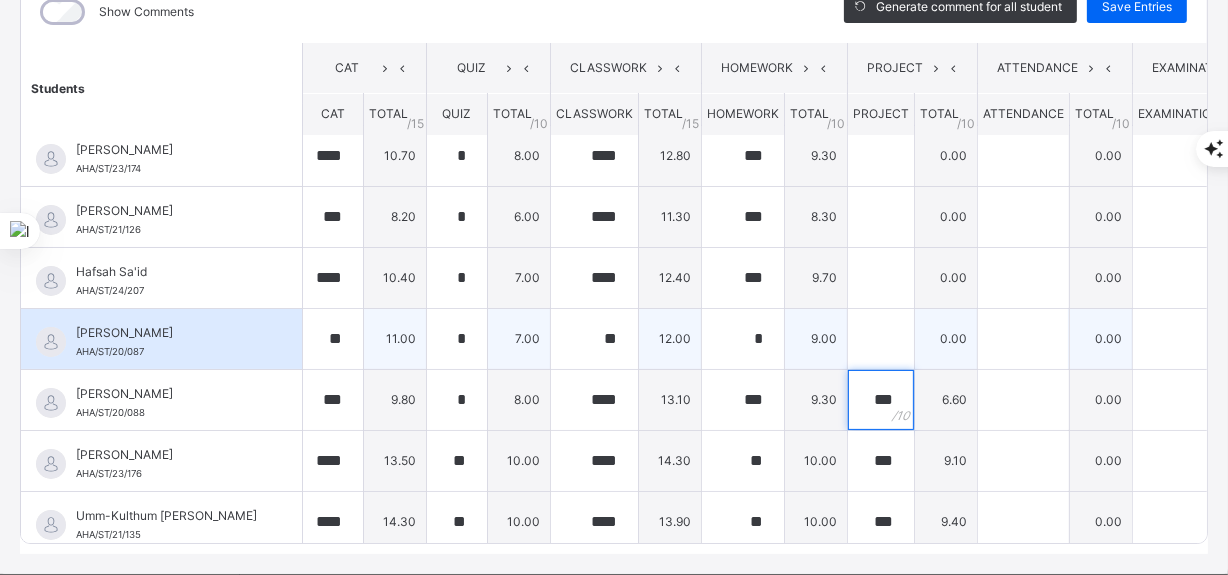 type on "***" 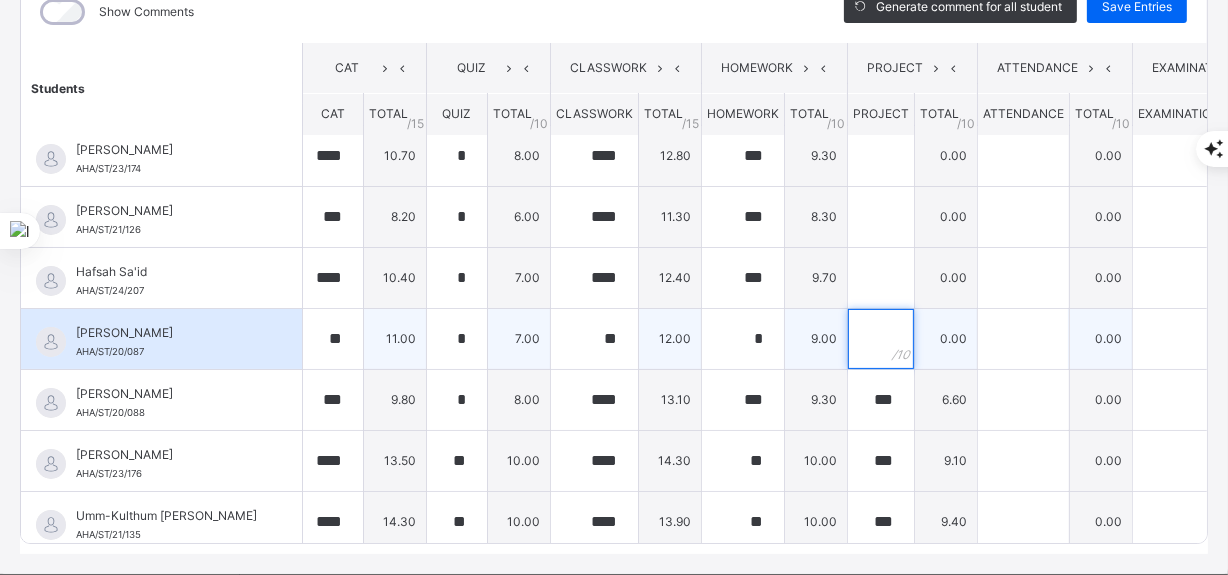 click at bounding box center (881, 339) 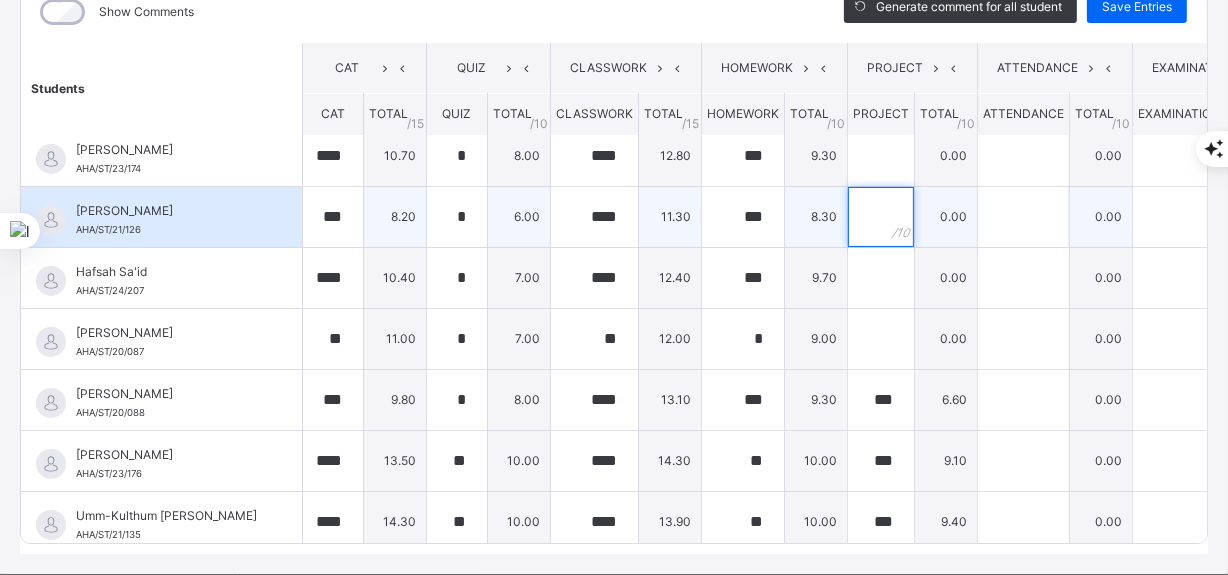 click at bounding box center [881, 217] 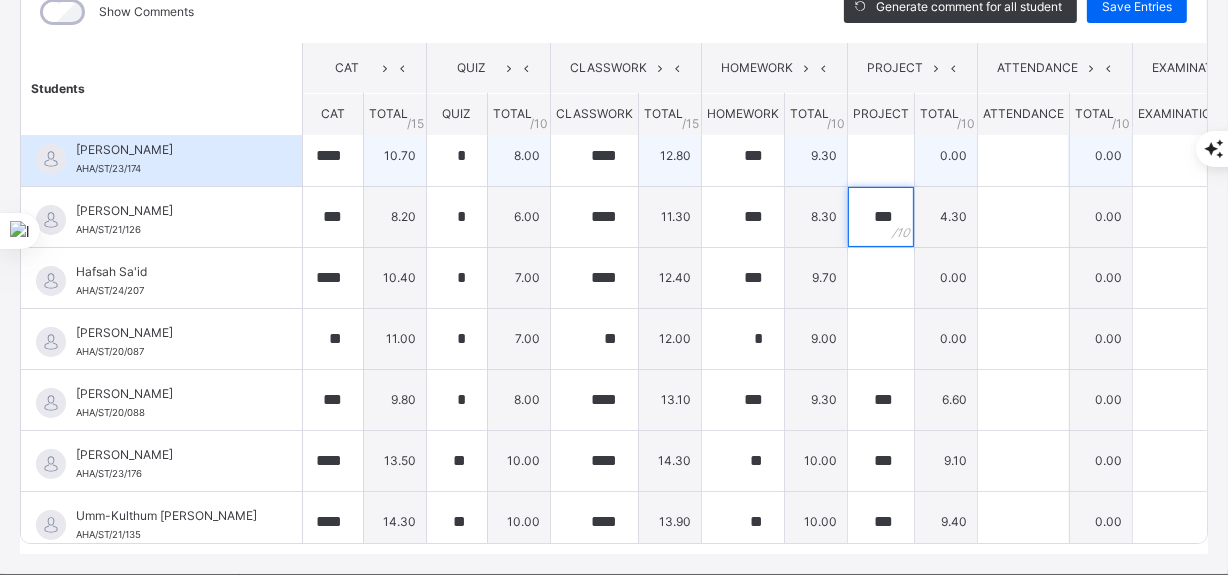 type on "***" 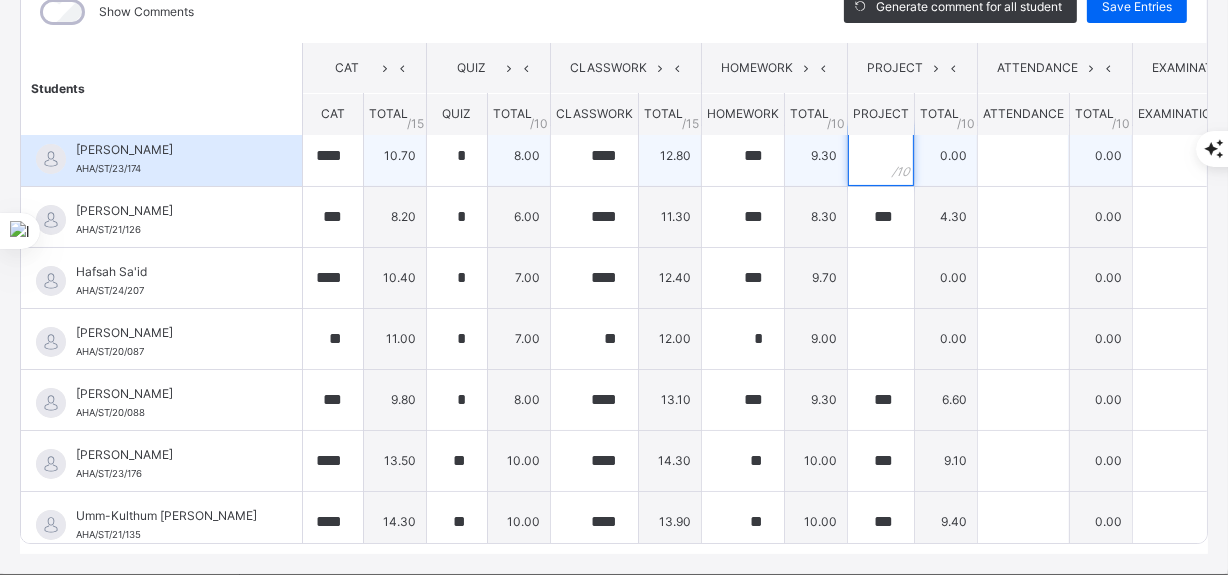 click at bounding box center [881, 156] 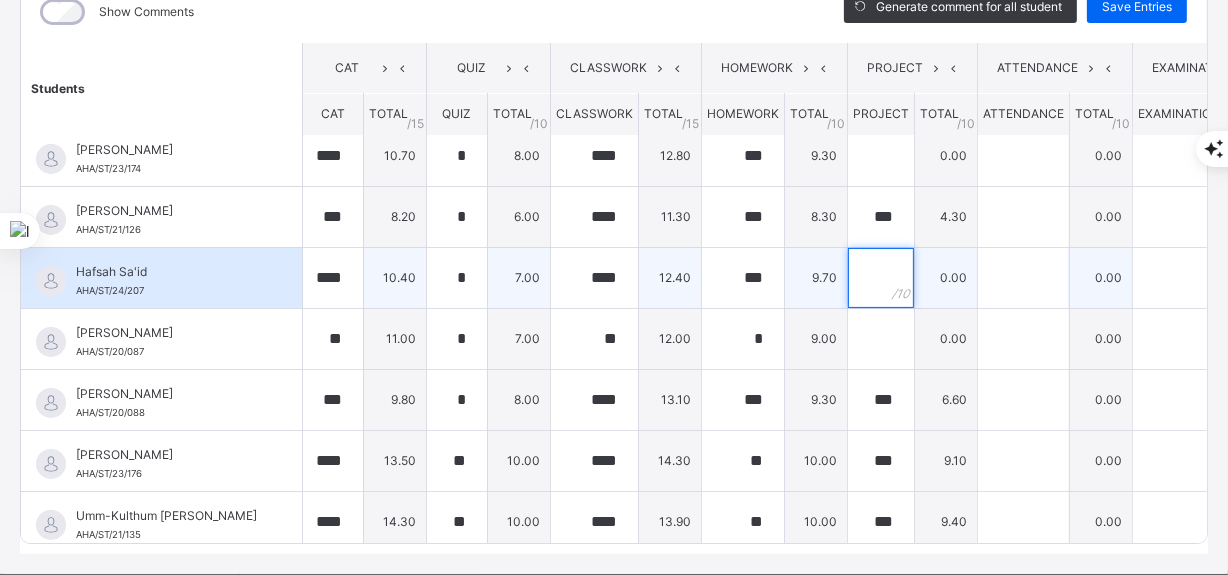 click at bounding box center (881, 278) 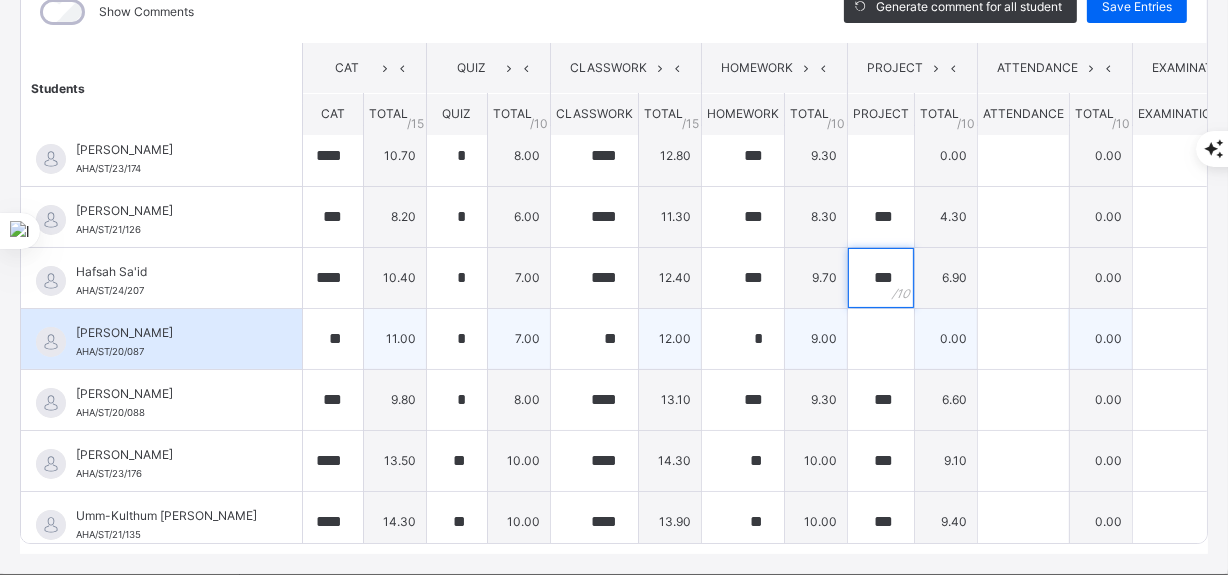 type on "***" 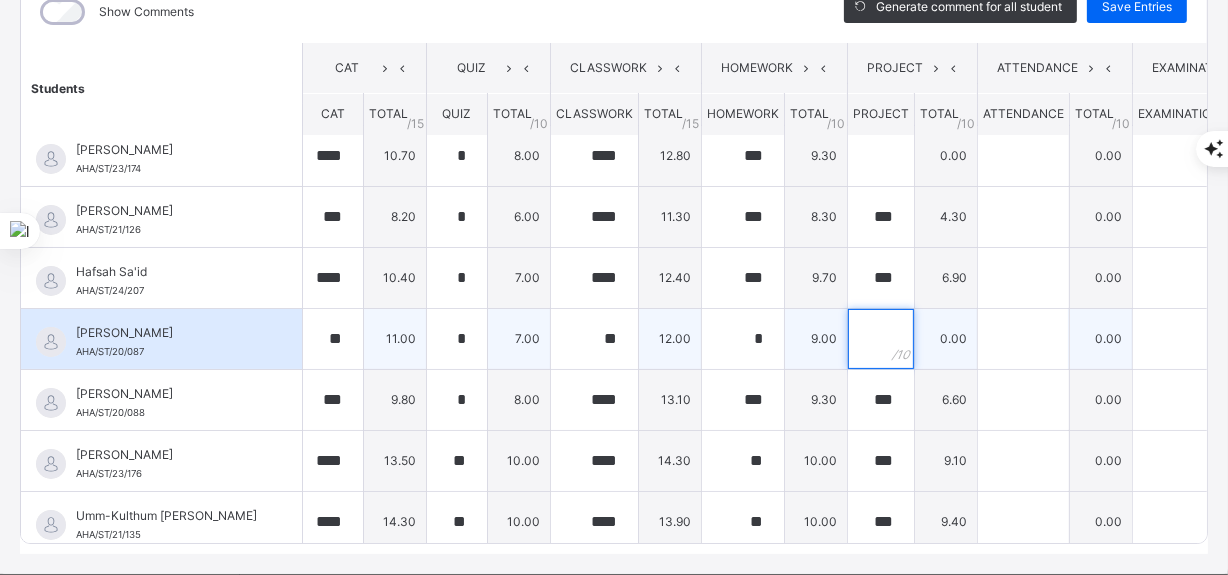 click at bounding box center [881, 339] 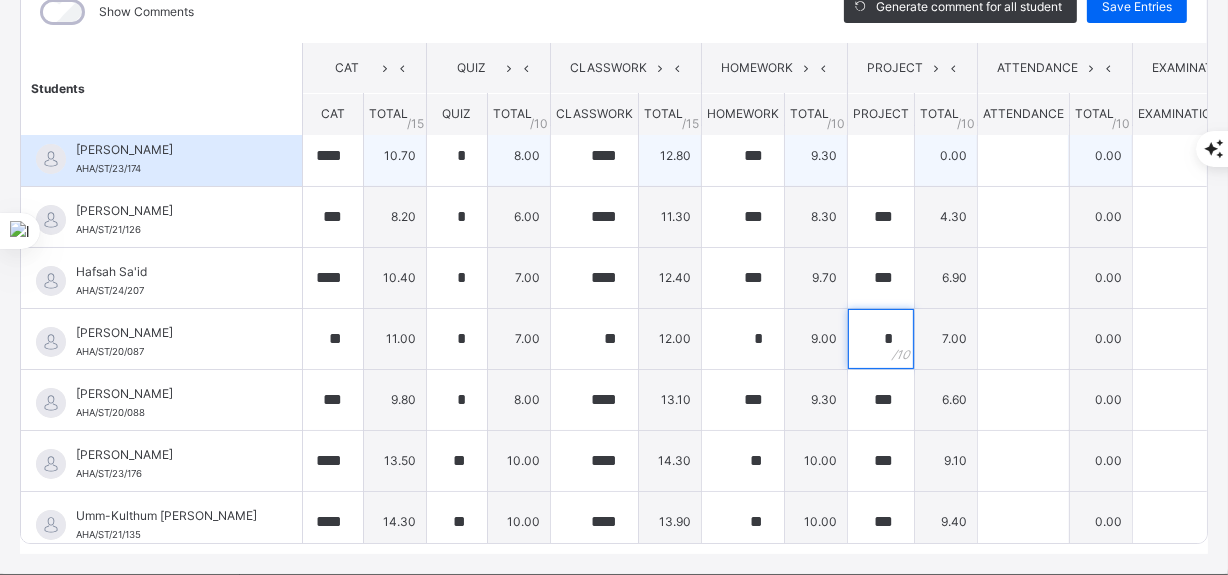 type on "*" 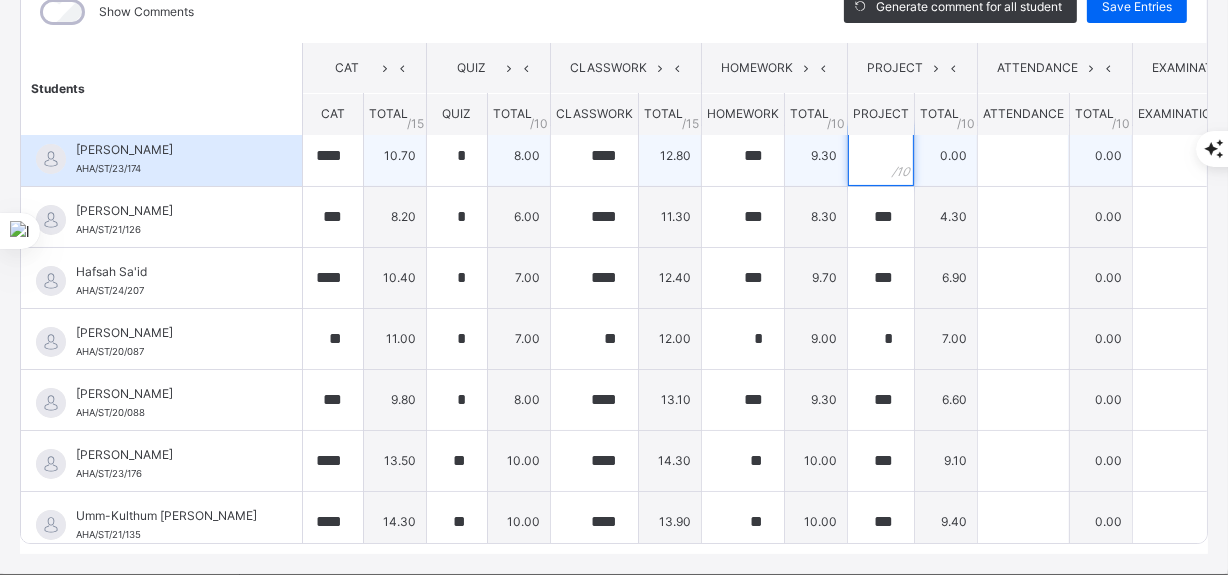 click at bounding box center [881, 156] 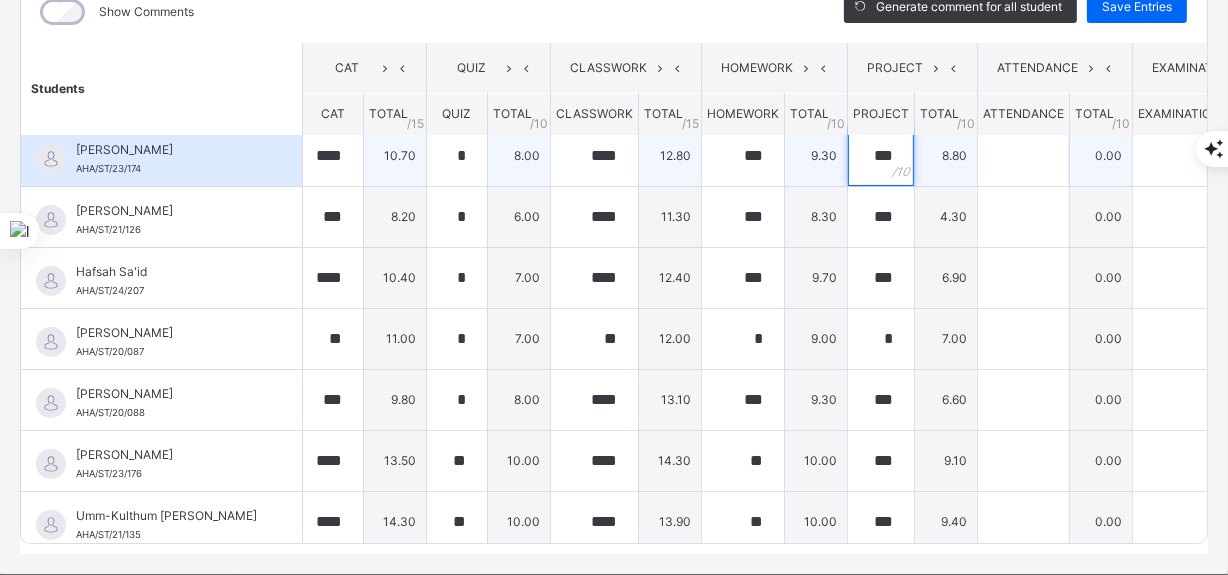 type on "***" 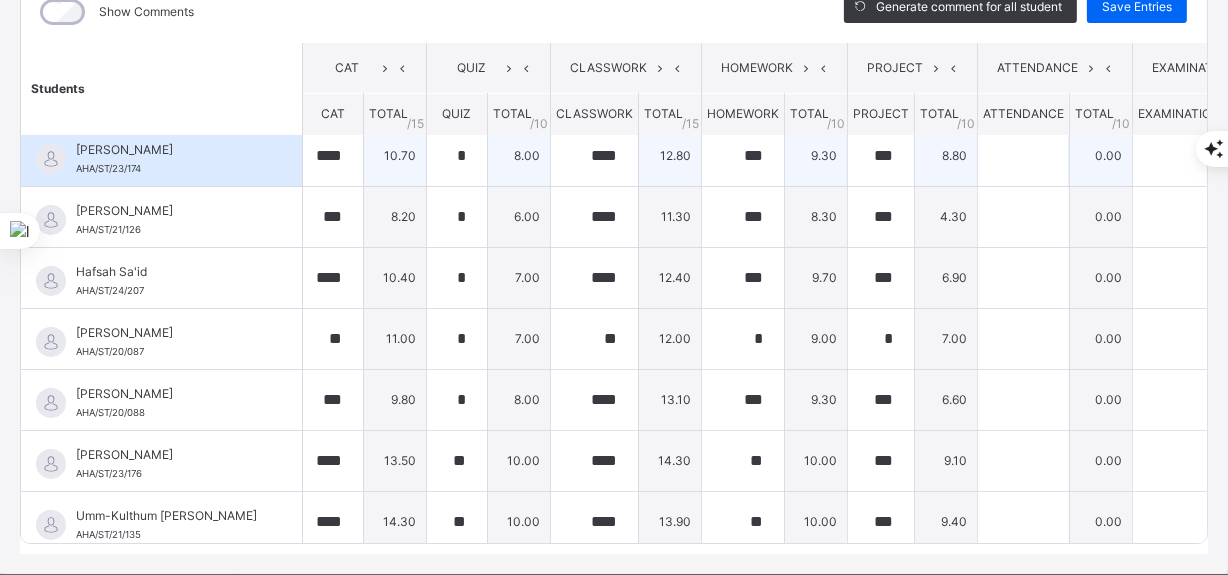 click on "8.80" at bounding box center (946, 155) 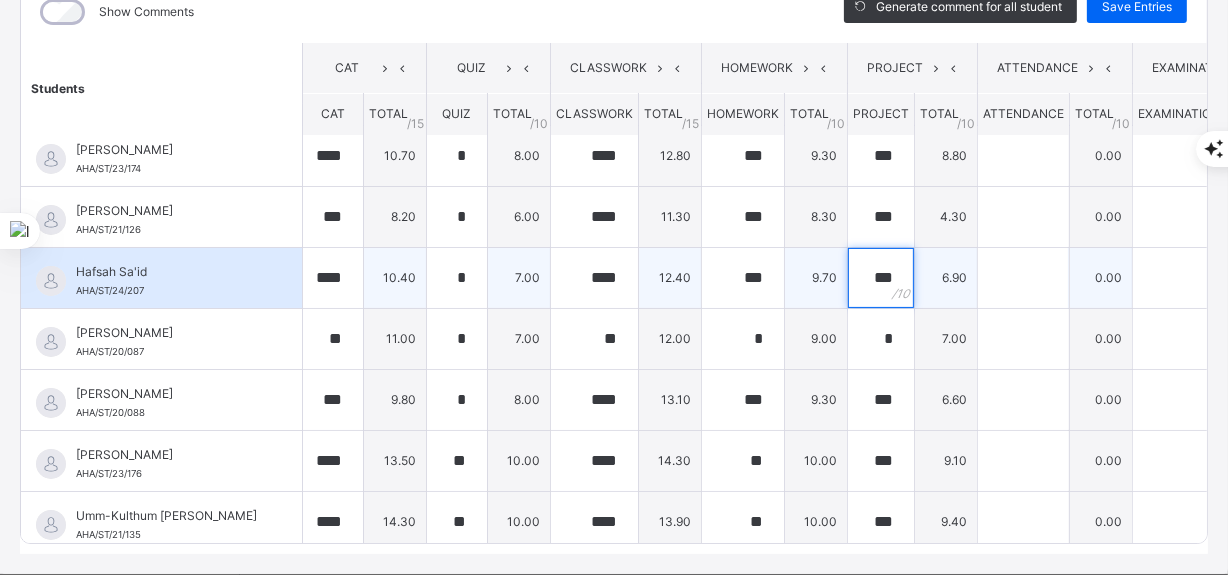 click on "***" at bounding box center [881, 278] 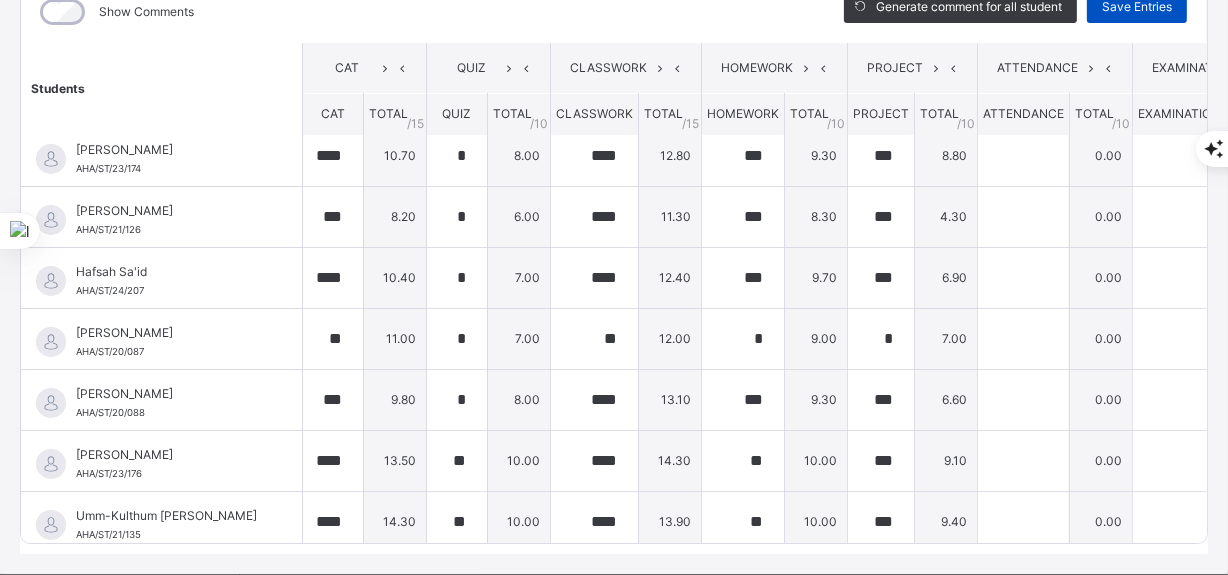 click on "Save Entries" at bounding box center [1137, 7] 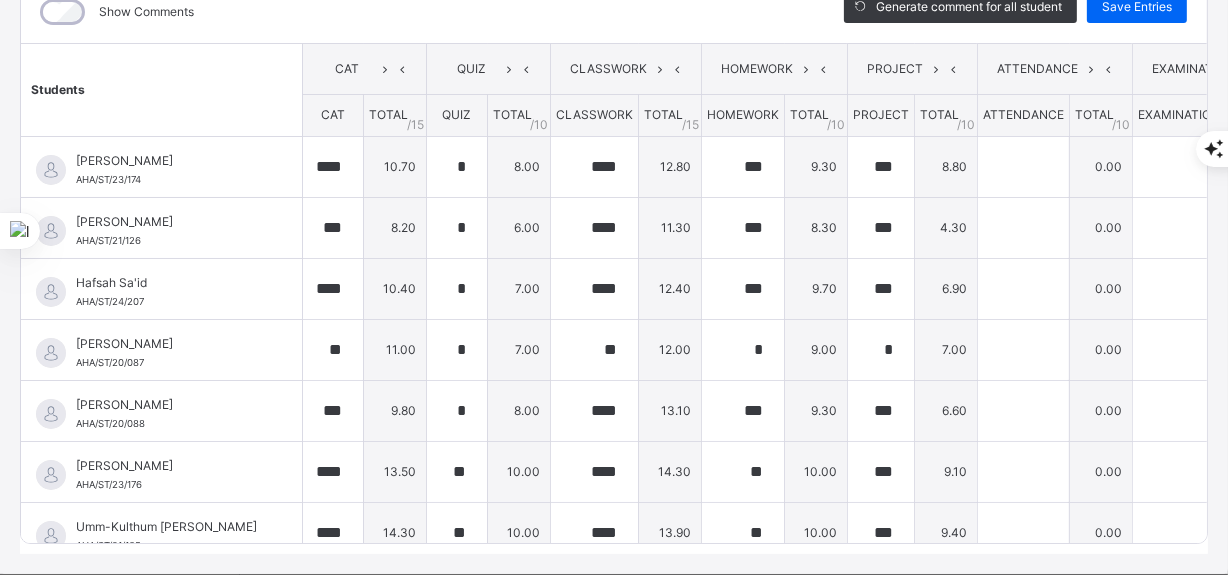type on "****" 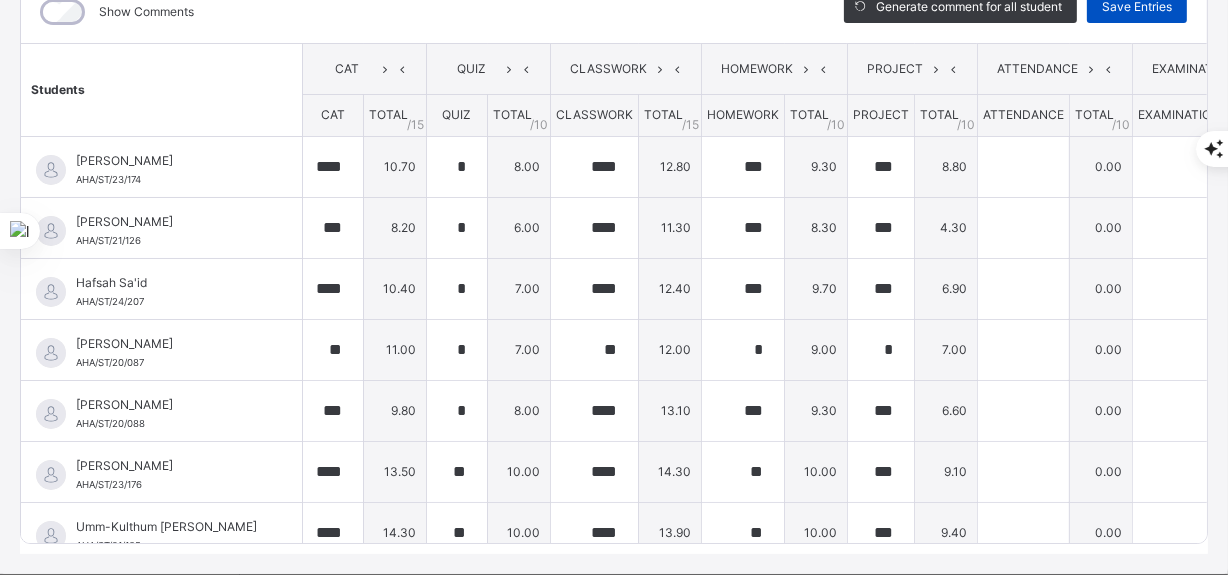 click on "Save Entries" at bounding box center (1137, 7) 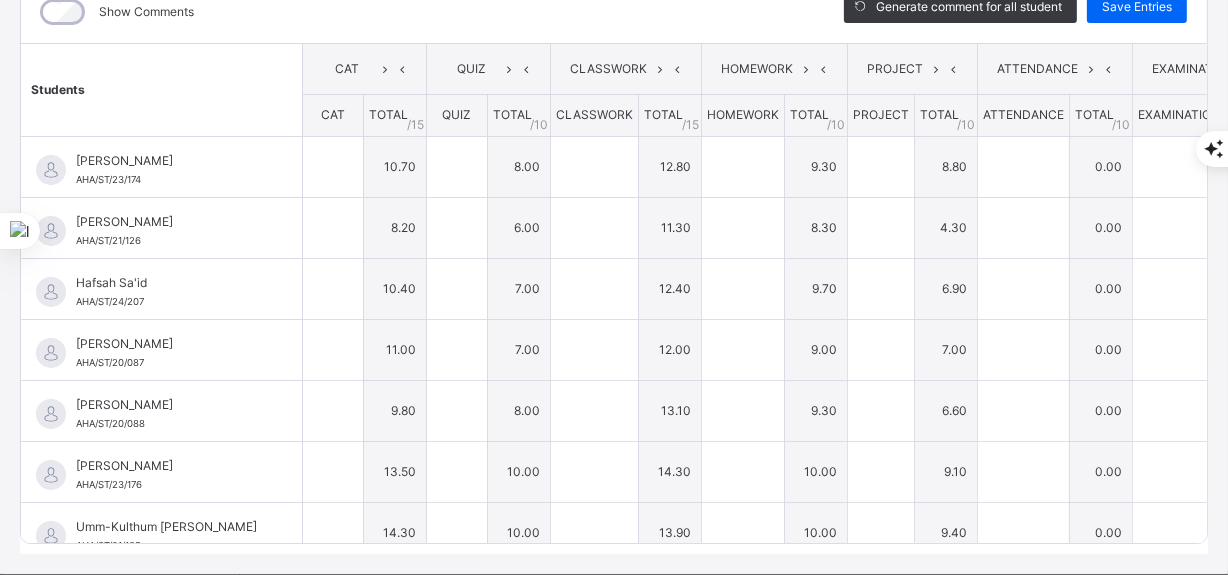 type on "****" 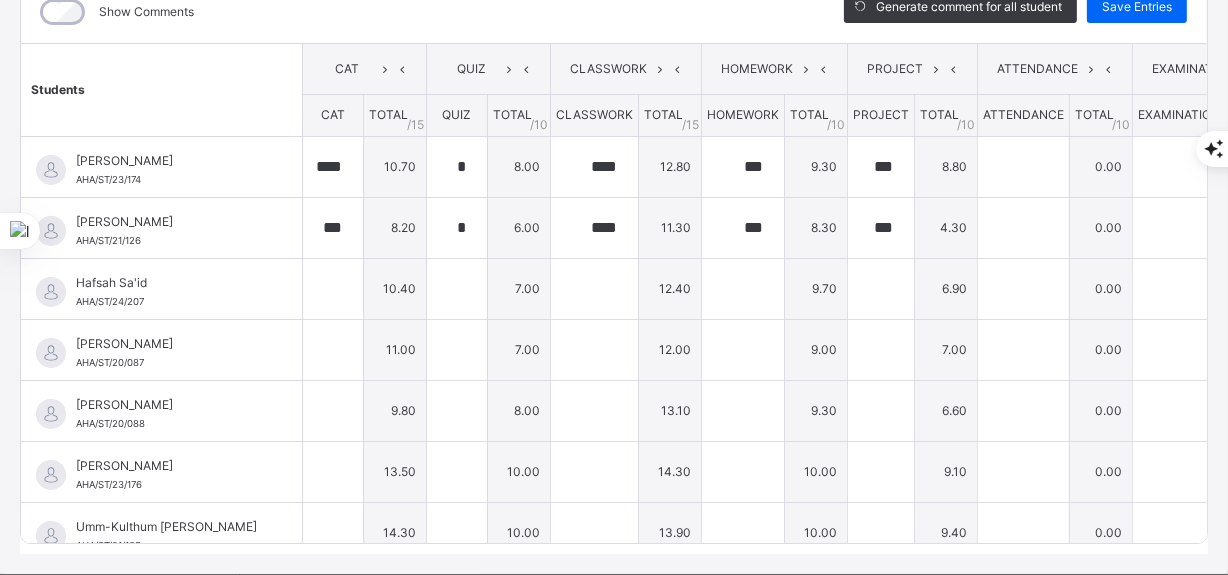 type on "****" 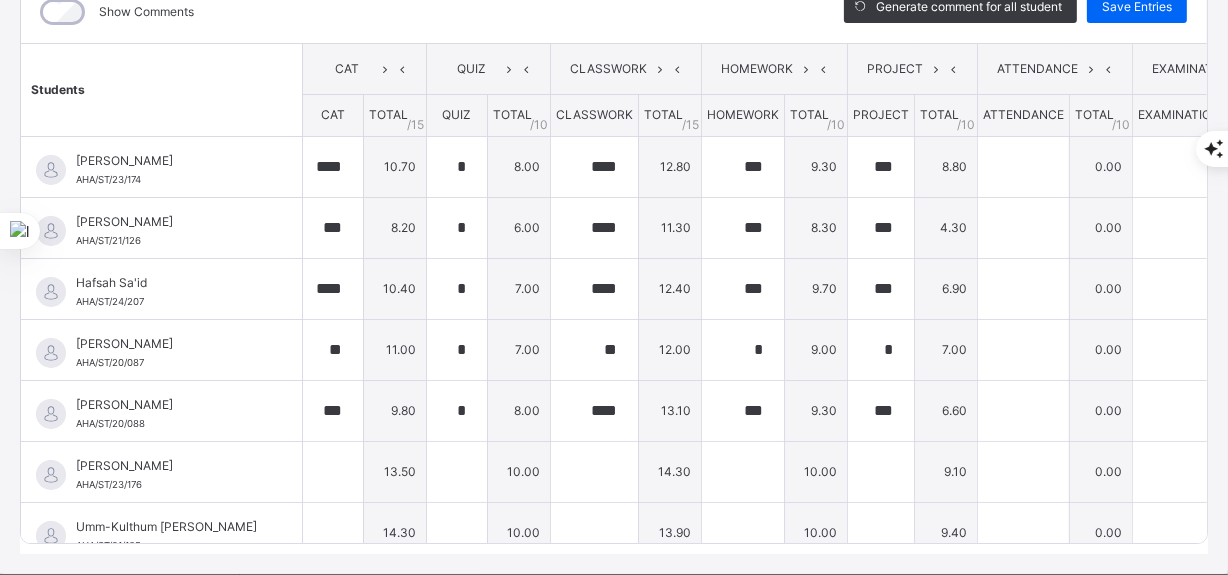 type on "****" 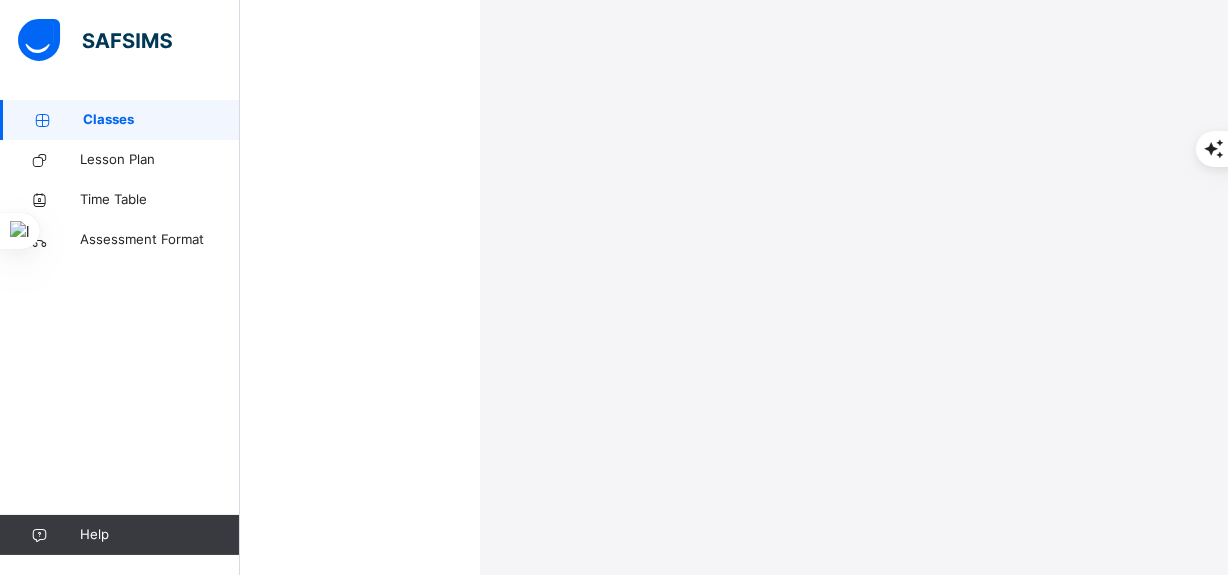 scroll, scrollTop: 0, scrollLeft: 0, axis: both 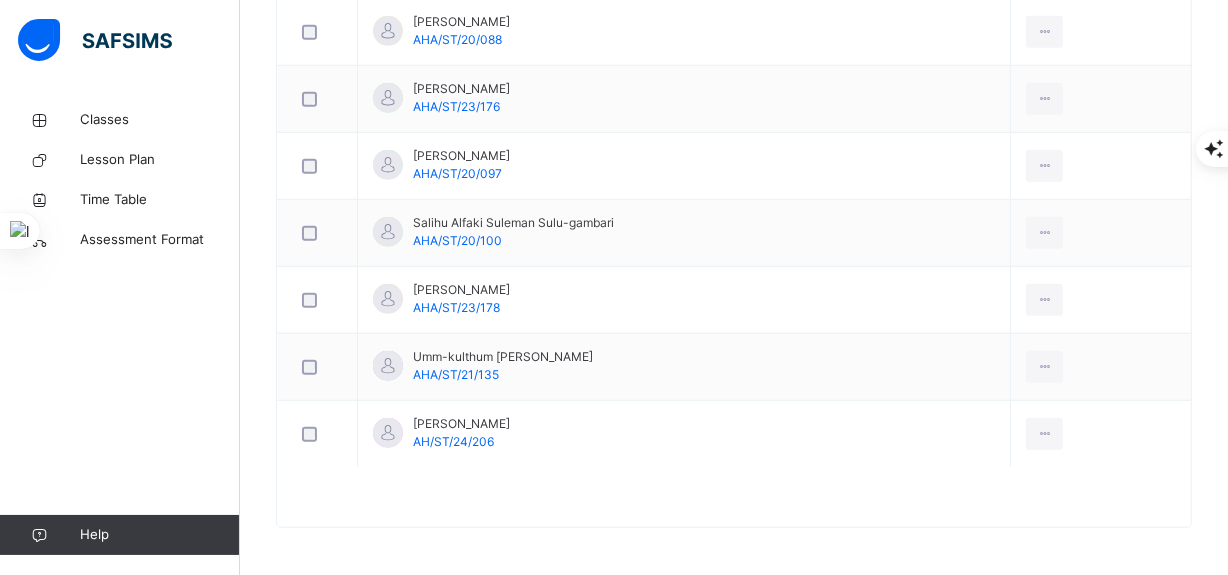click on "Subjects" at bounding box center [467, -1064] 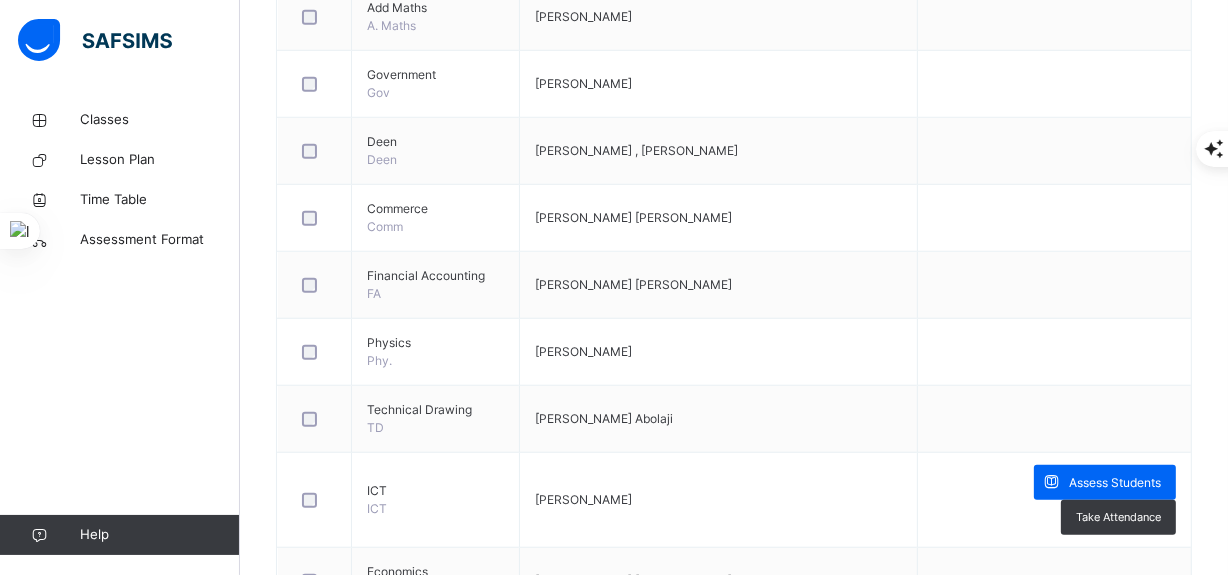 scroll, scrollTop: 0, scrollLeft: 0, axis: both 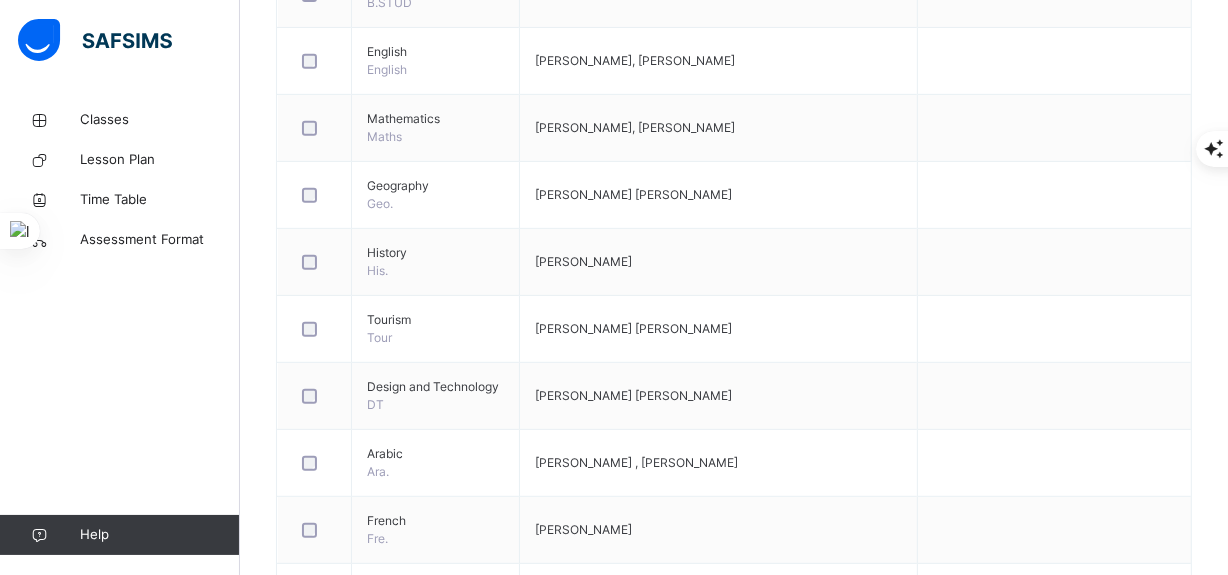 click on "Assess Students" at bounding box center (1105, 1129) 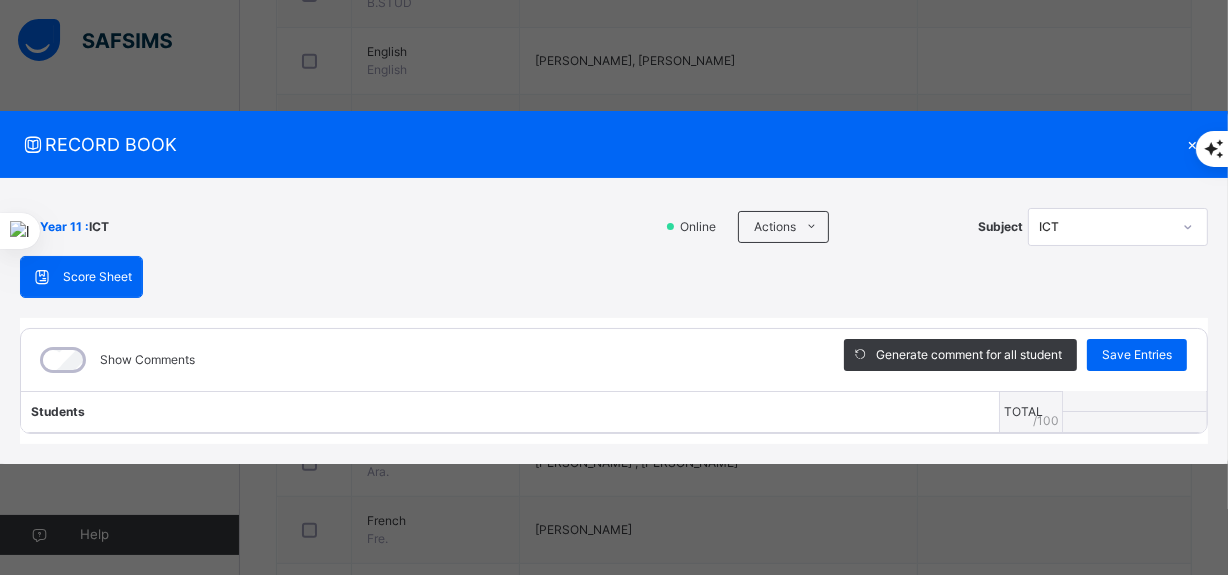 scroll, scrollTop: 1594, scrollLeft: 0, axis: vertical 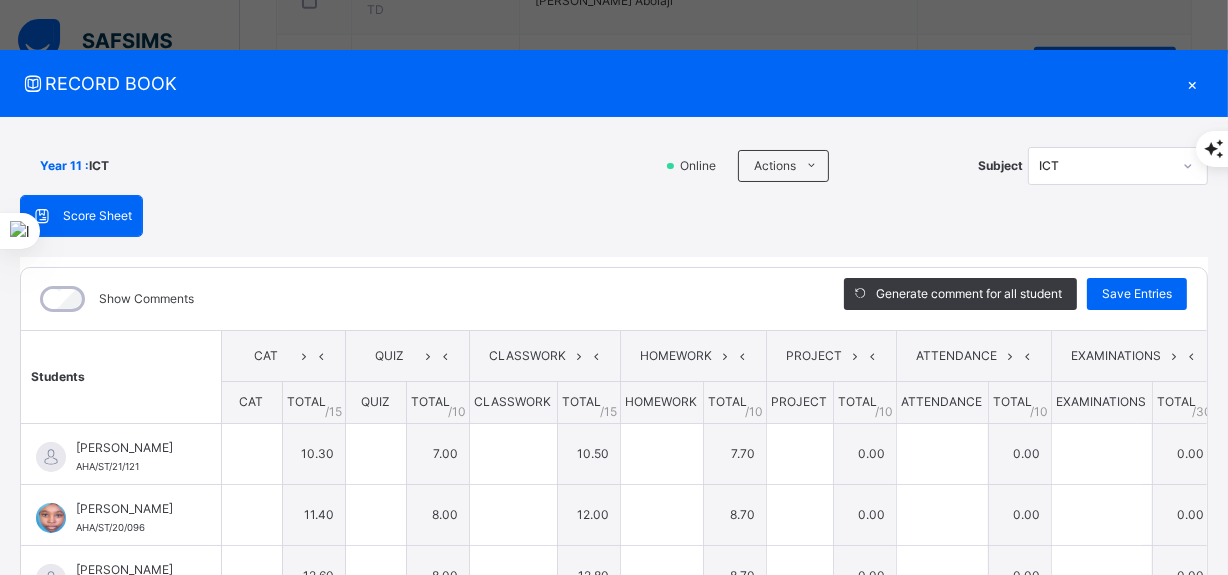 type on "****" 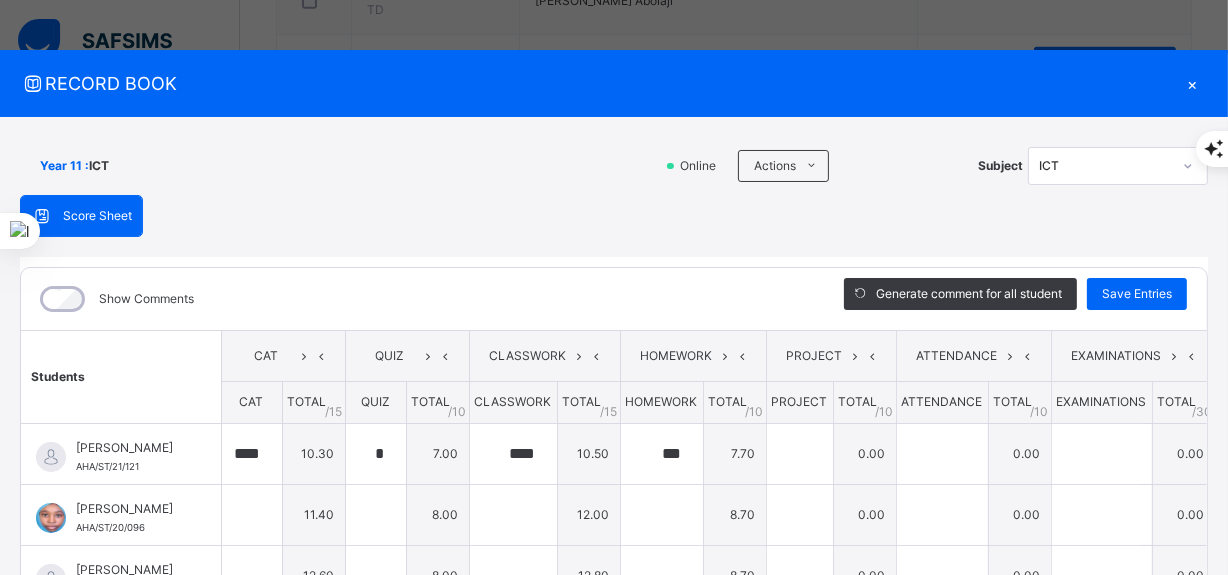 type on "****" 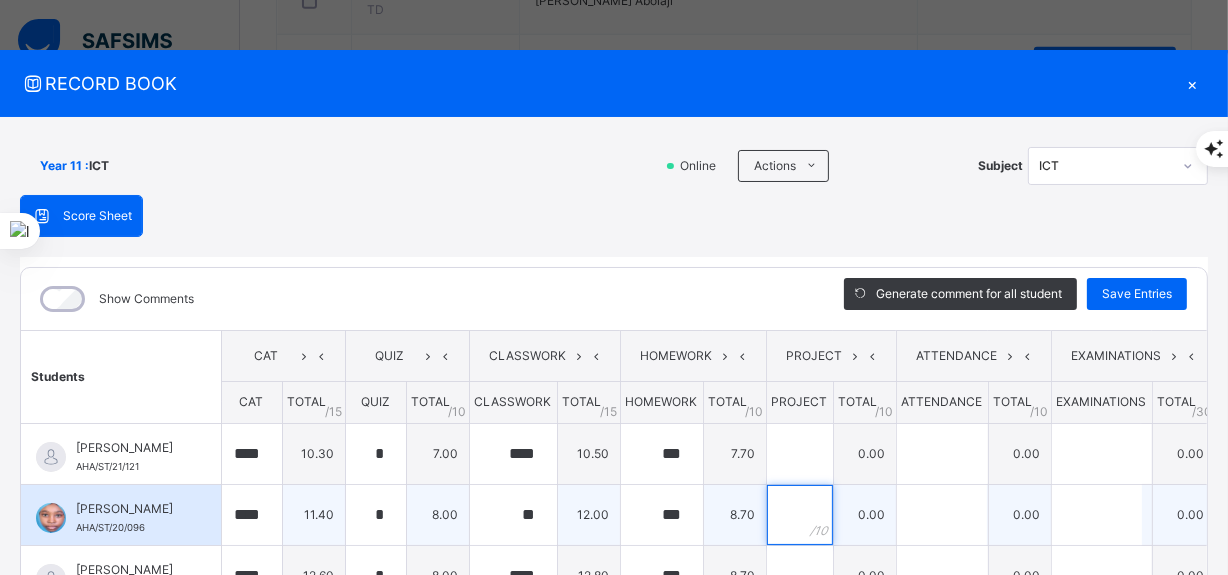 click at bounding box center (800, 515) 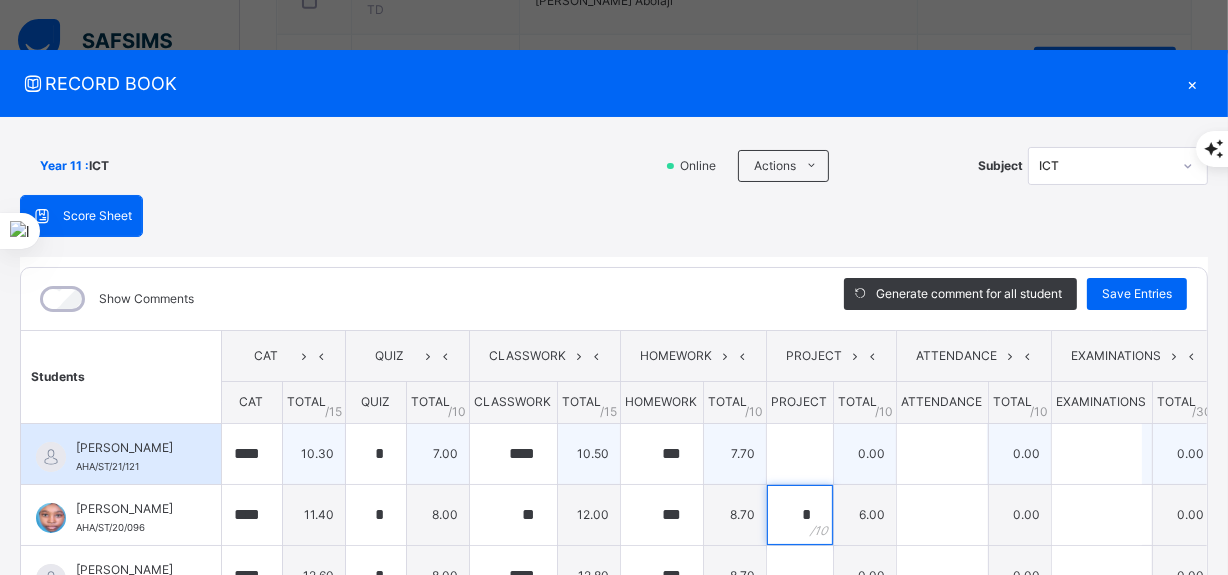 type on "*" 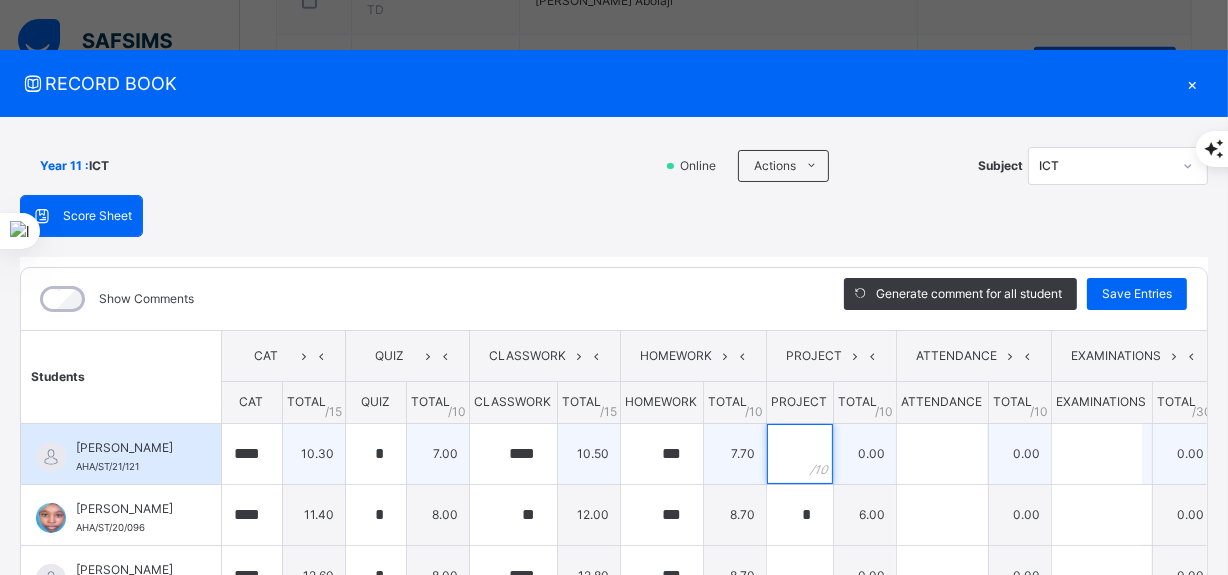 click at bounding box center (800, 454) 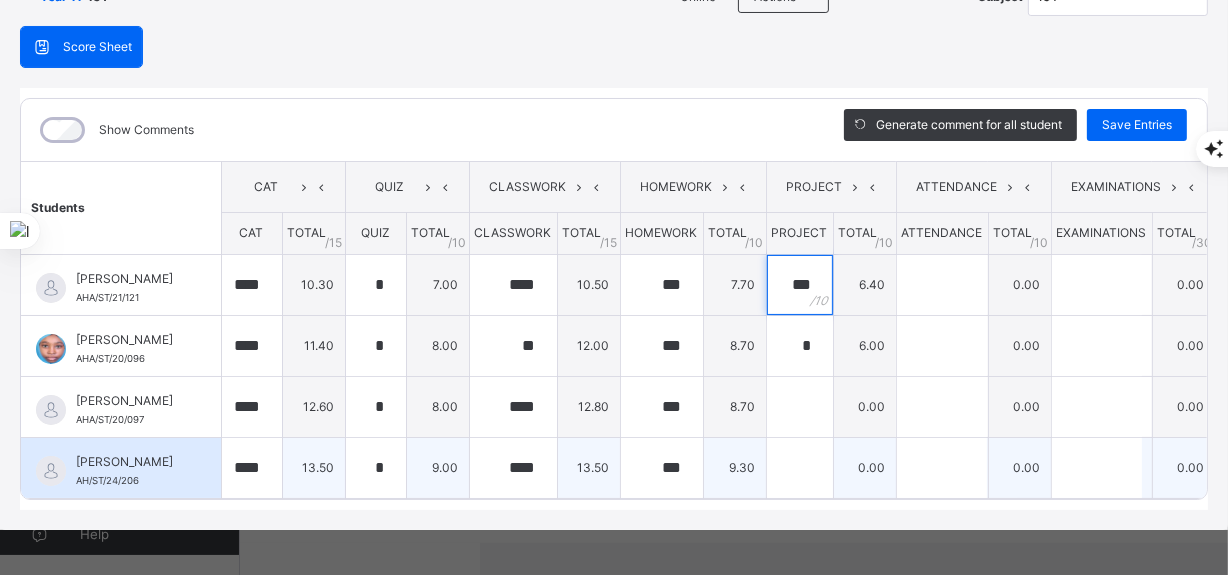 scroll, scrollTop: 170, scrollLeft: 0, axis: vertical 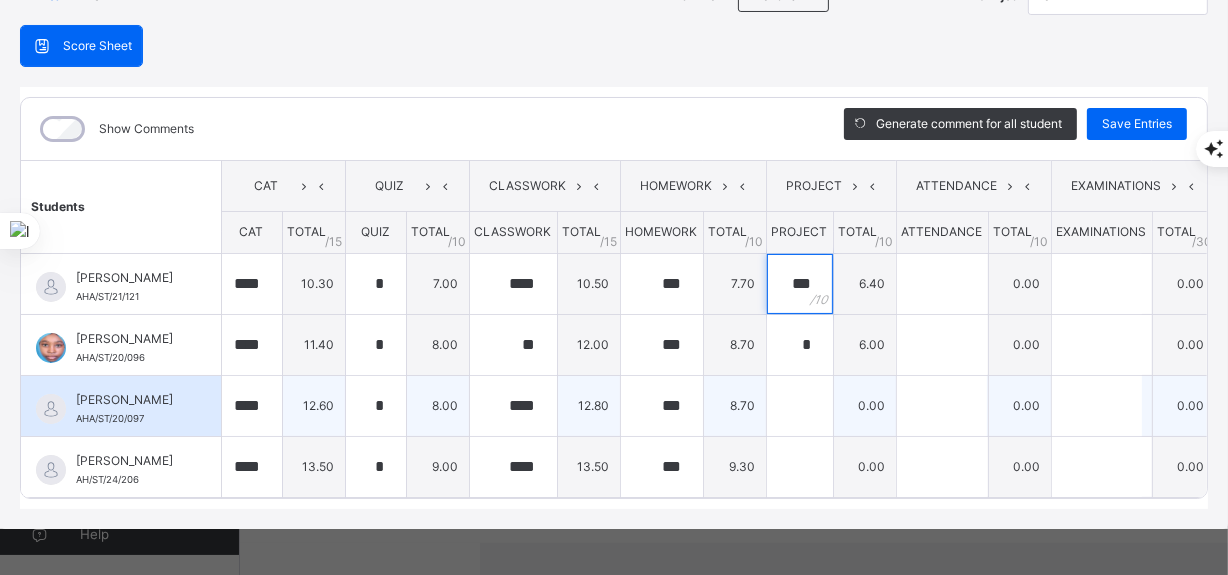 type on "***" 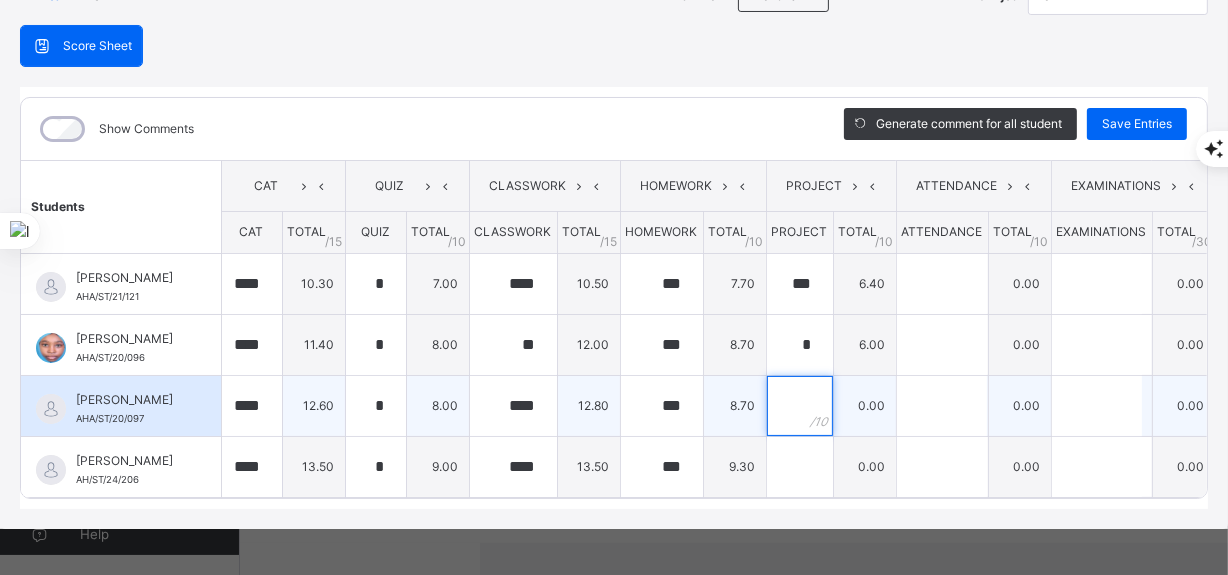 click at bounding box center [800, 406] 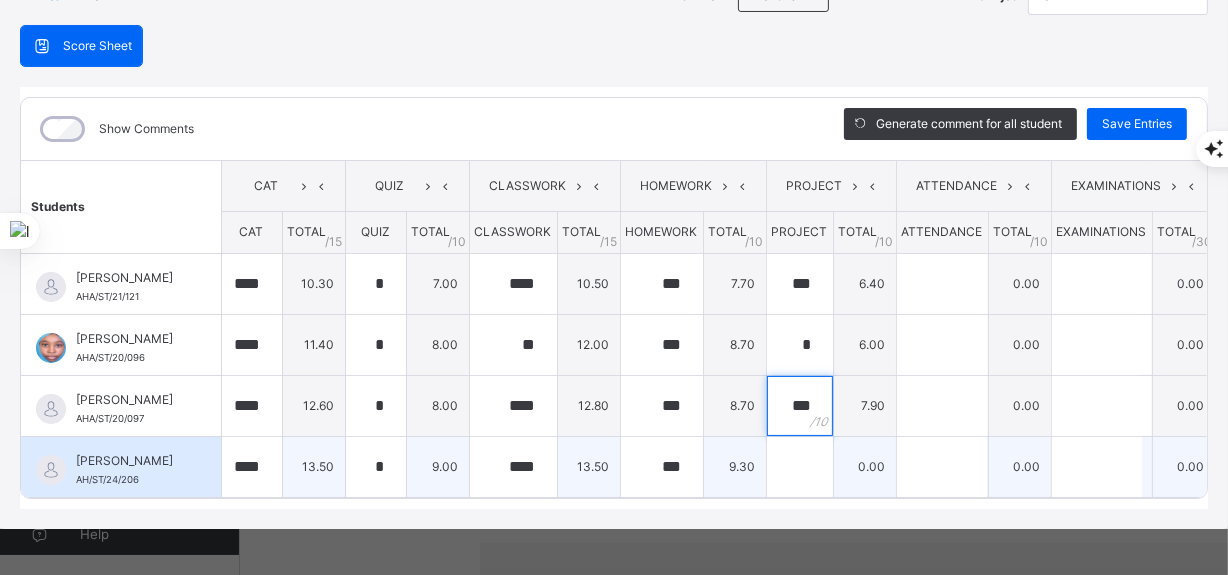 type on "***" 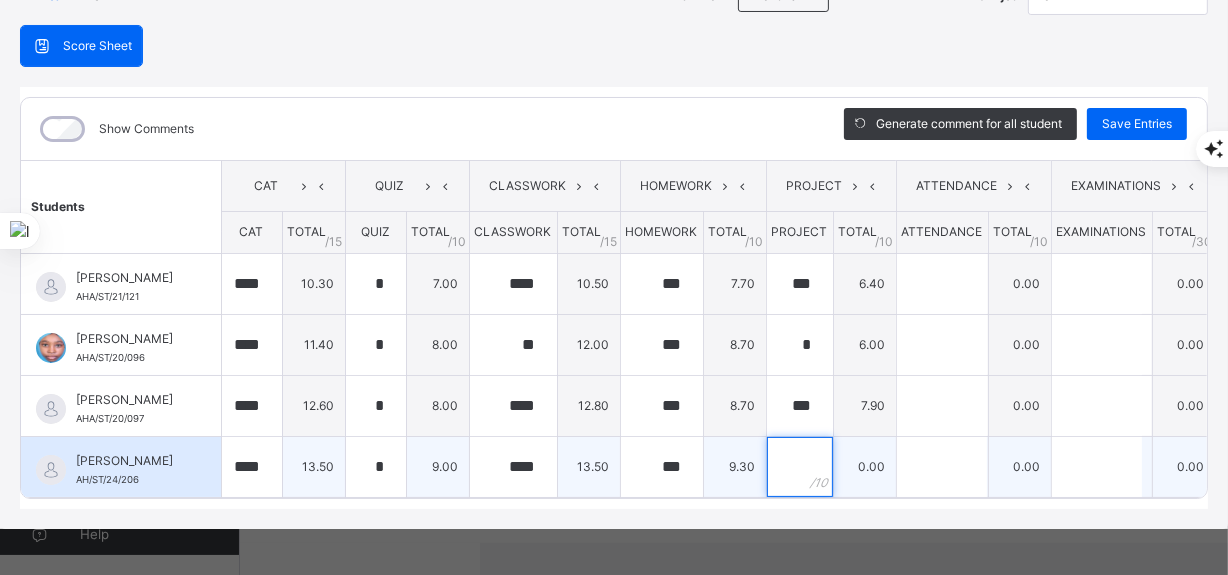 click at bounding box center (800, 467) 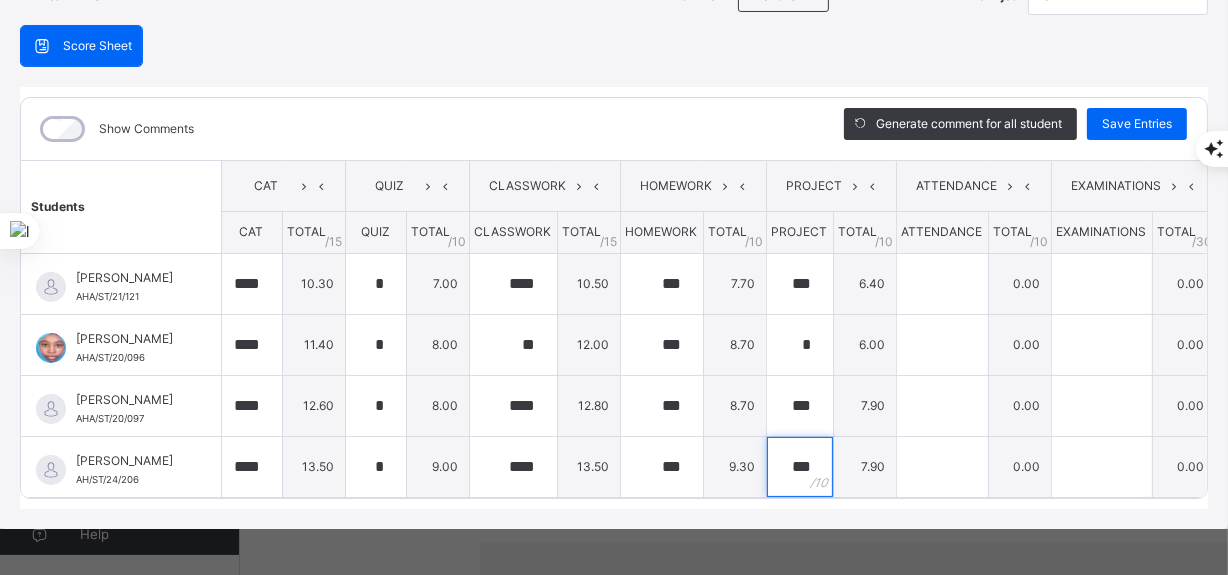 type on "***" 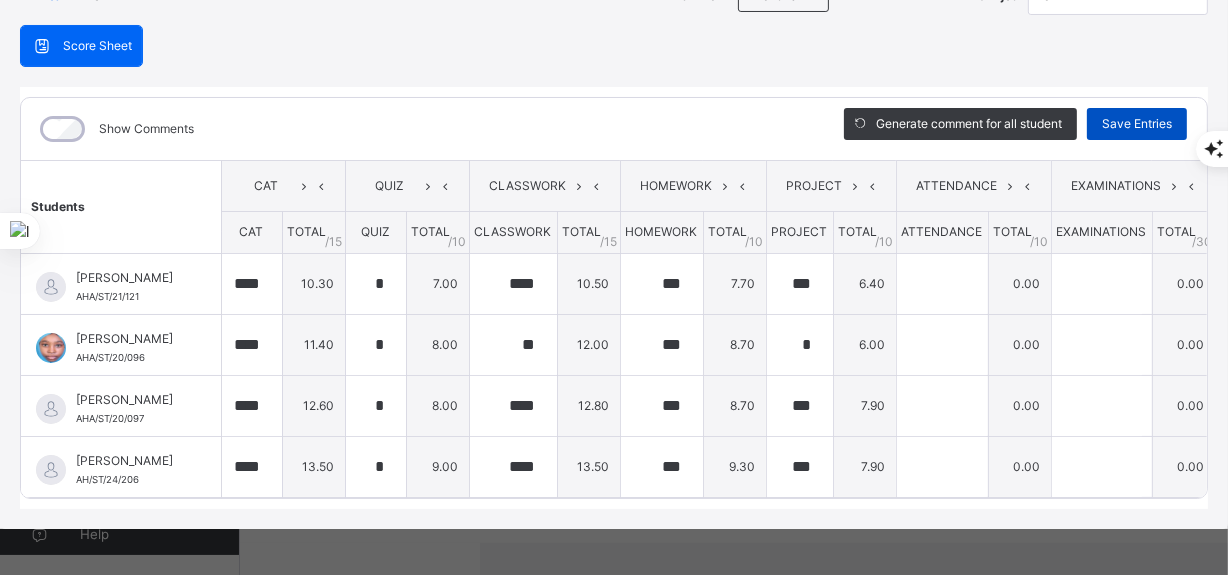 click on "Save Entries" at bounding box center [1137, 124] 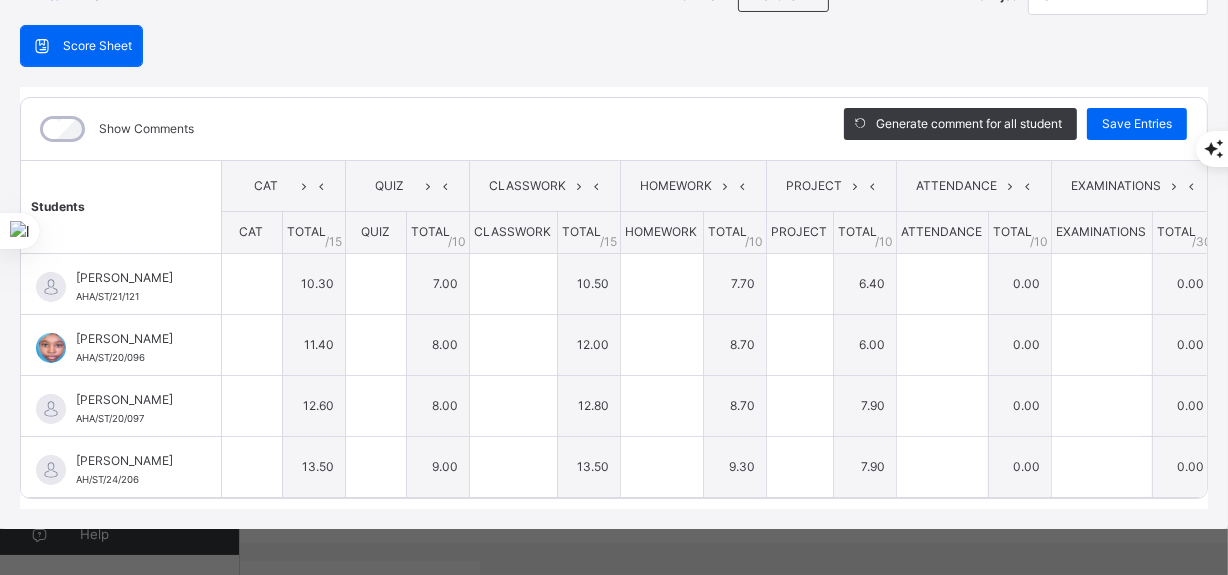 type on "****" 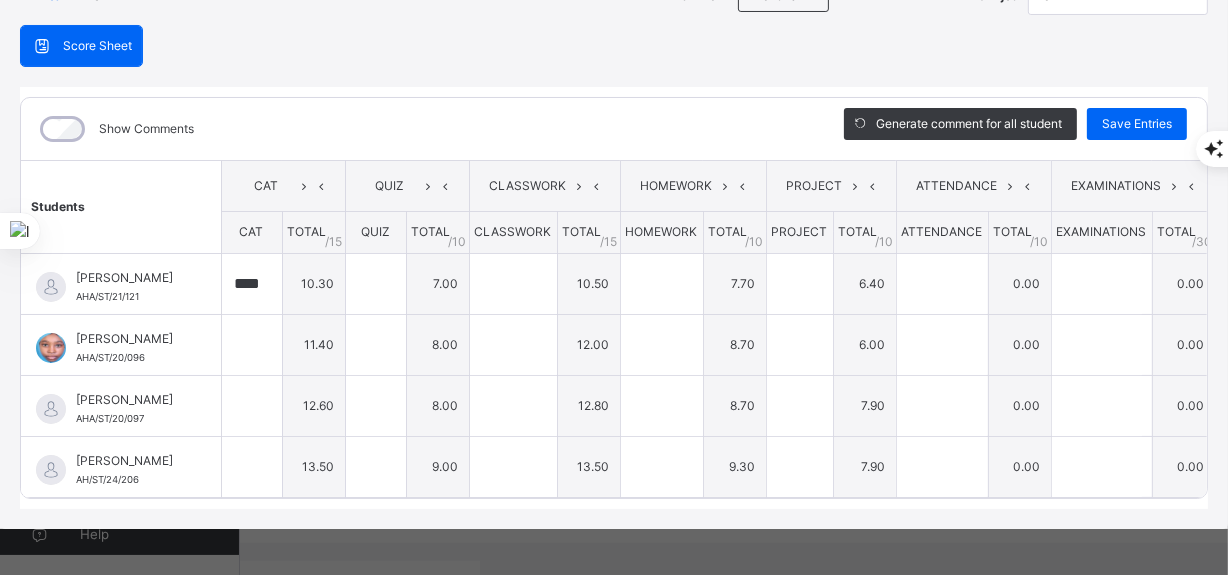 type on "*" 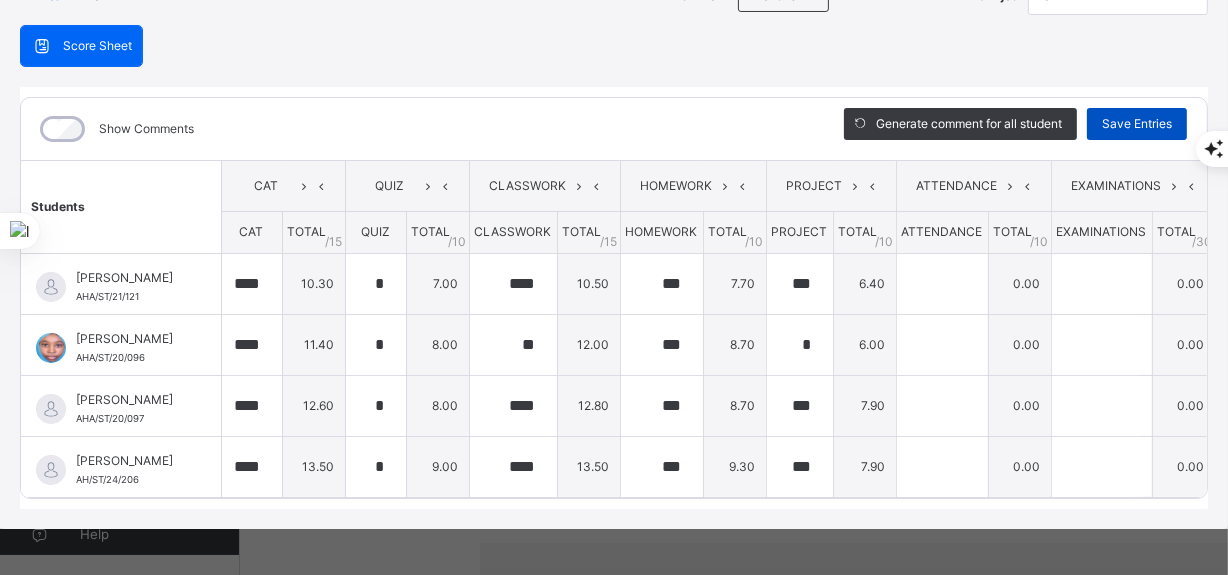 click on "Save Entries" at bounding box center [1137, 124] 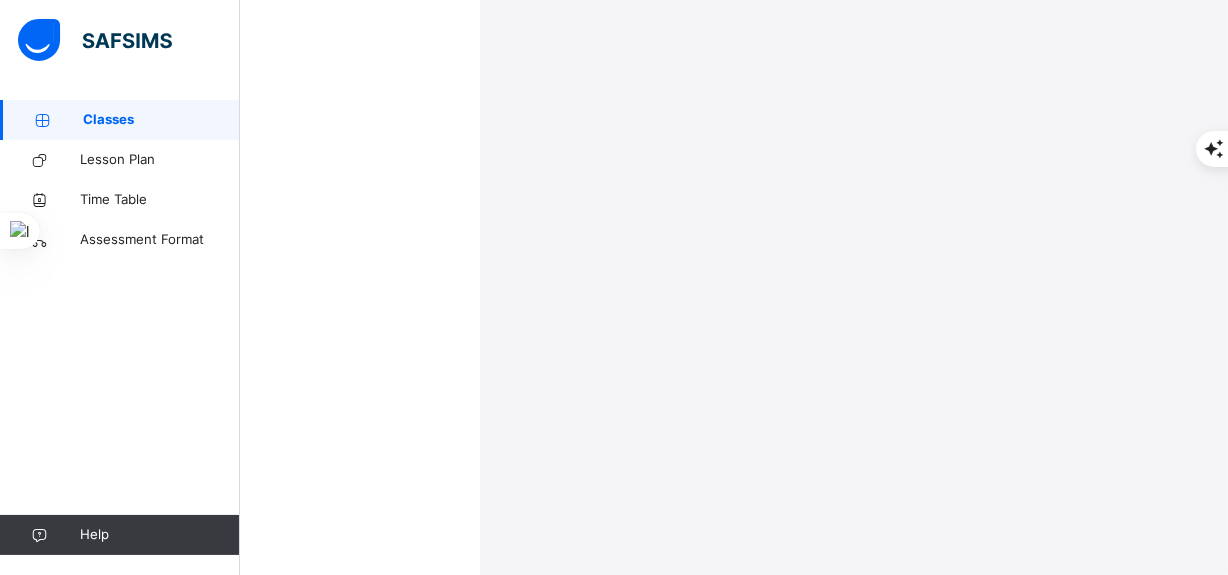 scroll, scrollTop: 0, scrollLeft: 0, axis: both 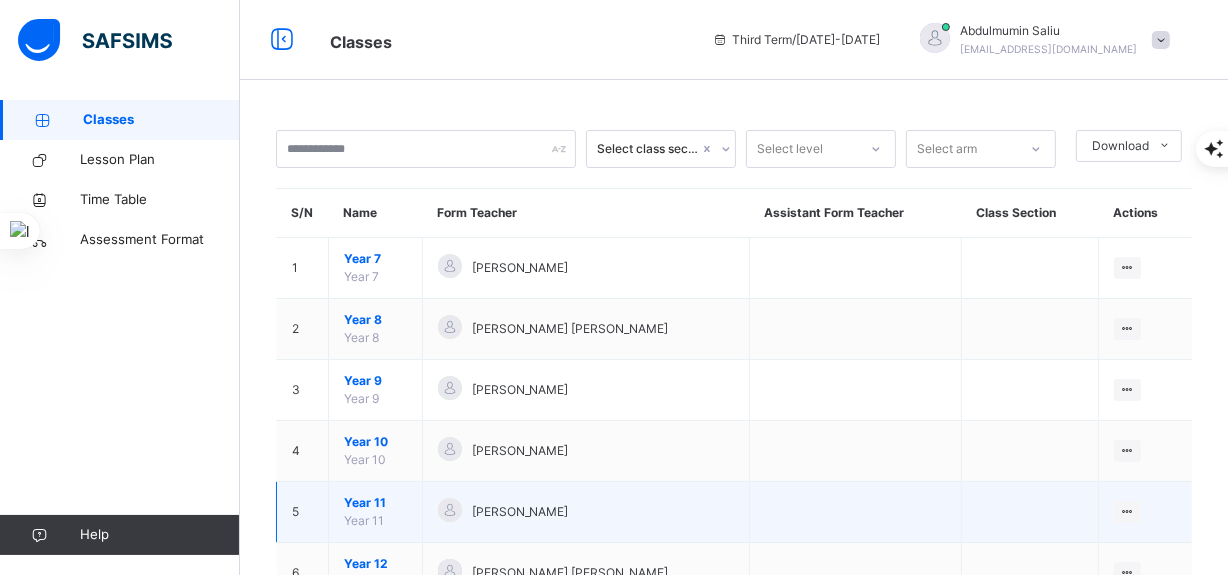 click on "Year 11" at bounding box center (375, 503) 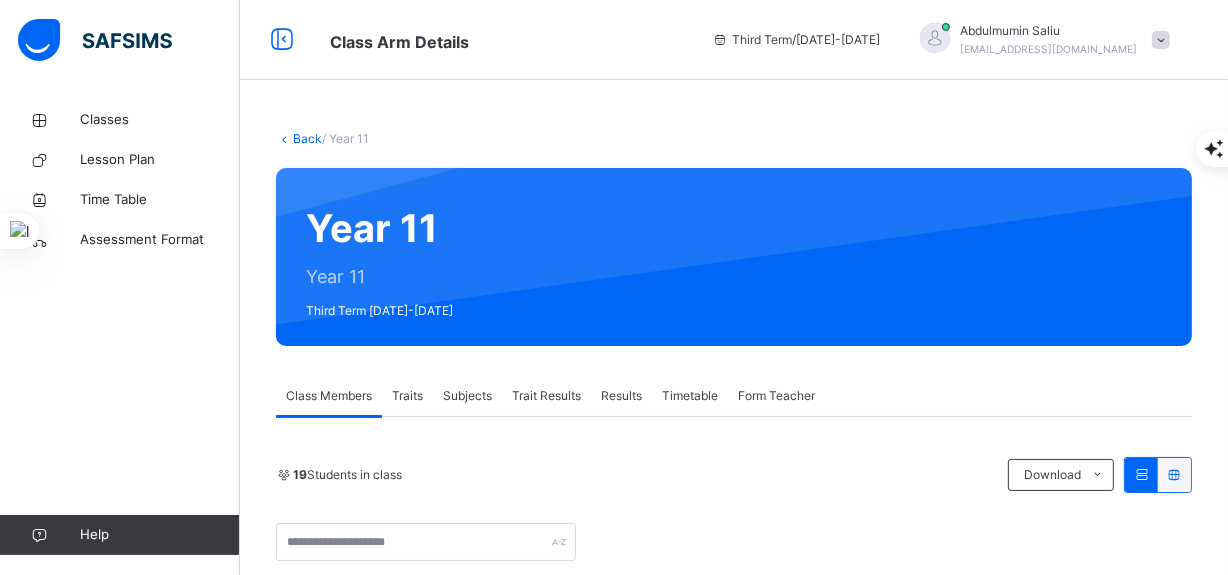 click on "Subjects" at bounding box center (467, 396) 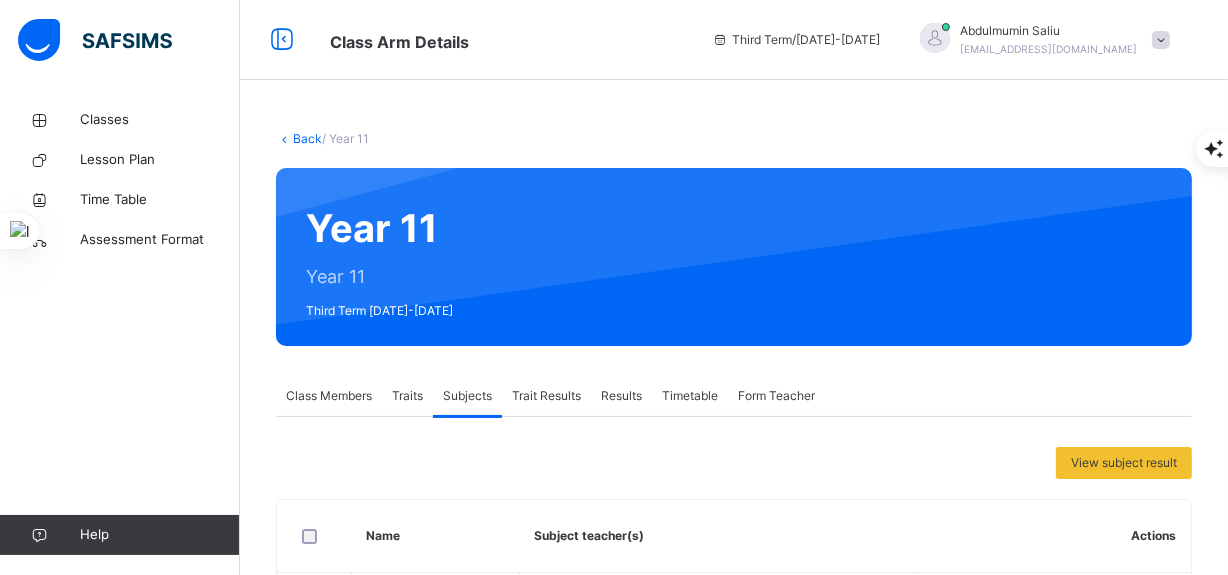 scroll, scrollTop: 567, scrollLeft: 0, axis: vertical 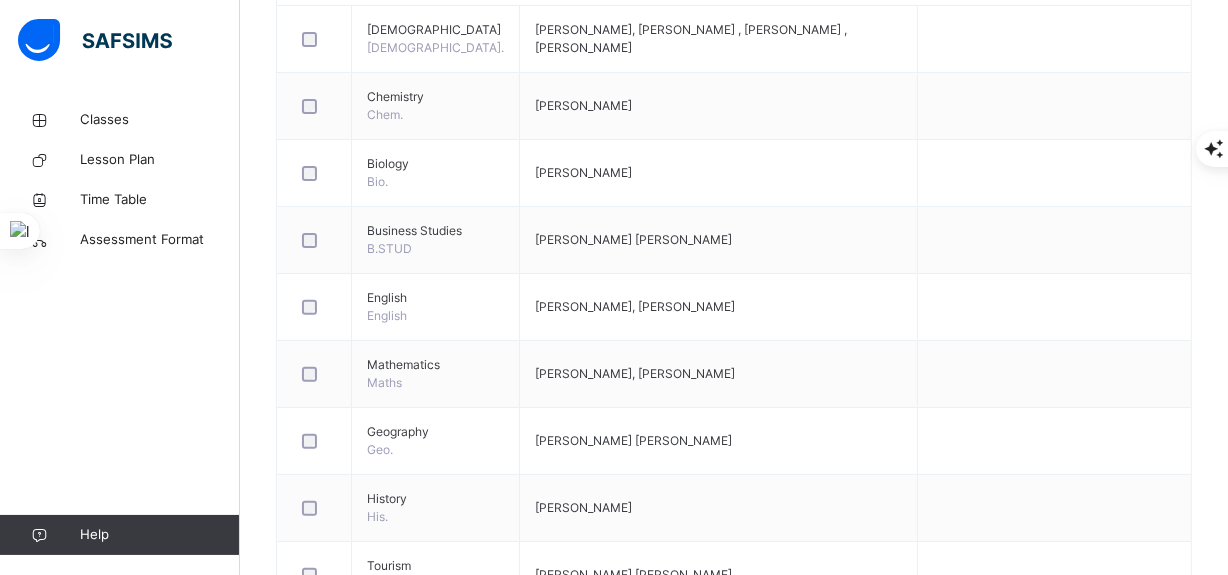 click on "Assess Students" at bounding box center (1115, 1376) 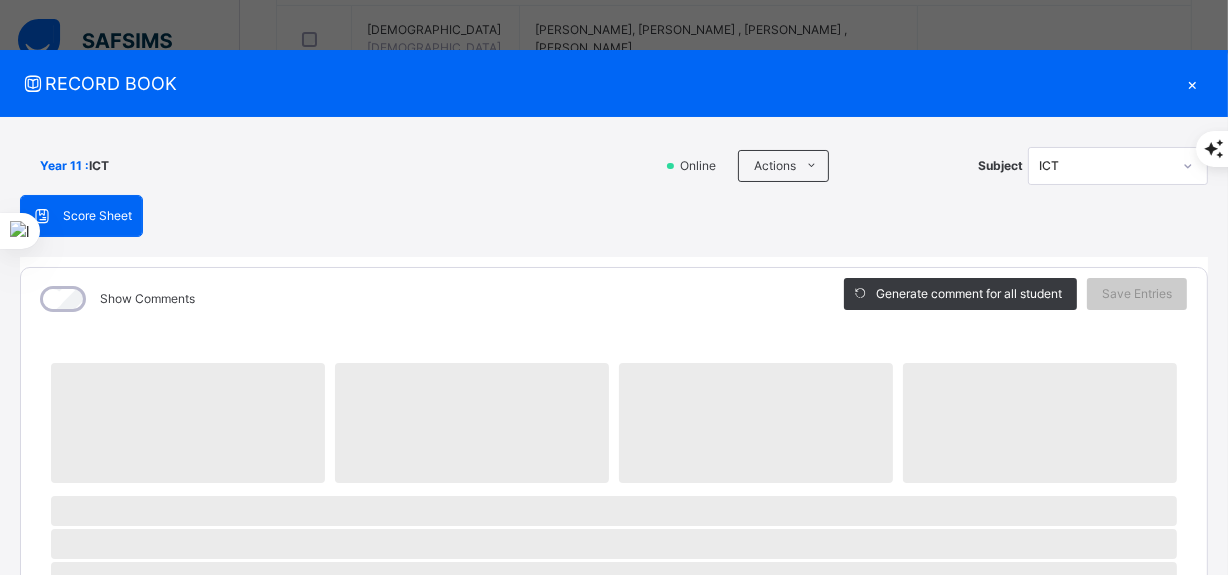 drag, startPoint x: 1130, startPoint y: 474, endPoint x: 1100, endPoint y: 574, distance: 104.40307 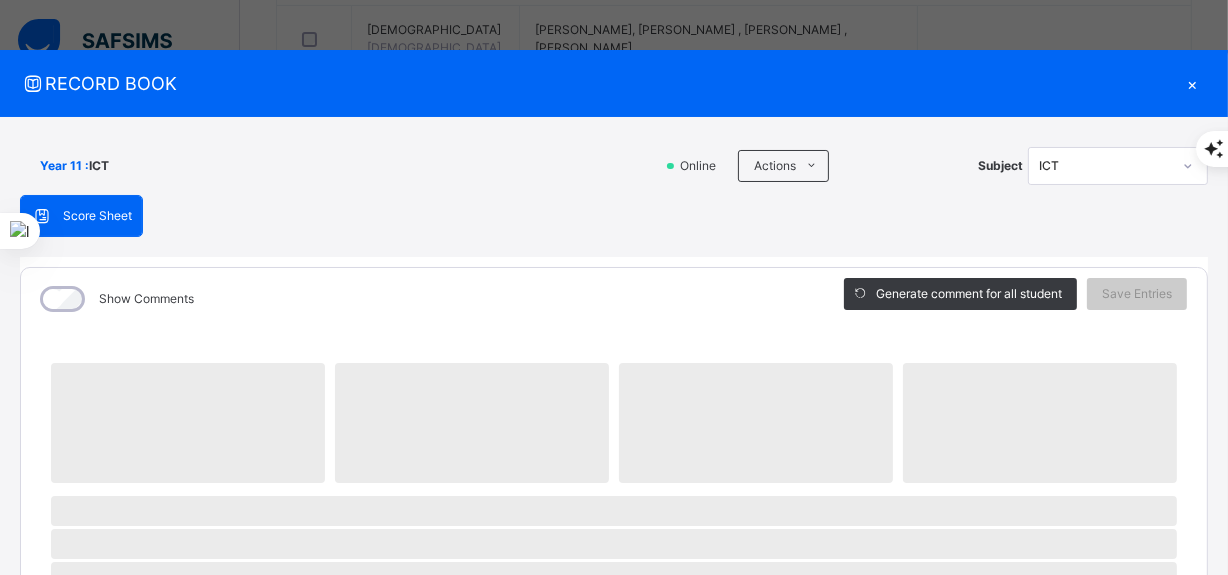 scroll, scrollTop: 1488, scrollLeft: 0, axis: vertical 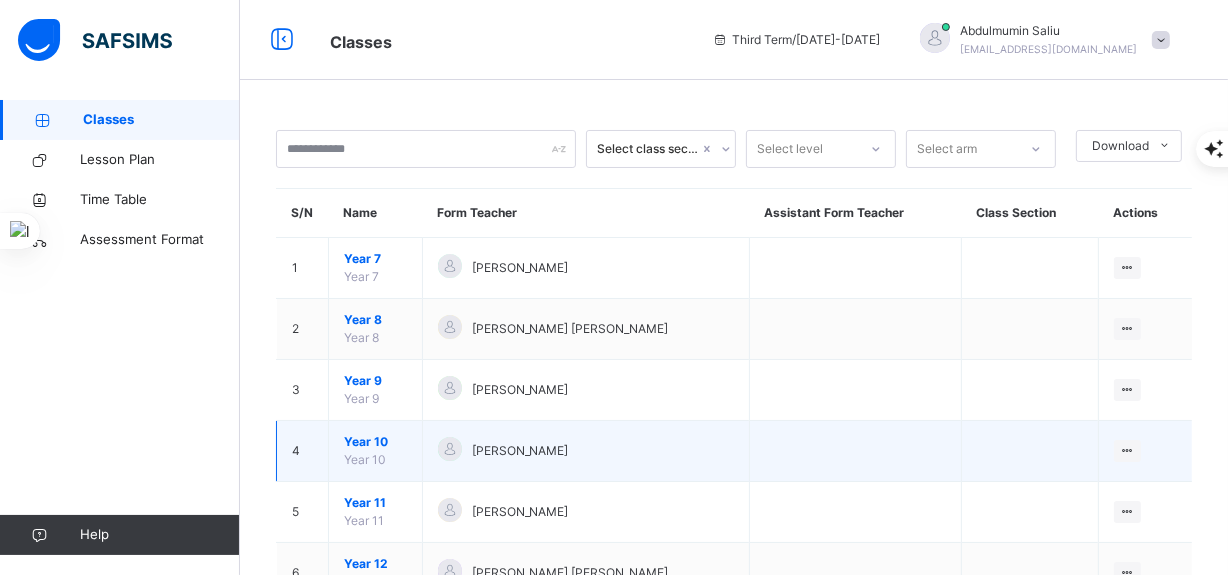 click on "Year 10" at bounding box center (375, 442) 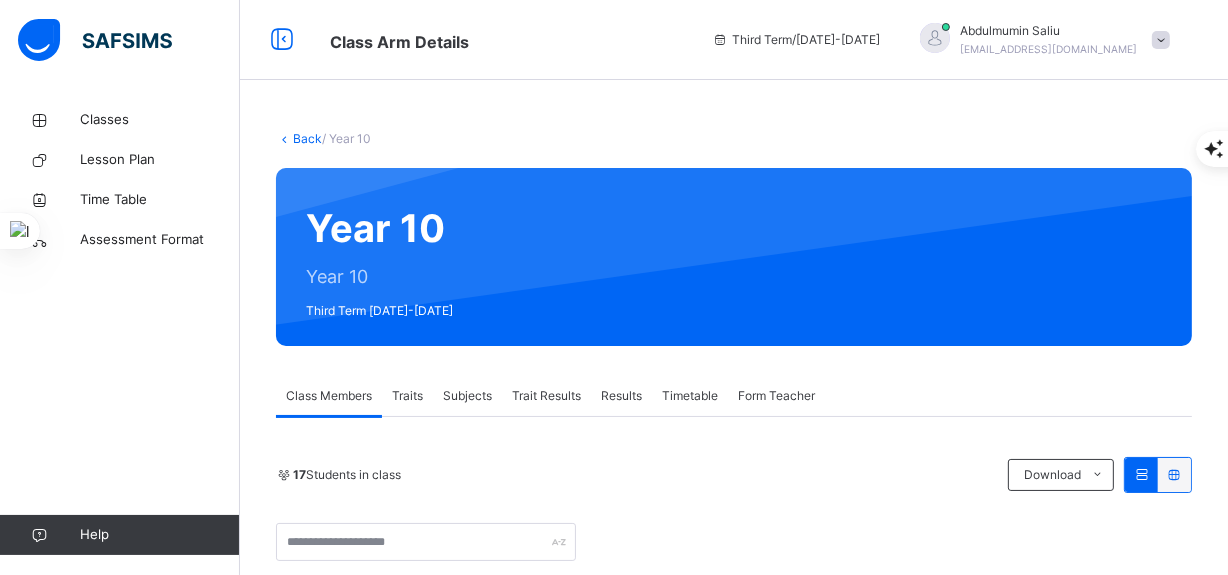 click on "Subjects" at bounding box center (467, 396) 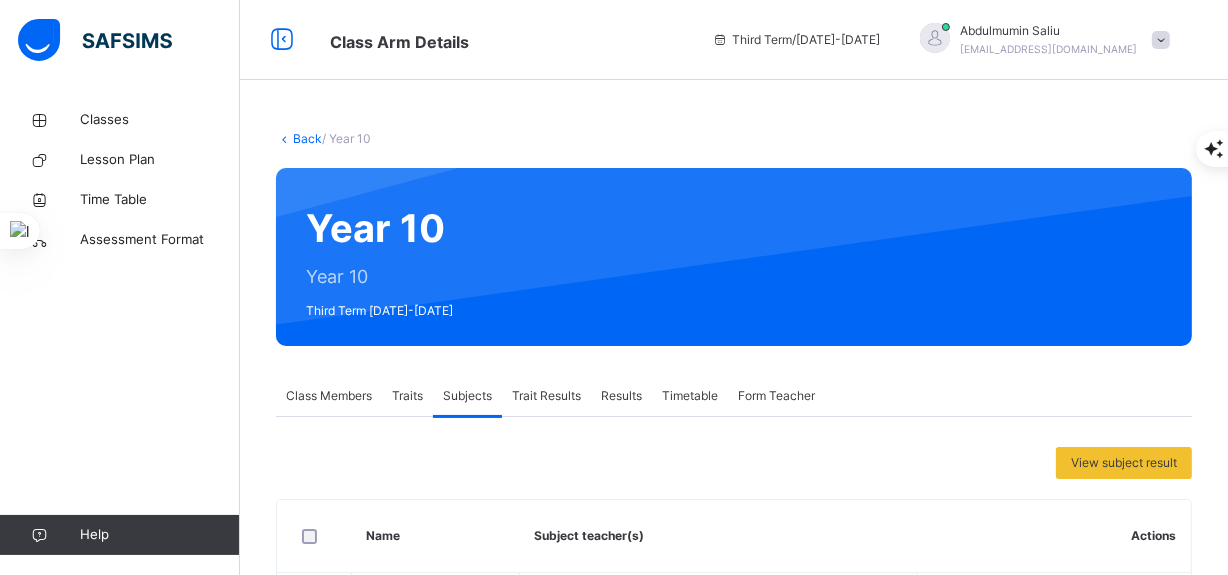 scroll, scrollTop: 1008, scrollLeft: 0, axis: vertical 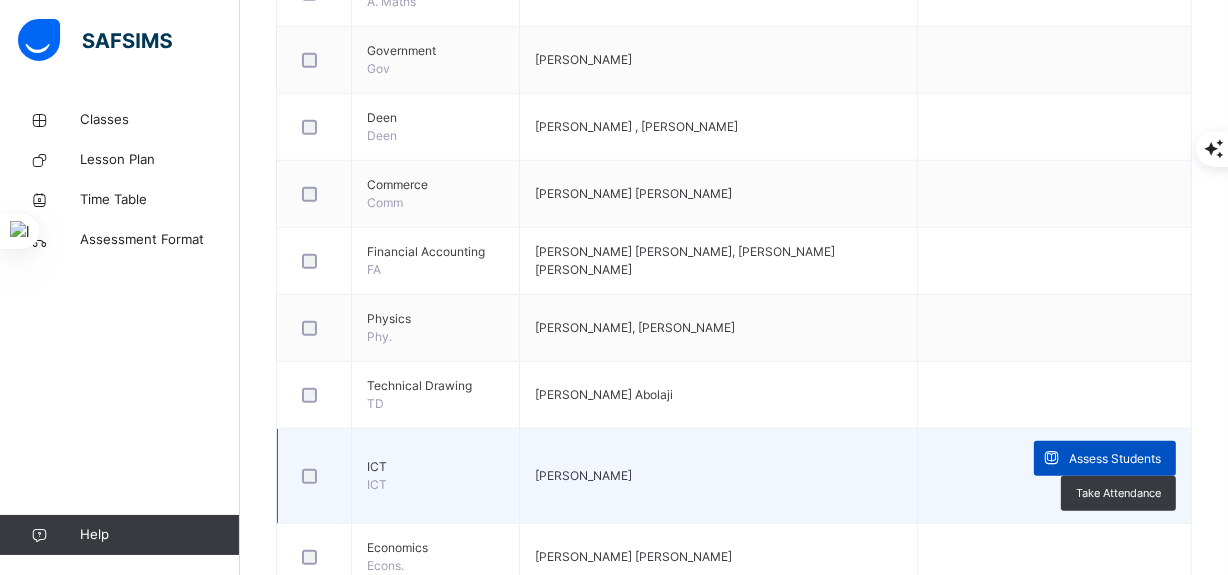 click on "Assess Students" at bounding box center [1115, 459] 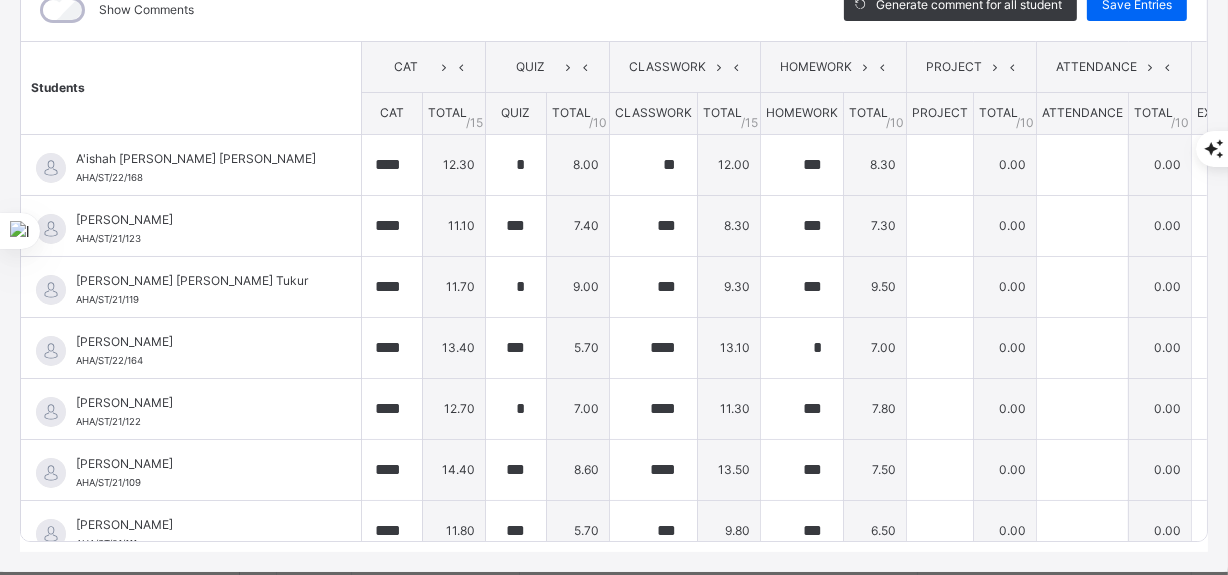 scroll, scrollTop: 290, scrollLeft: 0, axis: vertical 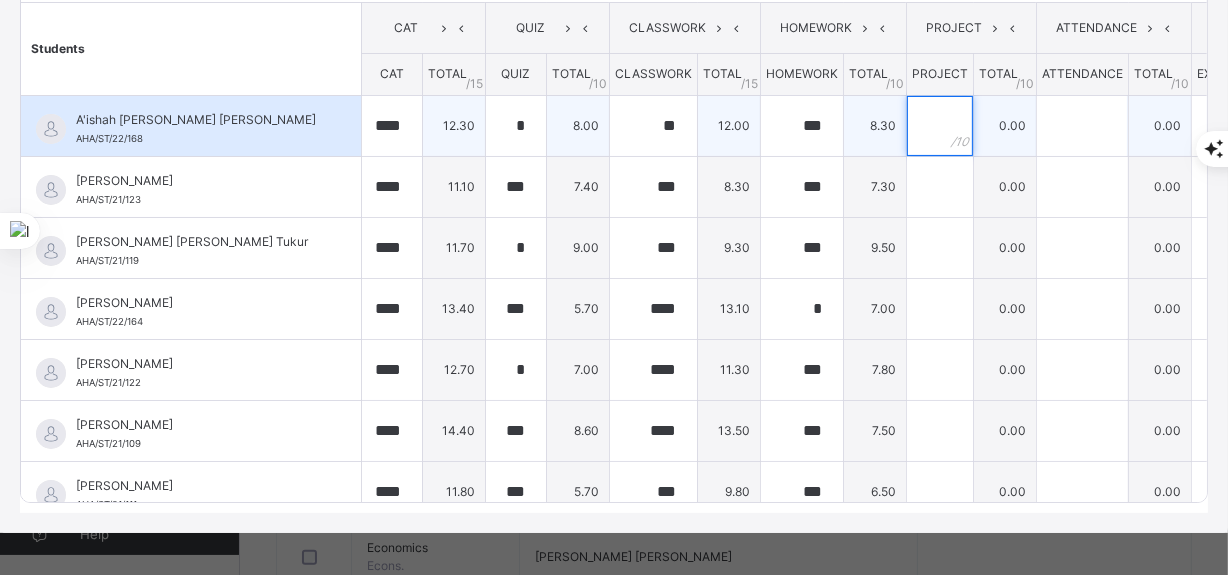 click at bounding box center [940, 126] 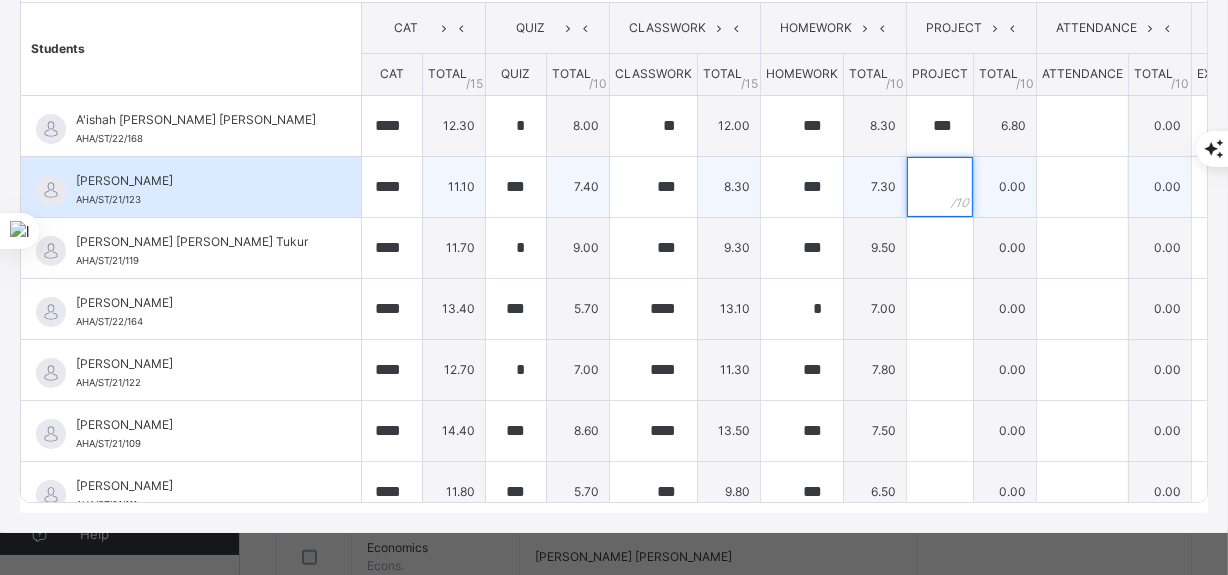 click at bounding box center (940, 187) 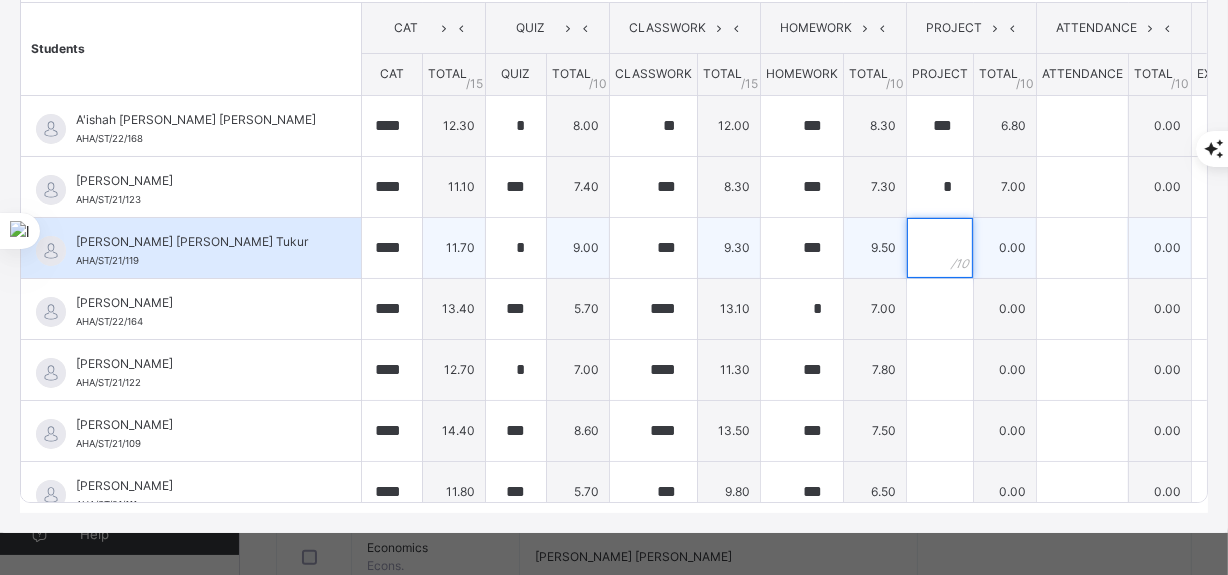 click at bounding box center (940, 248) 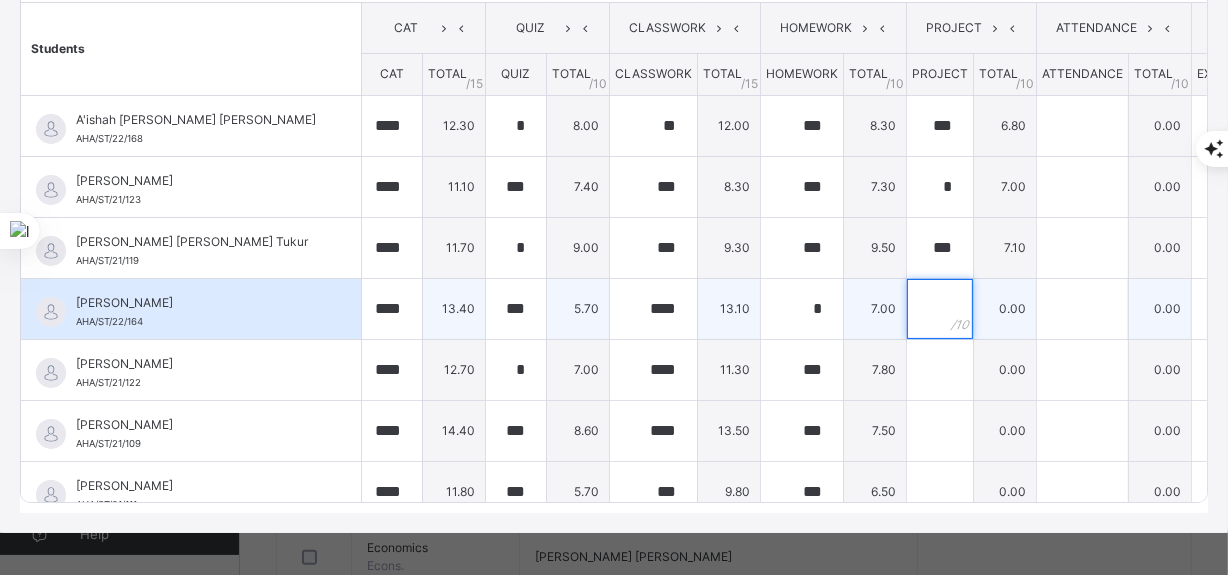 click at bounding box center [940, 309] 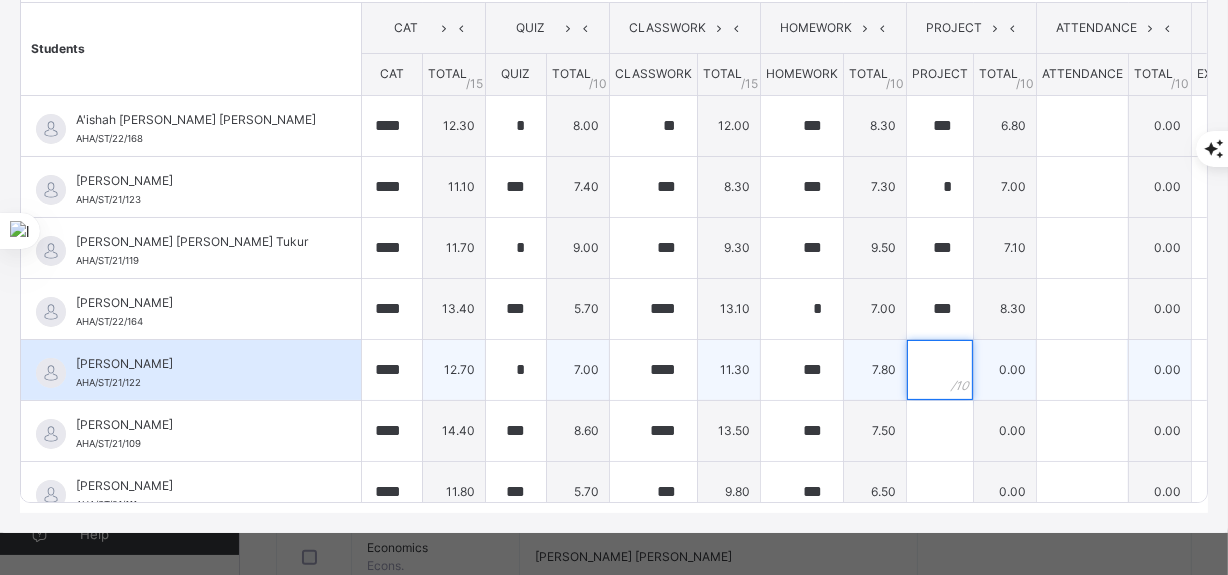 click at bounding box center (940, 370) 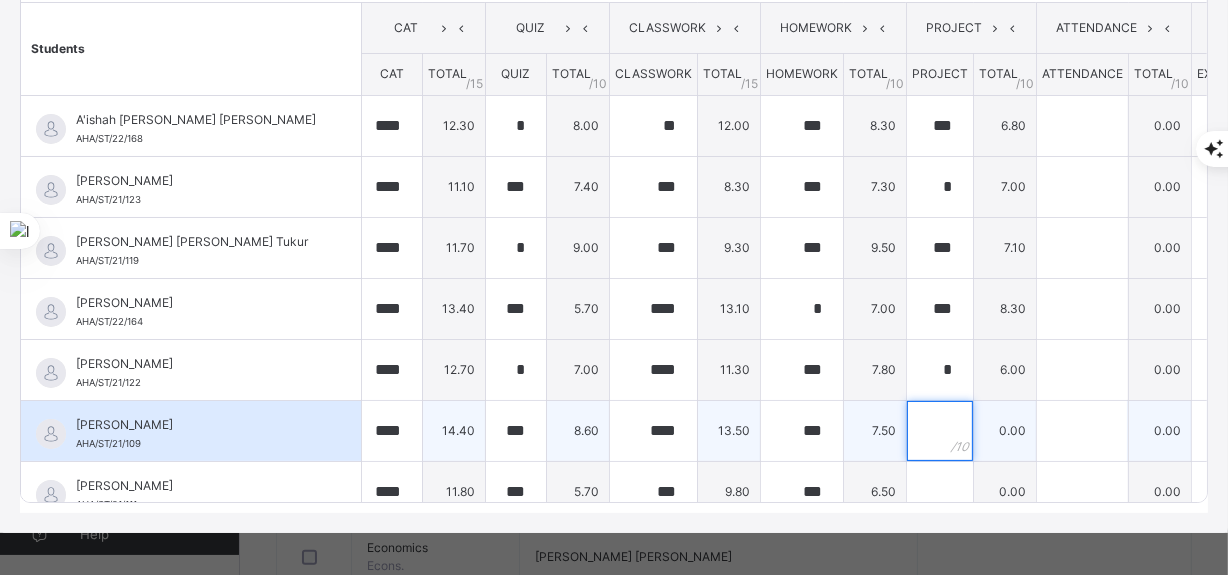 click at bounding box center (940, 431) 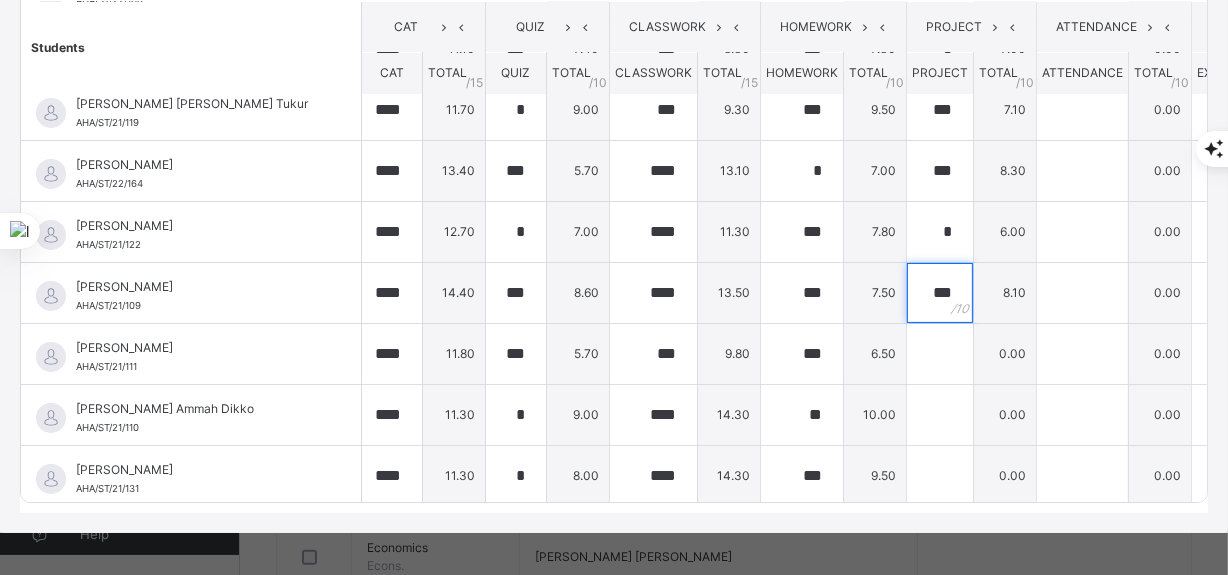 scroll, scrollTop: 154, scrollLeft: 0, axis: vertical 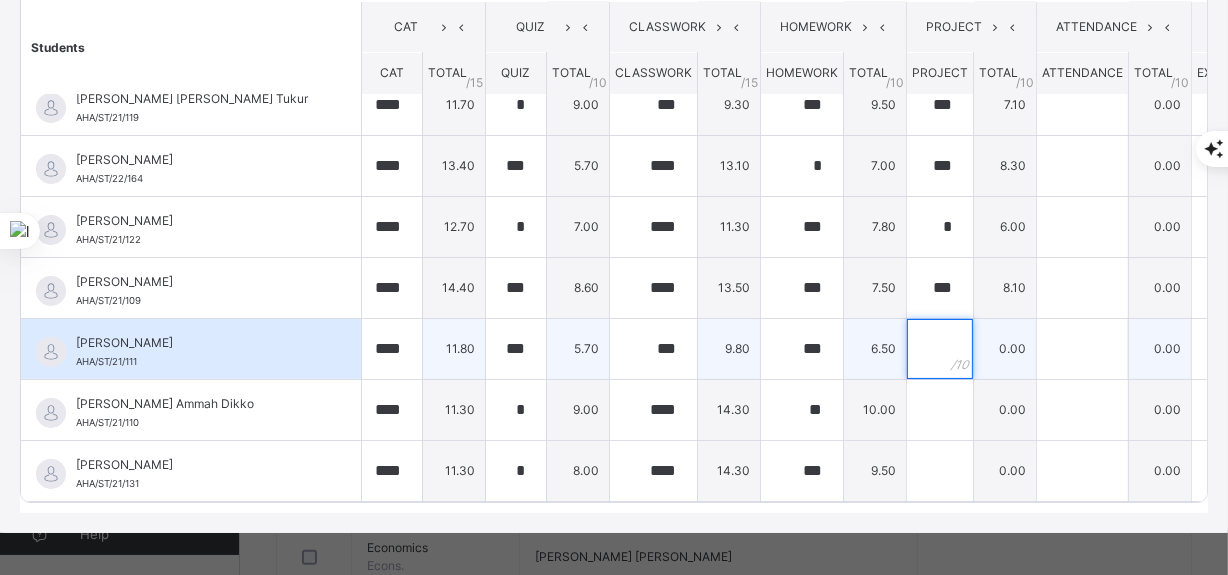 click at bounding box center (940, 349) 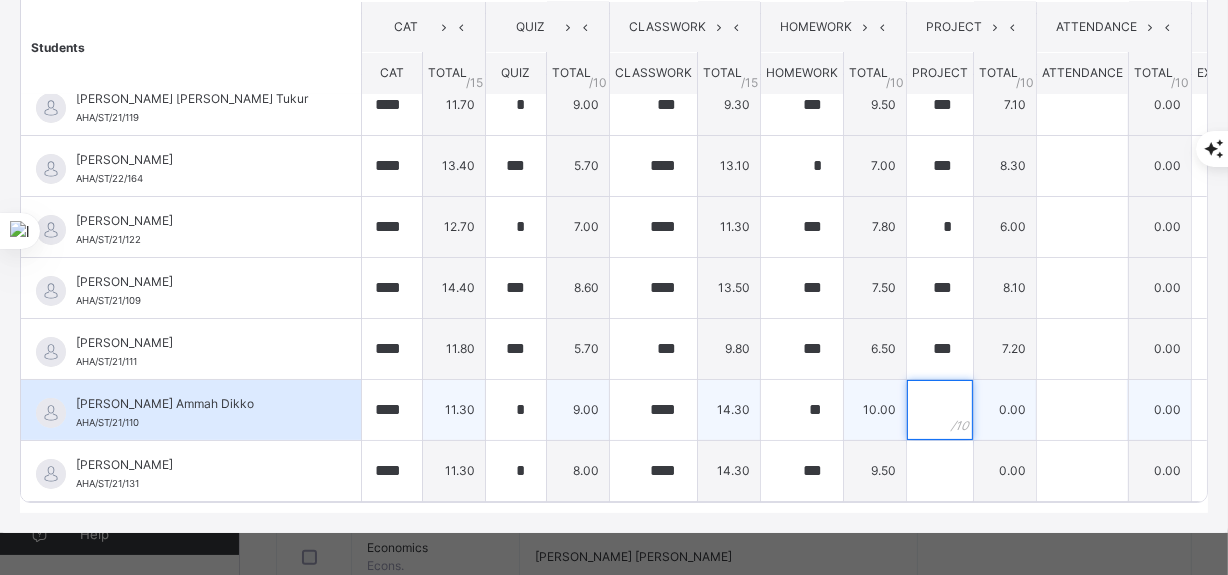 click at bounding box center (940, 410) 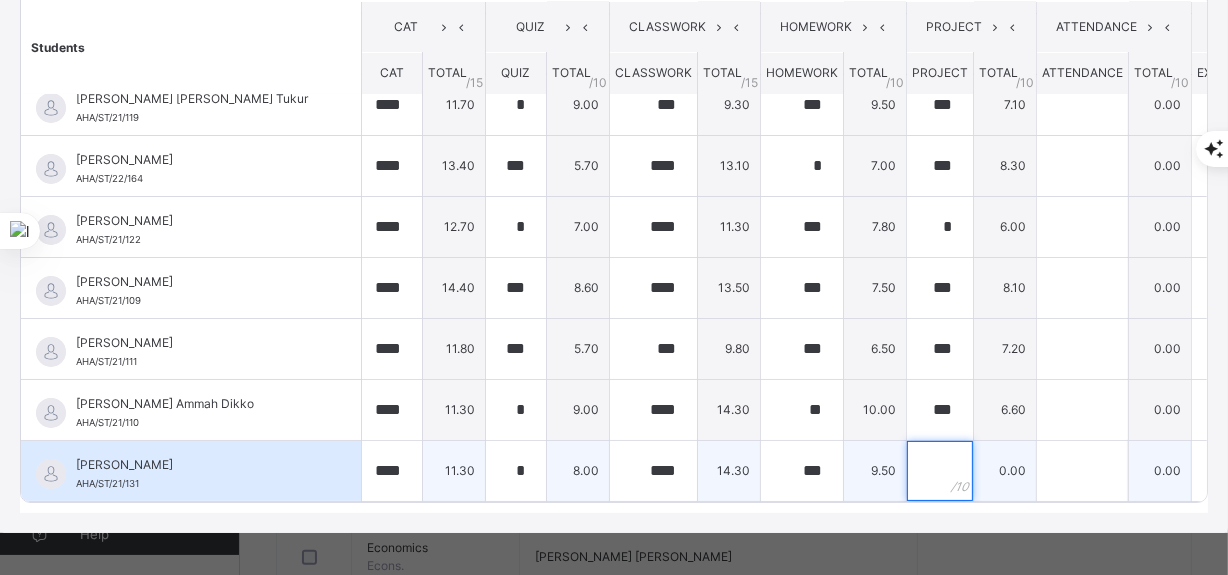 click at bounding box center [940, 471] 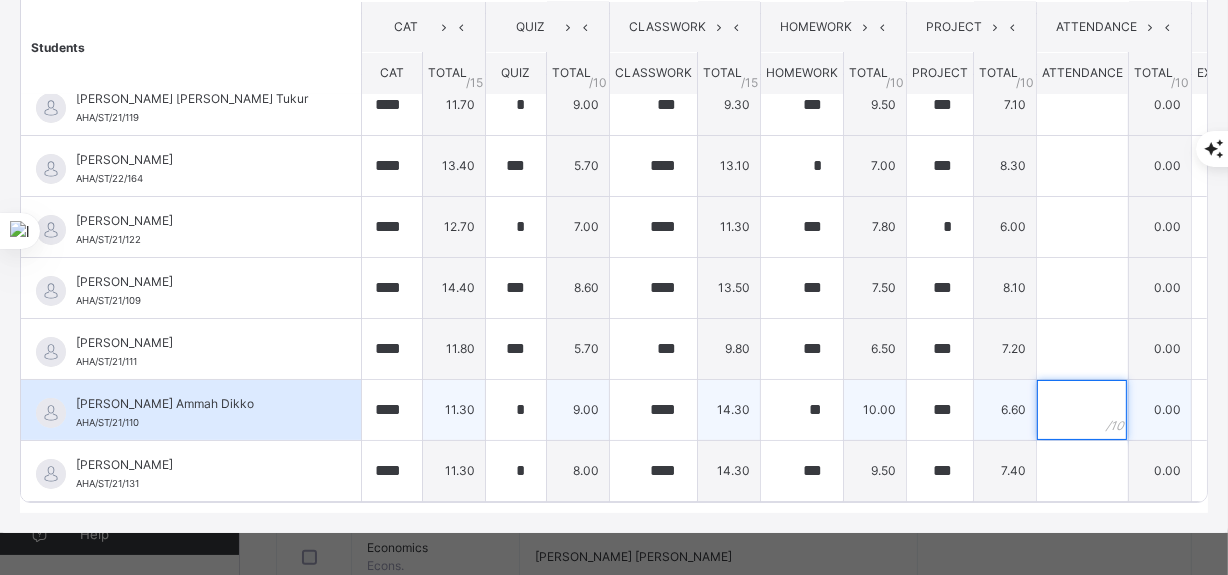 click at bounding box center (1082, 410) 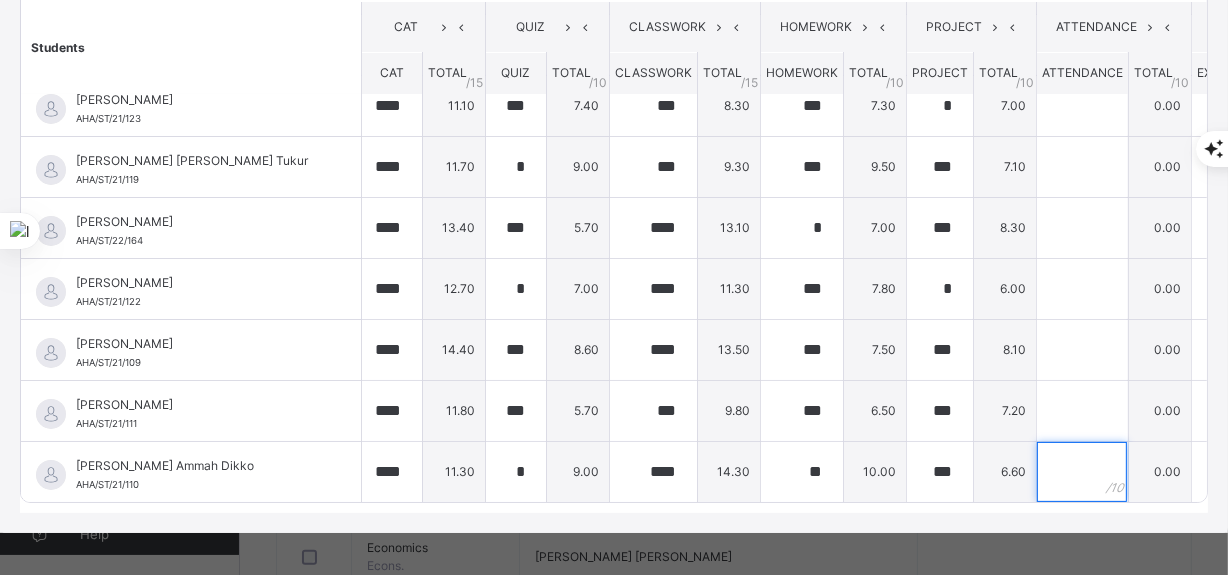 scroll, scrollTop: 7, scrollLeft: 0, axis: vertical 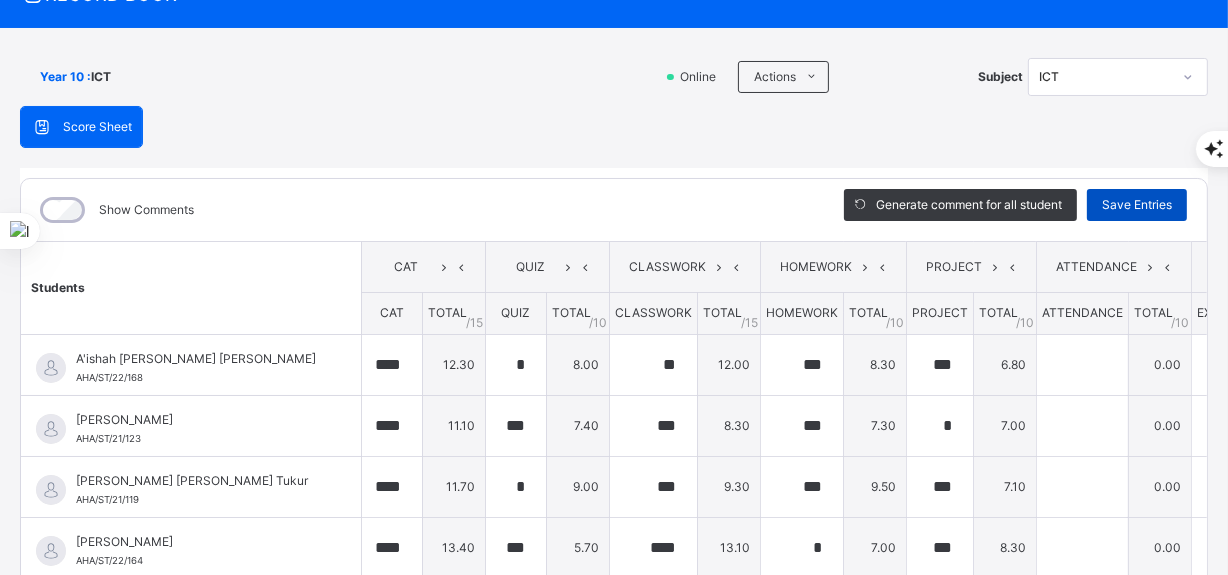 click on "Save Entries" at bounding box center [1137, 205] 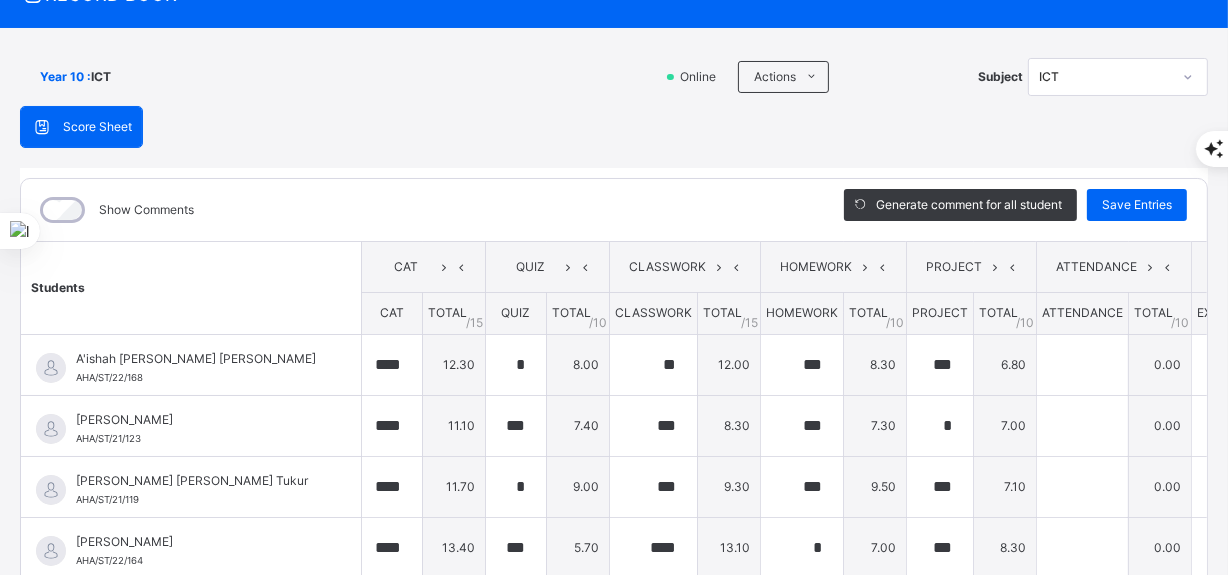 click on "Score Sheet Score Sheet Show Comments   Generate comment for all student   Save Entries Class Level:  Year 10   Subject:  ICT Session:  2024/2025 Session Session:  Third Term Students CAT QUIZ CLASSWORK HOMEWORK PROJECT ATTENDANCE EXAMINATIONS TOTAL /100 Comment CAT TOTAL / 15 QUIZ TOTAL / 10 CLASSWORK TOTAL / 15 HOMEWORK TOTAL / 10 PROJECT TOTAL / 10 ATTENDANCE TOTAL / 10 EXAMINATIONS TOTAL / 30 A'ishah [PERSON_NAME] [PERSON_NAME] AHA/ST/22/168 A'ishah [PERSON_NAME] [PERSON_NAME] AHA/ST/22/168 **** 12.30 * 8.00 ** 12.00 *** 8.30 *** 6.80 0.00 0.00 47.40 Generate comment 0 / 250   ×   Subject Teacher’s Comment Generate and see in full the comment developed by the AI with an option to regenerate the comment JS A'ishah [PERSON_NAME] [PERSON_NAME]   AHA/ST/22/168   Total 47.40  / 100.00 [PERSON_NAME] Bot   Regenerate     Use this comment   [PERSON_NAME] AHA/ST/21/123 [PERSON_NAME] AHA/ST/21/123 **** 11.10 *** 7.40 *** 8.30 *** 7.30 * 7.00 0.00 0.00 41.10 Generate comment 0 / 250   ×   JS   AHA/ST/21/123    /" at bounding box center [614, 429] 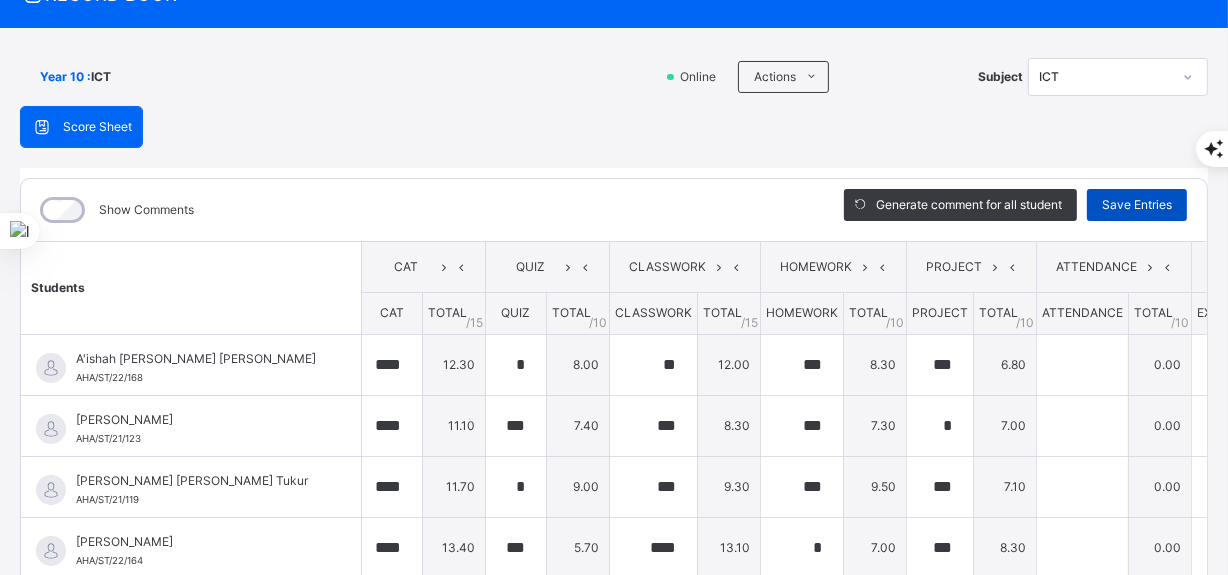 click on "Save Entries" at bounding box center [1137, 205] 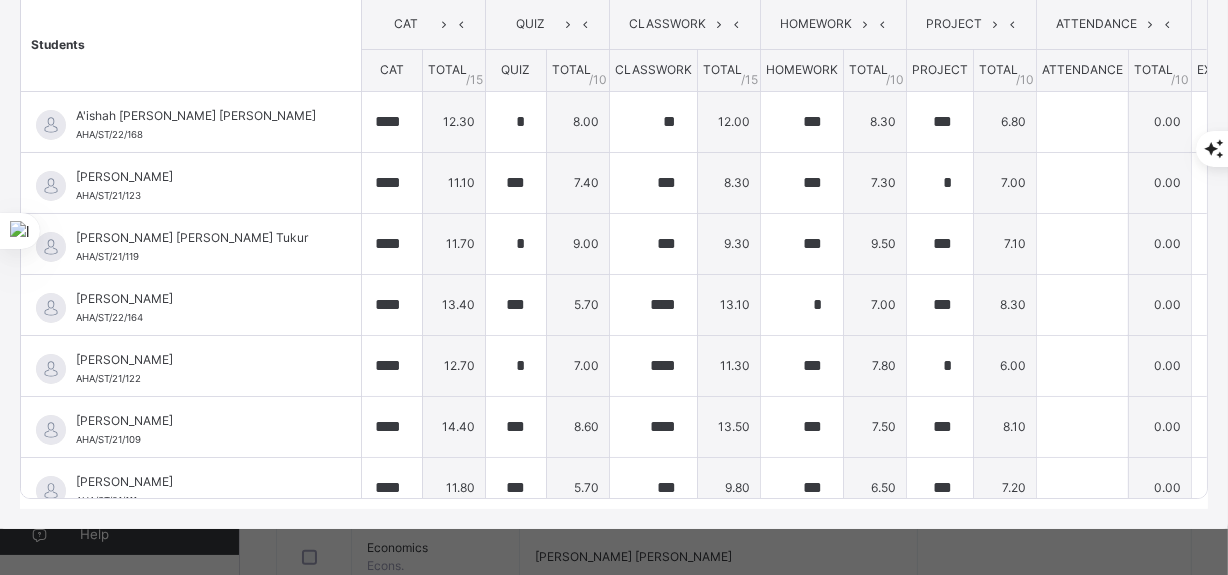 scroll, scrollTop: 349, scrollLeft: 0, axis: vertical 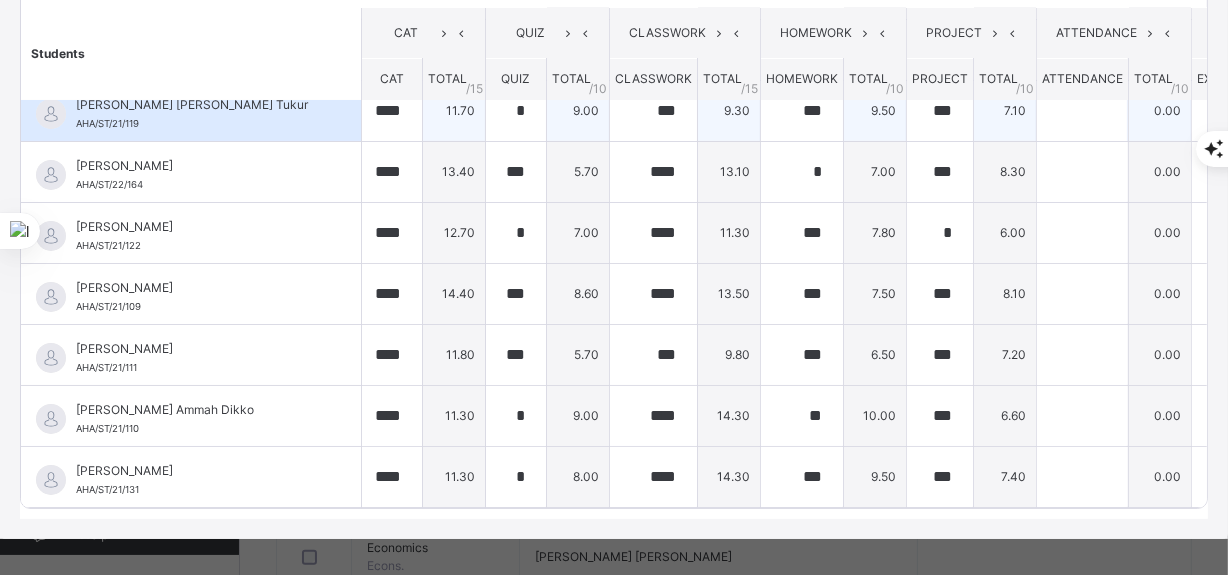 click on "[PERSON_NAME] [PERSON_NAME]  Tukur AHA/ST/21/119" at bounding box center [191, 111] 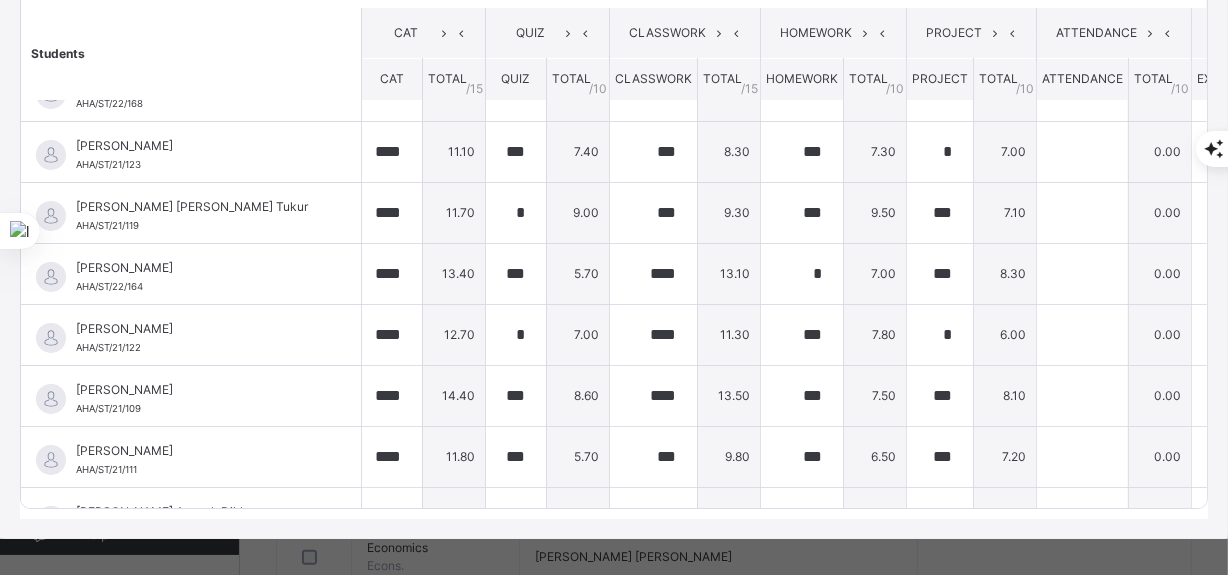 scroll, scrollTop: 0, scrollLeft: 0, axis: both 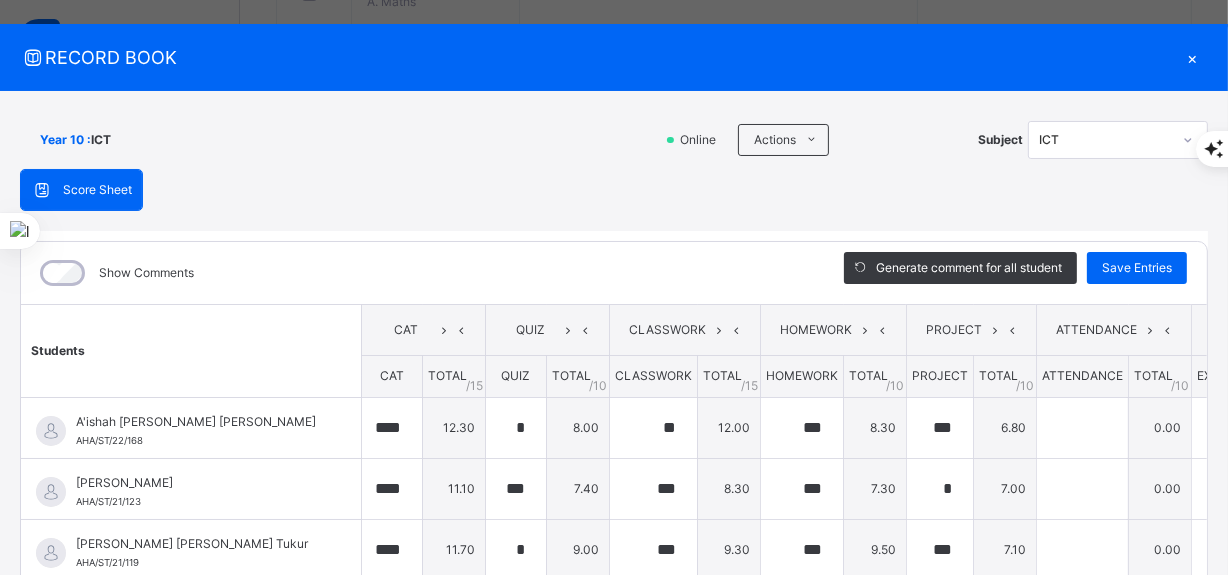 drag, startPoint x: 1154, startPoint y: 260, endPoint x: 720, endPoint y: 191, distance: 439.4508 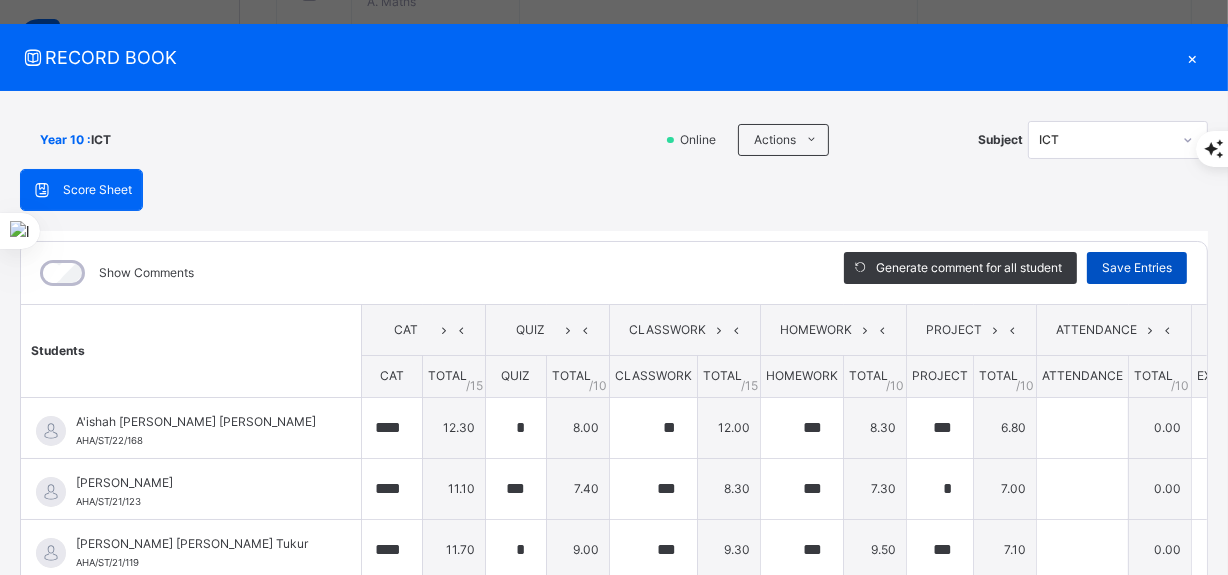 click on "Save Entries" at bounding box center (1137, 268) 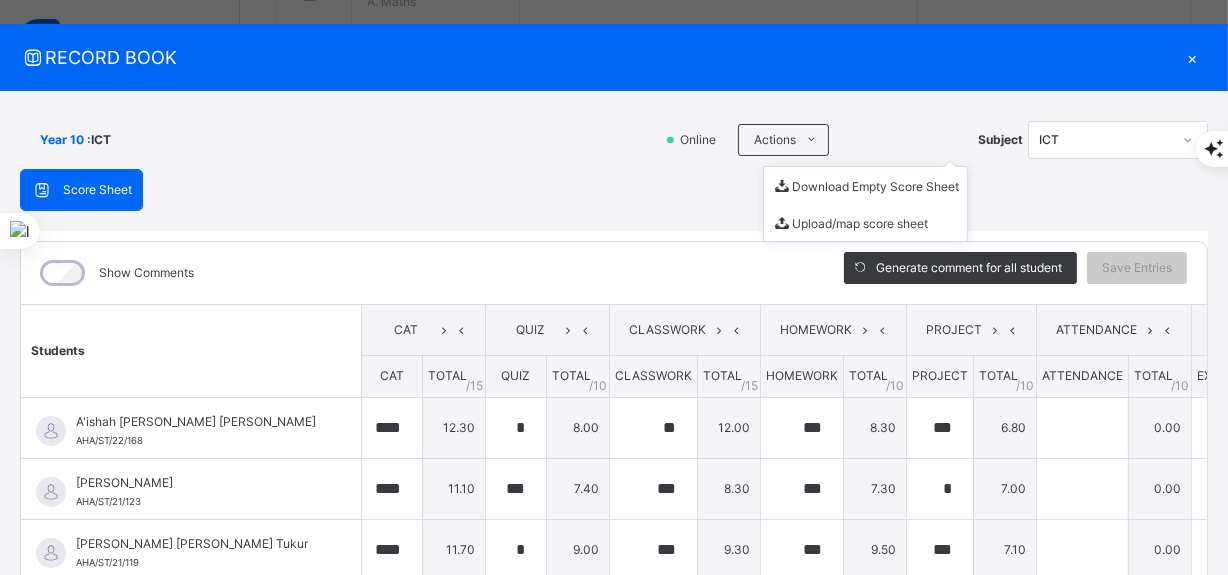 click on "Actions  Download Empty Score Sheet  Upload/map score sheet" at bounding box center (853, 140) 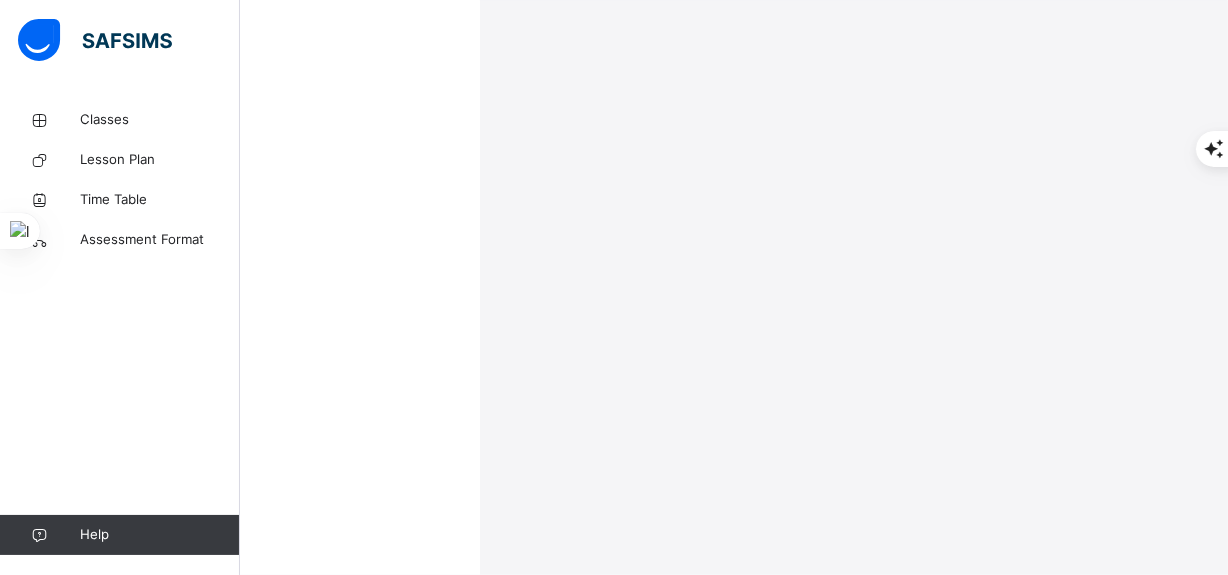 scroll, scrollTop: 0, scrollLeft: 0, axis: both 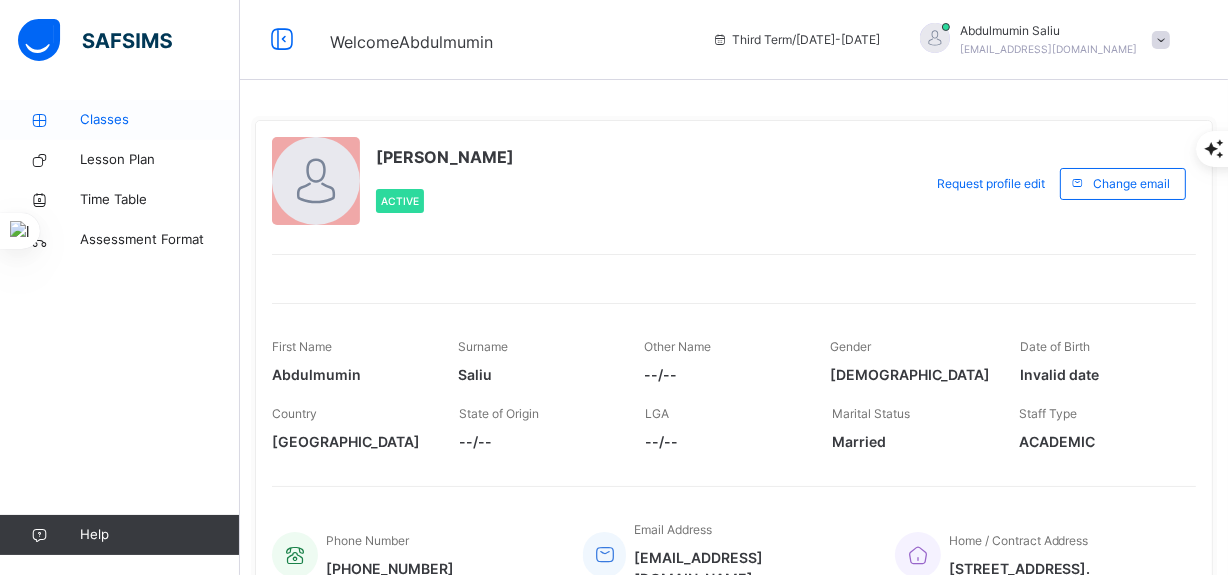 click on "Classes" at bounding box center (160, 120) 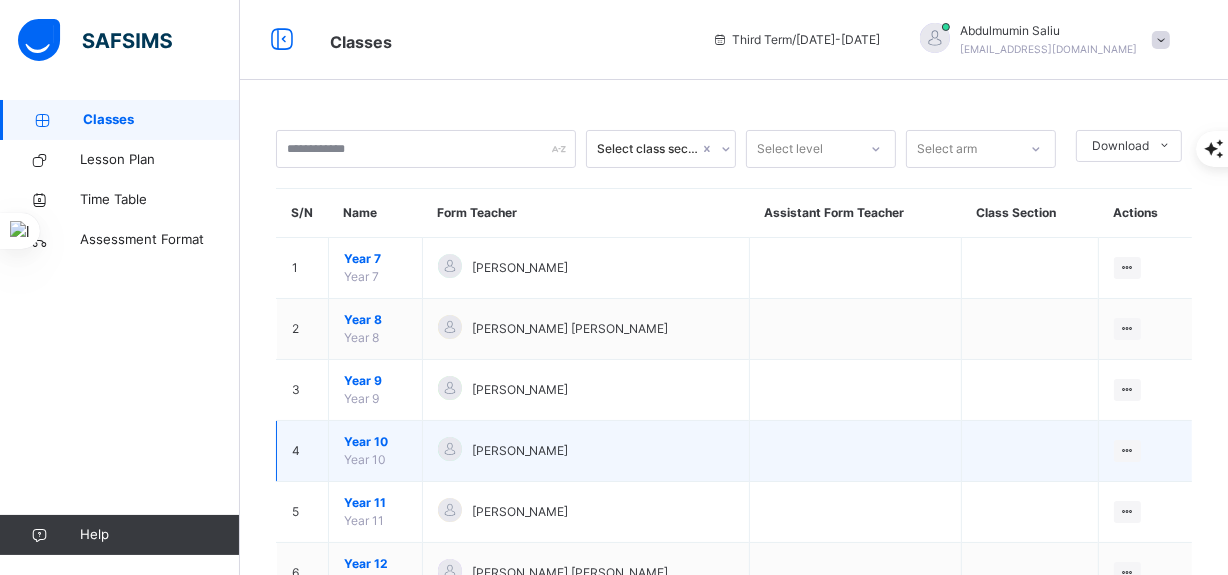 click on "Year 10" at bounding box center (375, 442) 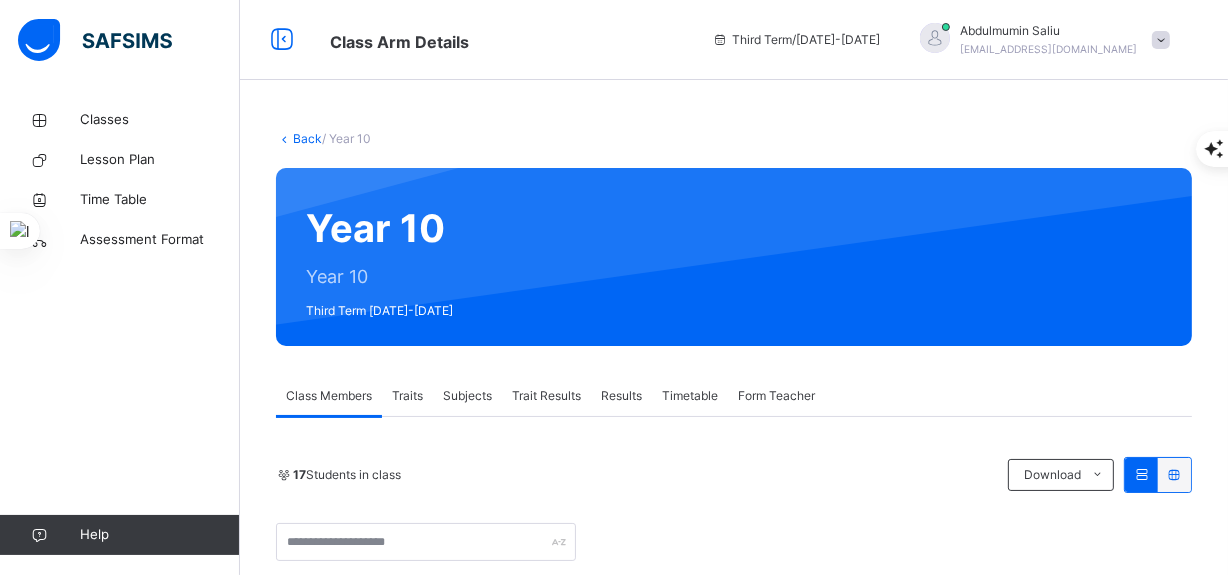 scroll, scrollTop: 188, scrollLeft: 0, axis: vertical 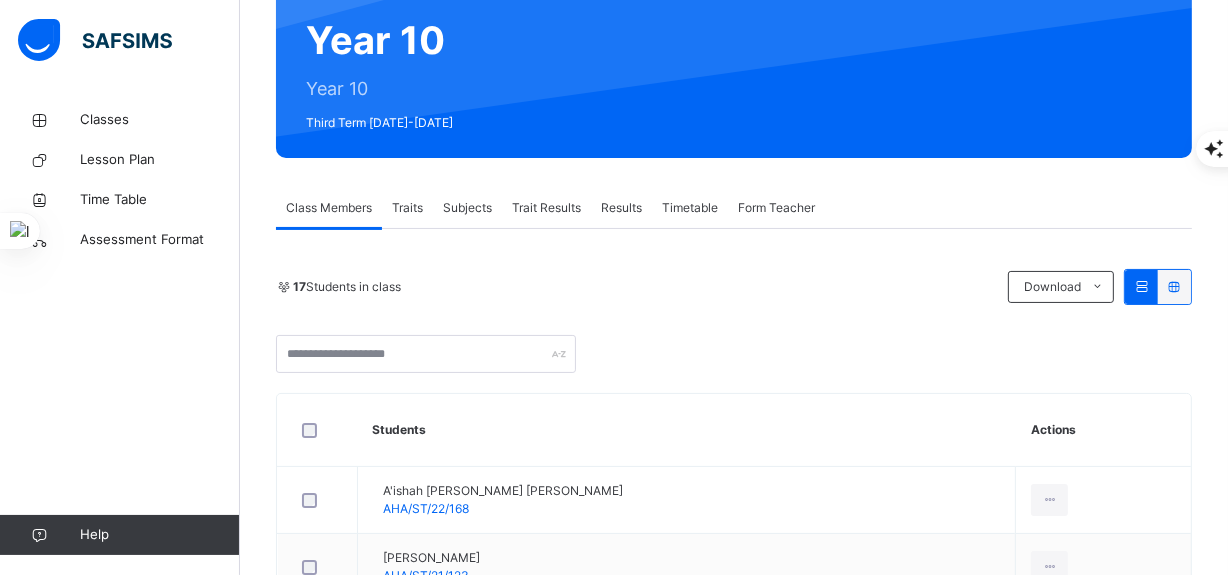 click at bounding box center [1243, 149] 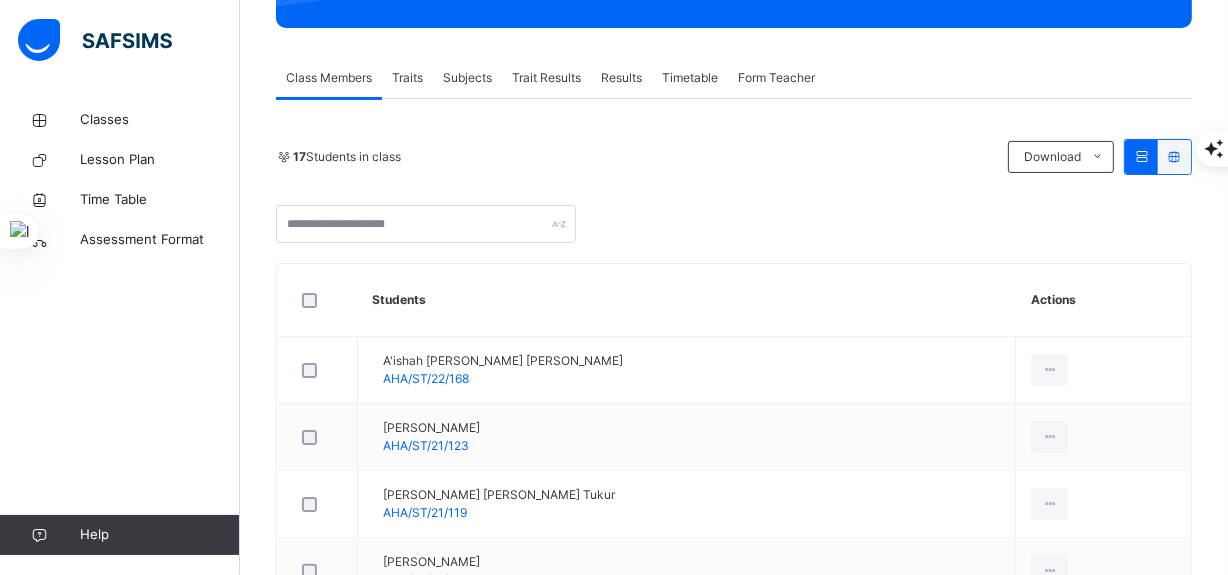 scroll, scrollTop: 1143, scrollLeft: 0, axis: vertical 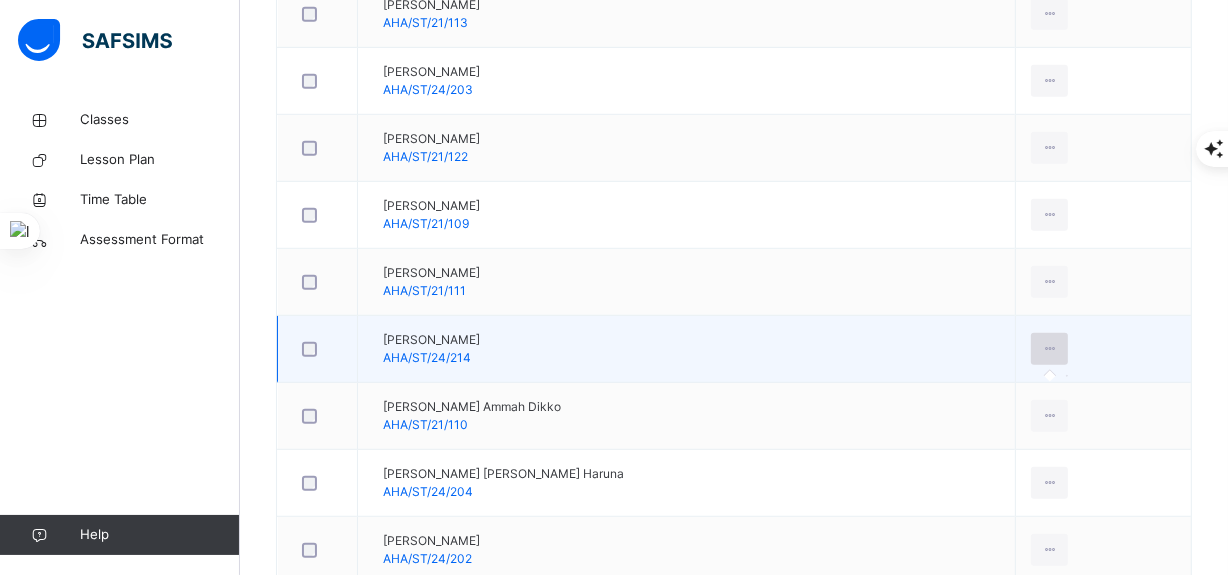 click at bounding box center [1049, 349] 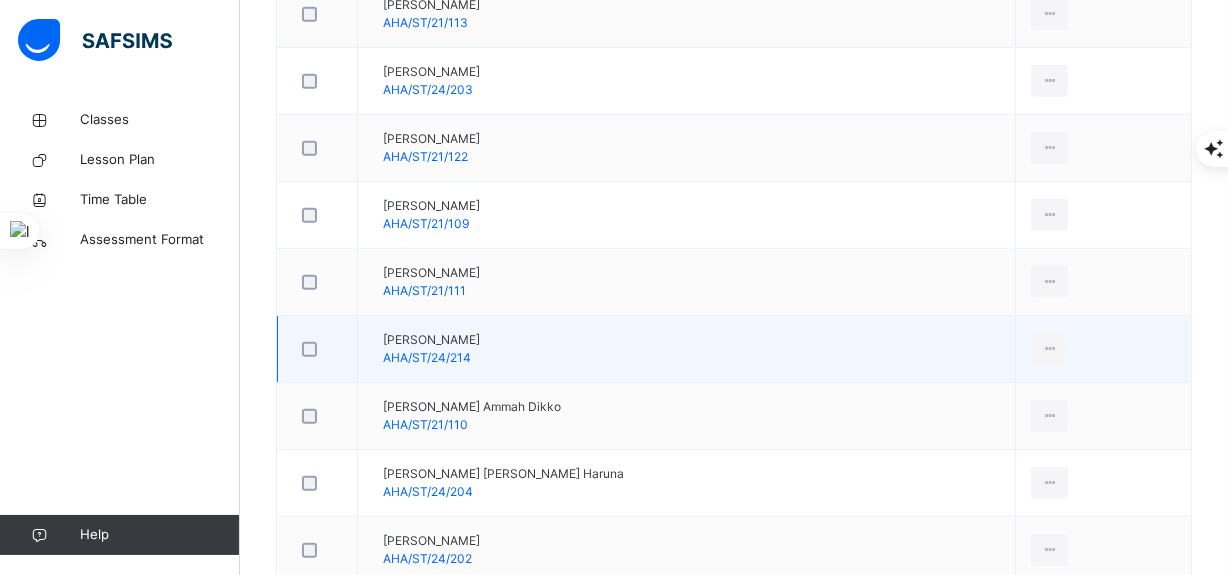 scroll, scrollTop: 1162, scrollLeft: 0, axis: vertical 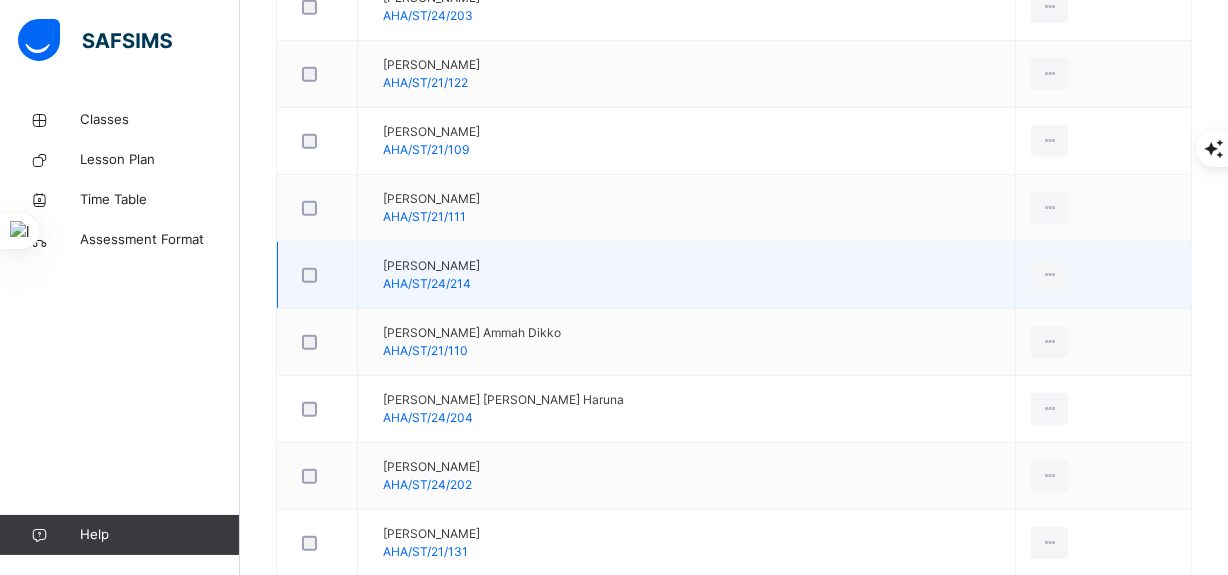 click on "AHA/ST/24/214" at bounding box center [427, 283] 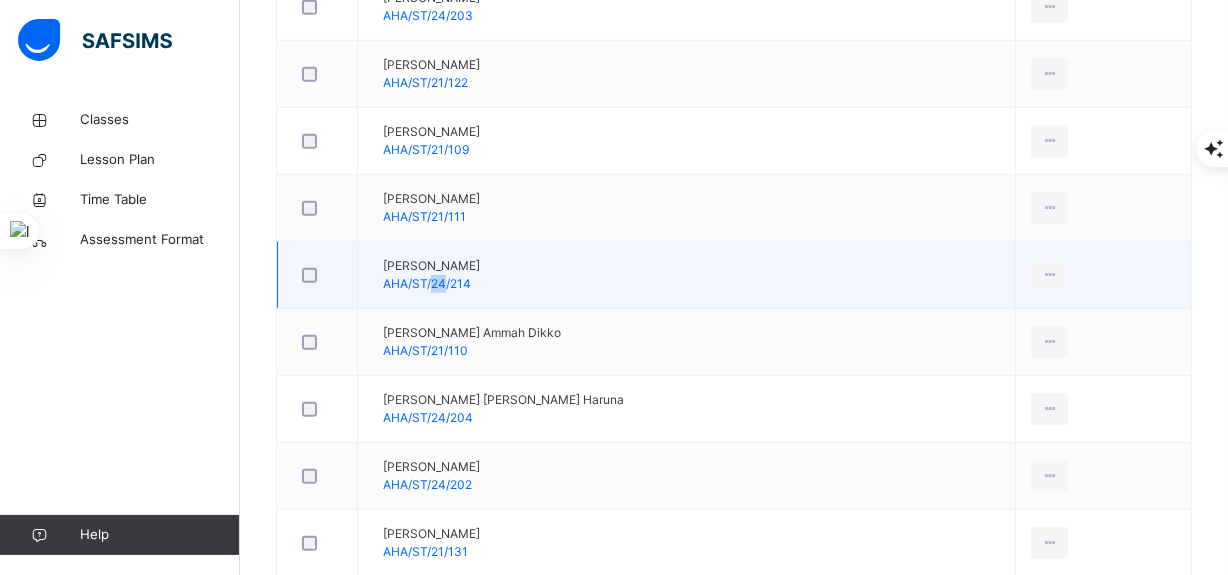 click on "AHA/ST/24/214" at bounding box center (427, 283) 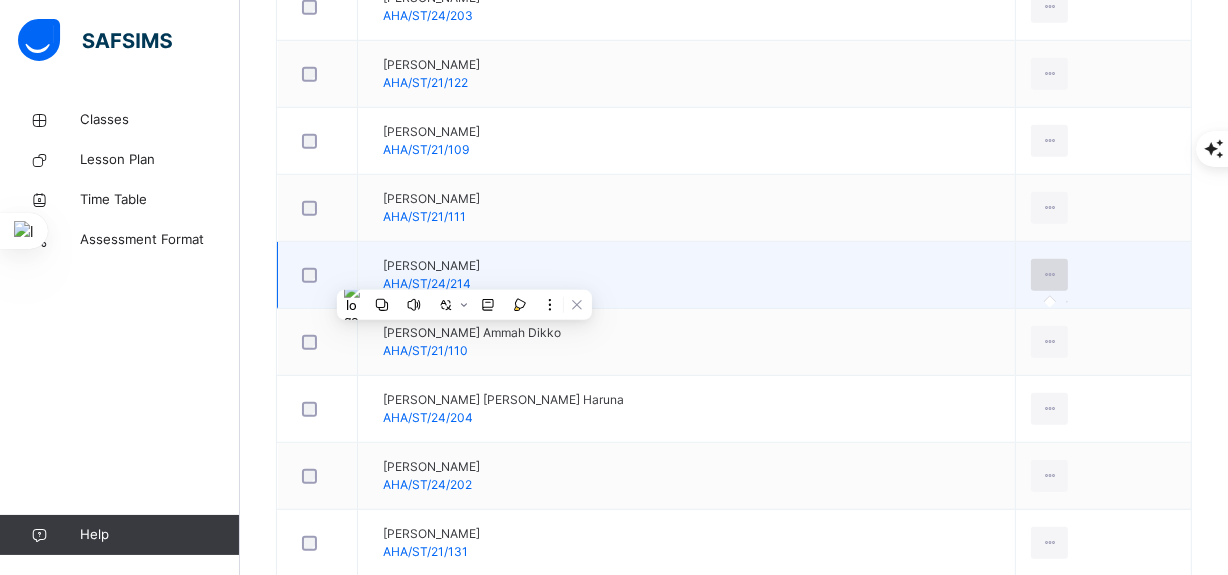 click at bounding box center (1049, 275) 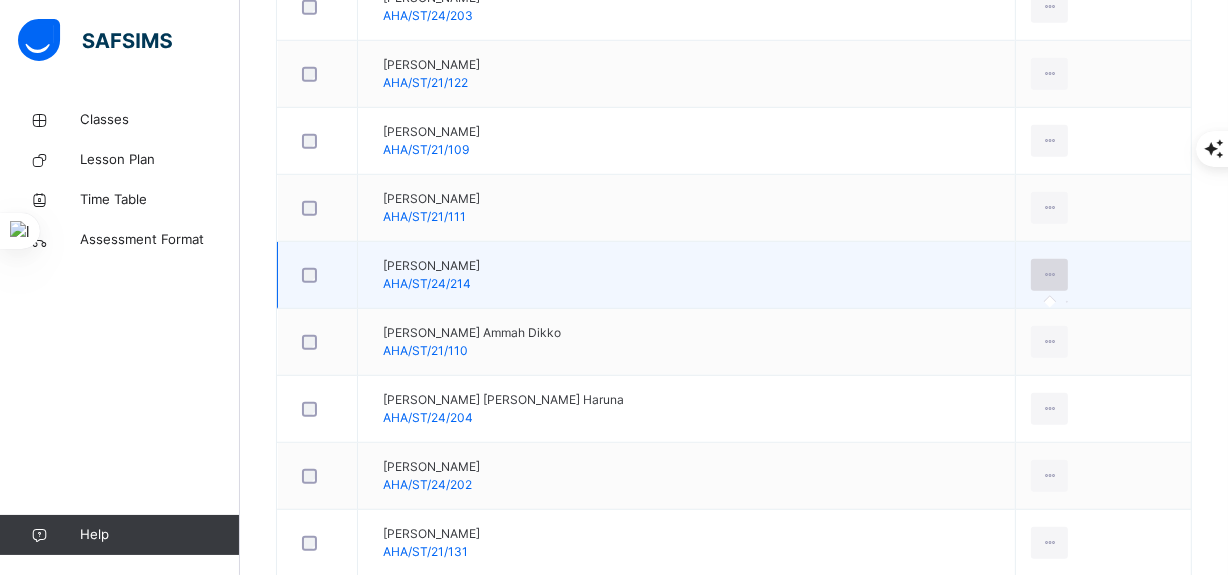 click at bounding box center (1049, 275) 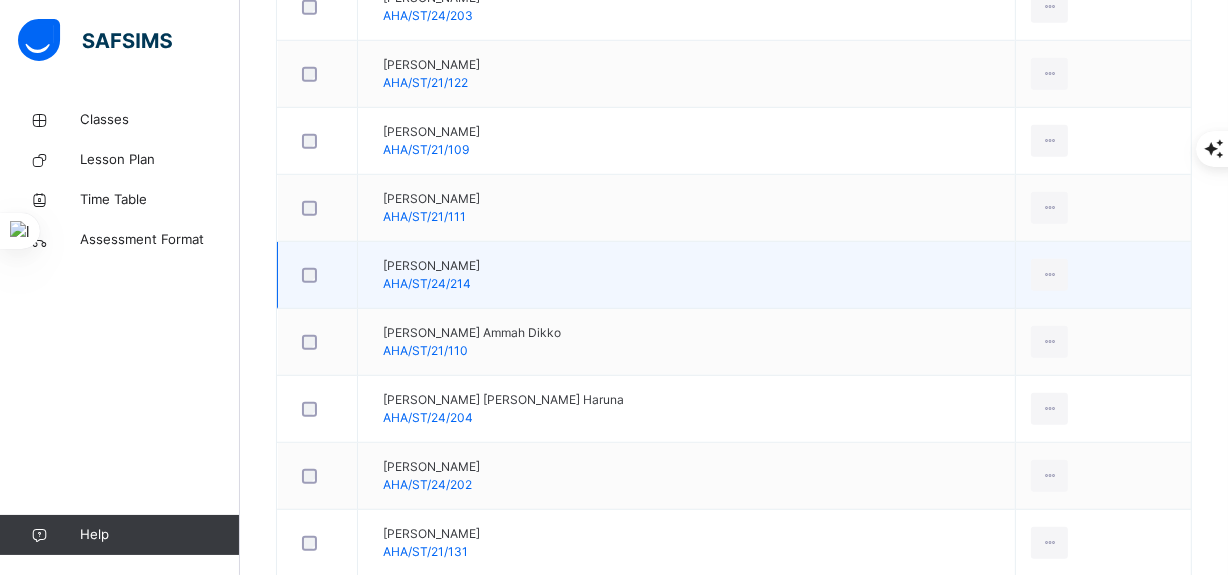 drag, startPoint x: 1045, startPoint y: 275, endPoint x: 1074, endPoint y: 271, distance: 29.274563 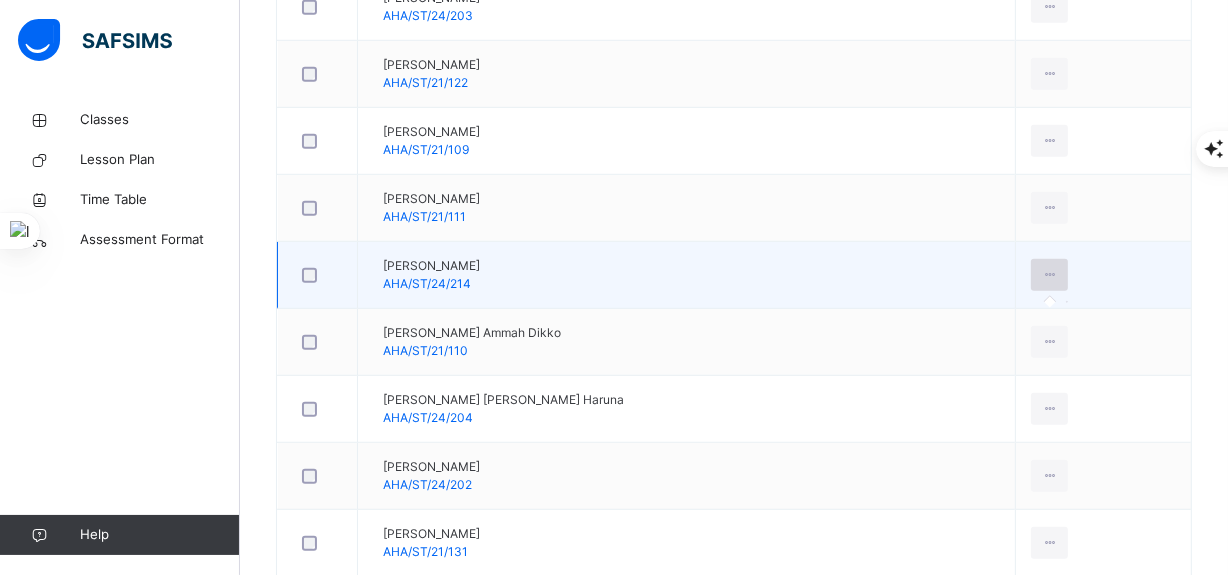 click at bounding box center (1049, 275) 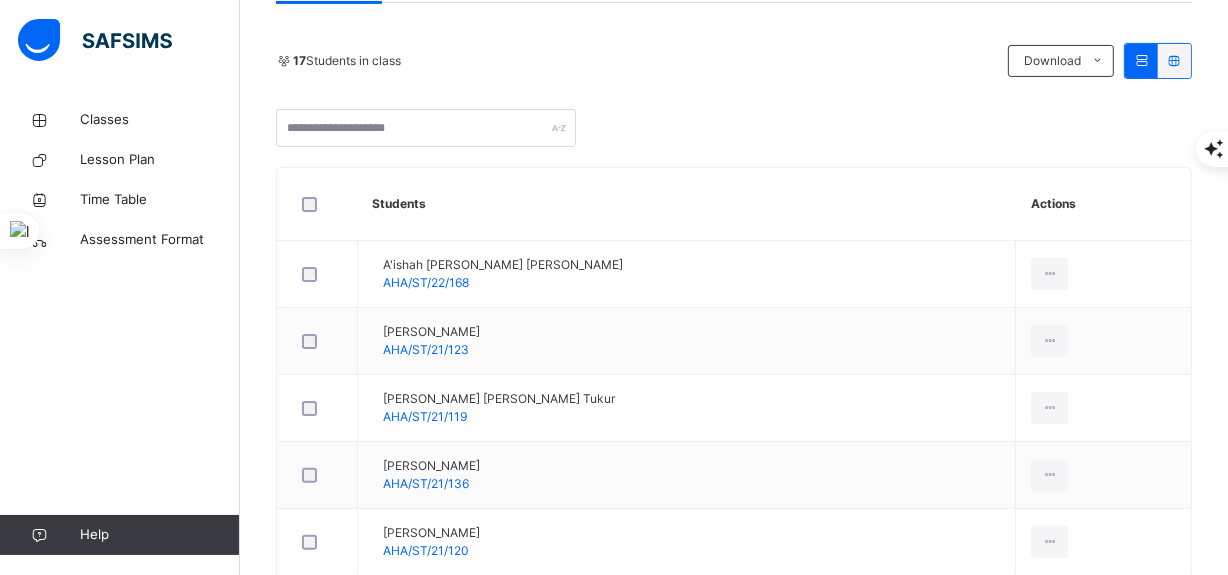 scroll, scrollTop: 6, scrollLeft: 0, axis: vertical 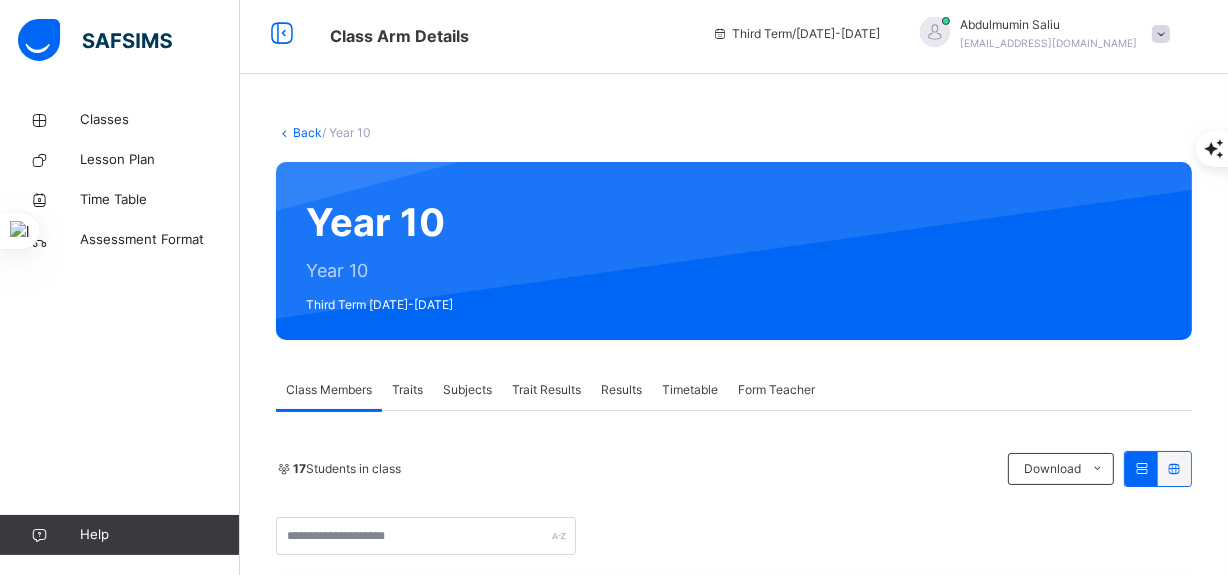 click on "Class Arm Details     Third Term  /  [DATE]-[DATE]   Abdulmumin   Saliu [EMAIL_ADDRESS][DOMAIN_NAME] Classes Lesson Plan Time Table Assessment Format   Help Onboarding Great job! You have finished setting up all essential configurations. Our wizard which has lots of in-built templates will continue to guide you through with the academic configurations. Academic Configuration Steps Continue × Idle Mode Due to inactivity you would be logged out to the system in the next   15mins , click the "Resume" button to keep working or the "Log me out" button to log out of the system. Log me out Resume Back  / Year 10  Year 10  Year 10 Third Term [DATE]-[DATE] Class Members Traits Subjects Trait Results Results Timetable Form Teacher Class Members More Options   17  Students in class Download Pdf Report Excel Report Al-Hidaayah Academy Date: [DATE] 9:35:58 am Class Members Class:  Year 10  Total no. of Students:  17 Term:  Third Term Session:  [DATE]-[DATE] S/NO Admission No. Last Name First Name Other Name 1 2 3 Tukur 4" at bounding box center [614, 946] 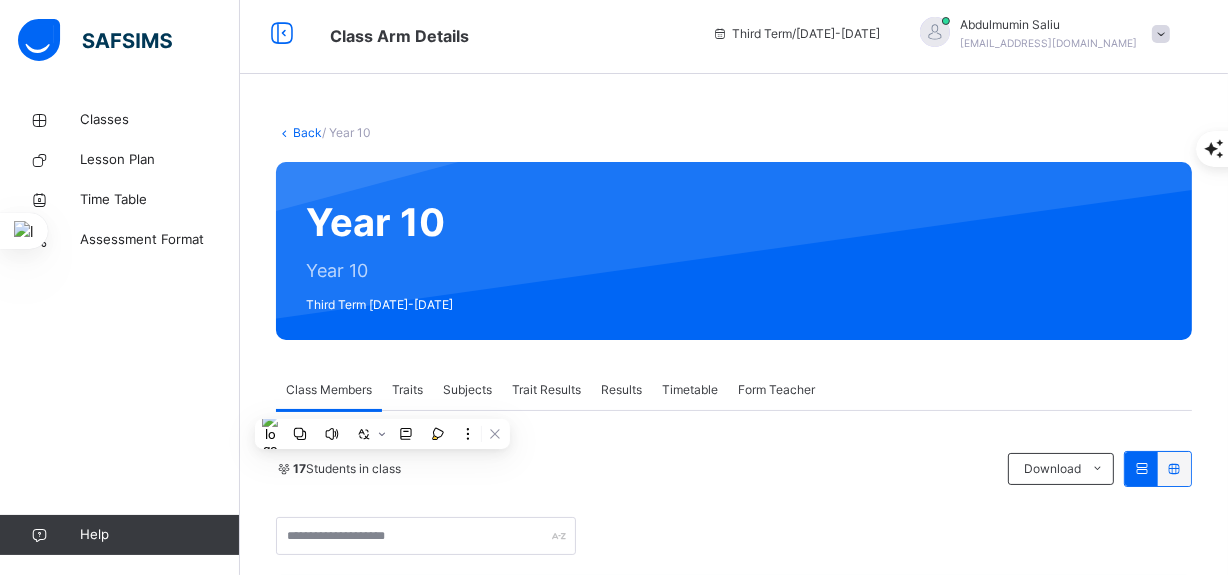 click on "Traits" at bounding box center (407, 390) 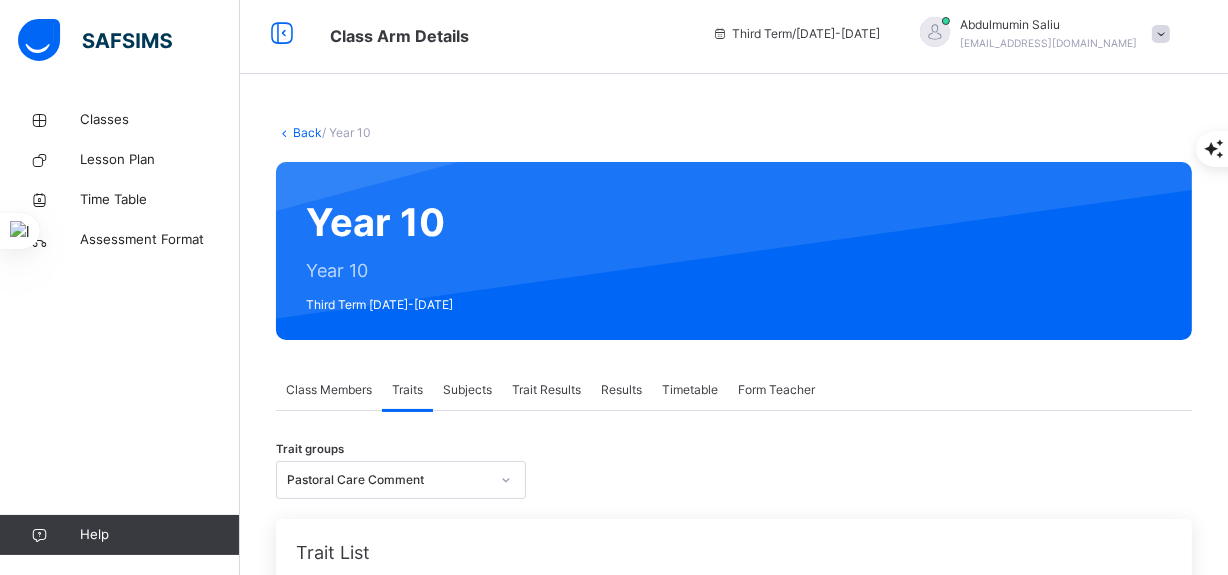 click 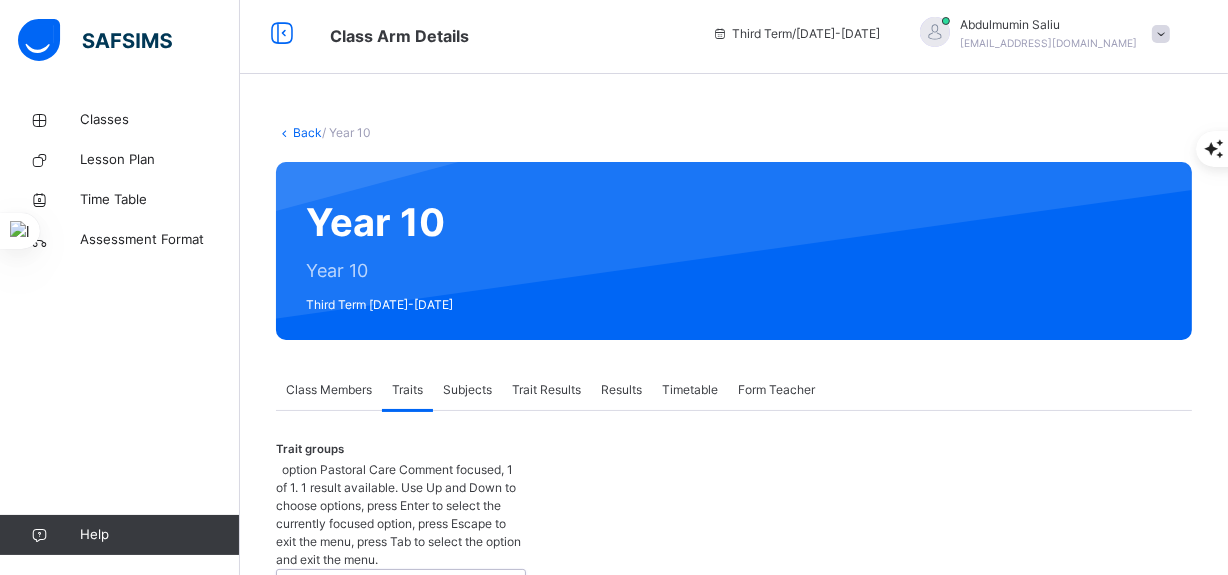 click 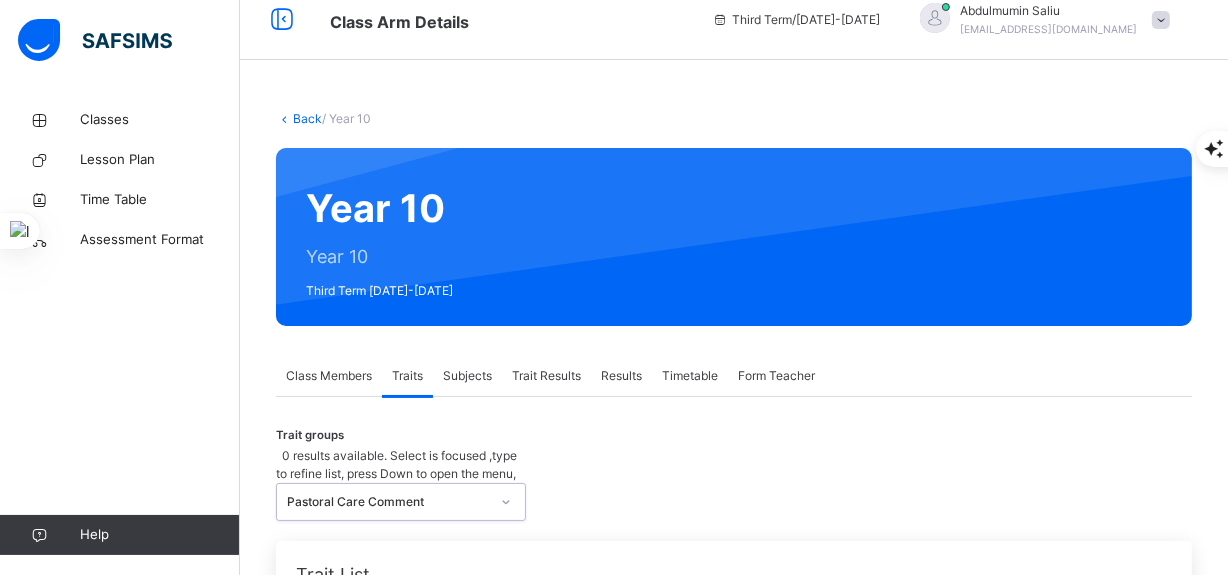 scroll, scrollTop: 29, scrollLeft: 0, axis: vertical 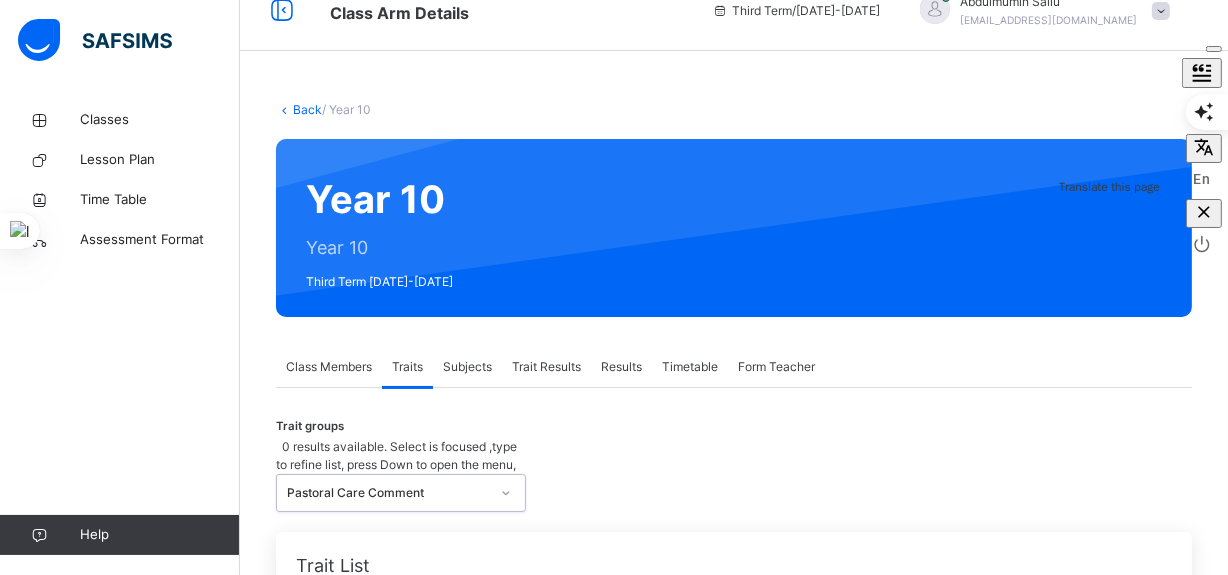 click at bounding box center (822, 228) 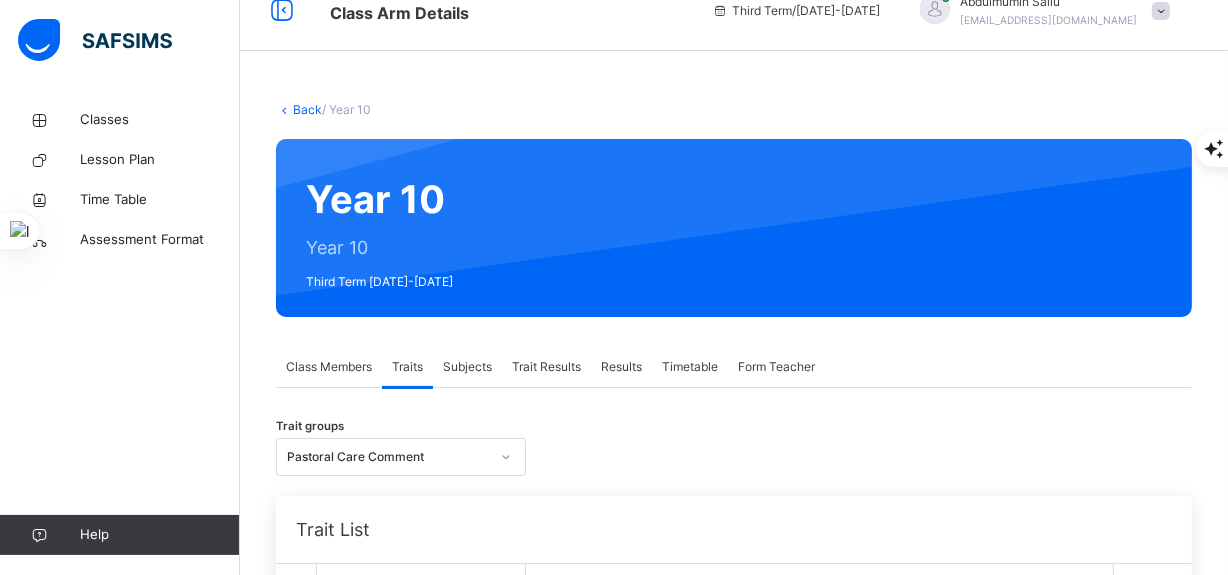 click on "Trait Results" at bounding box center (546, 367) 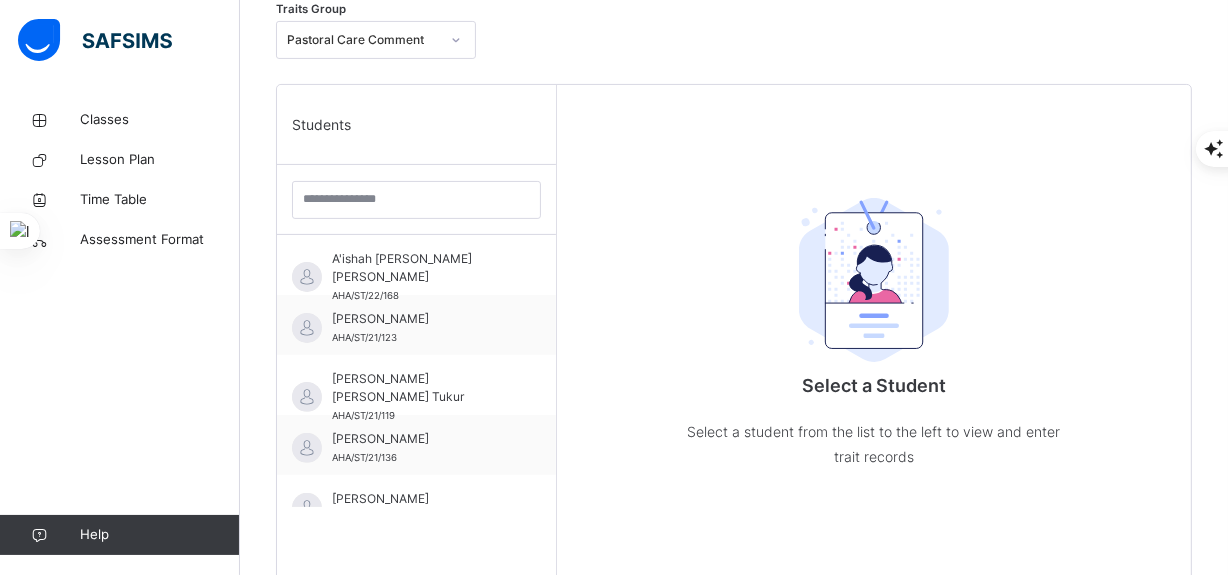 scroll, scrollTop: 434, scrollLeft: 0, axis: vertical 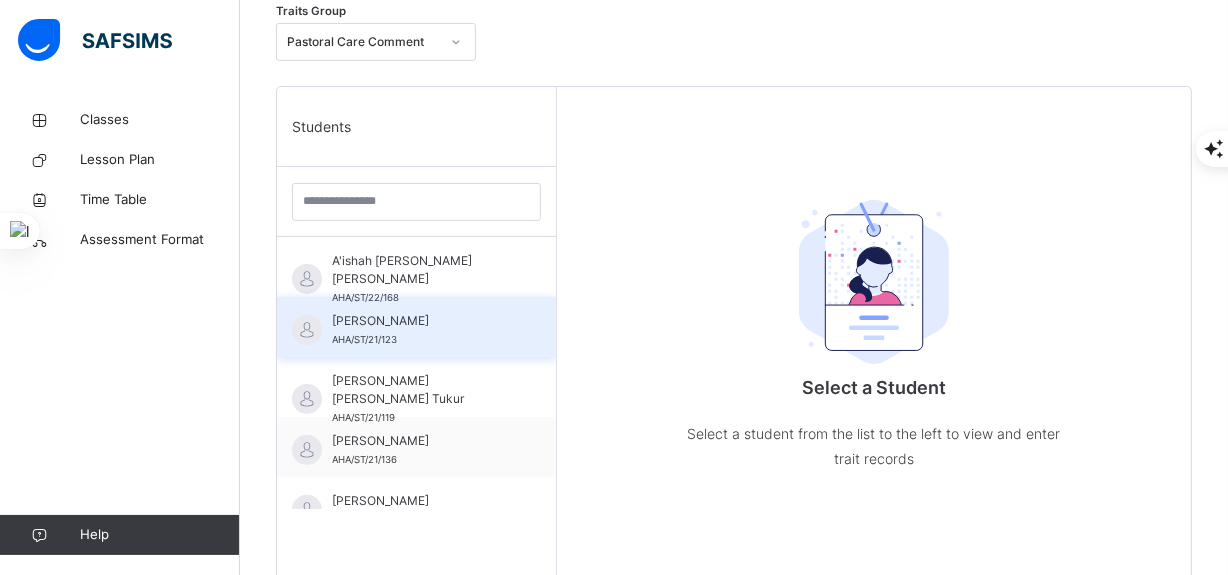 click on "[PERSON_NAME]" at bounding box center (421, 321) 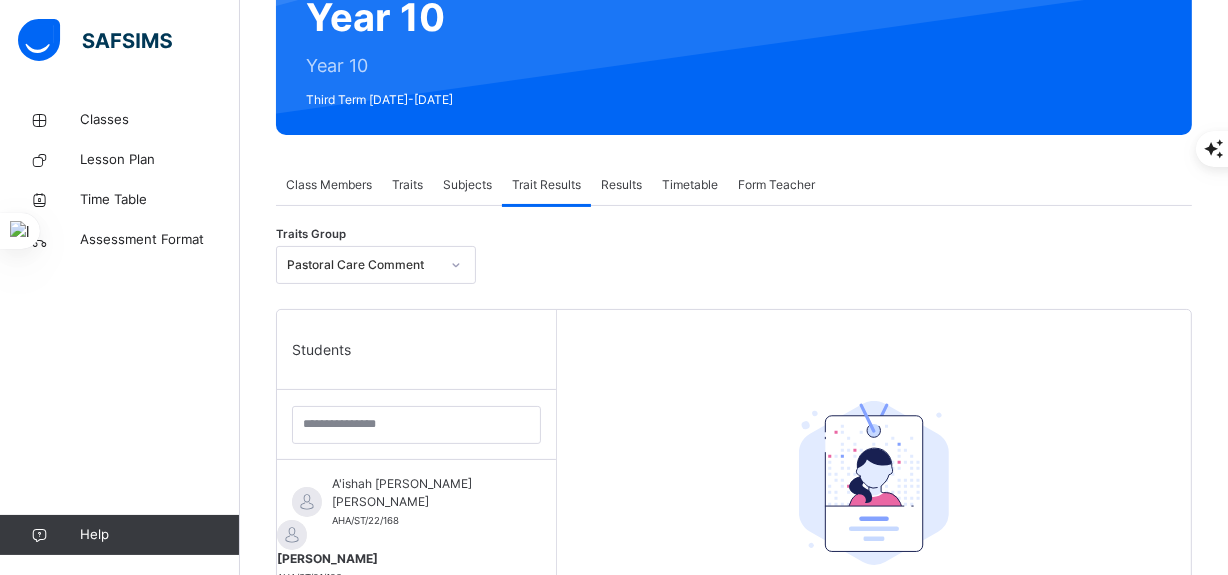 scroll, scrollTop: 207, scrollLeft: 0, axis: vertical 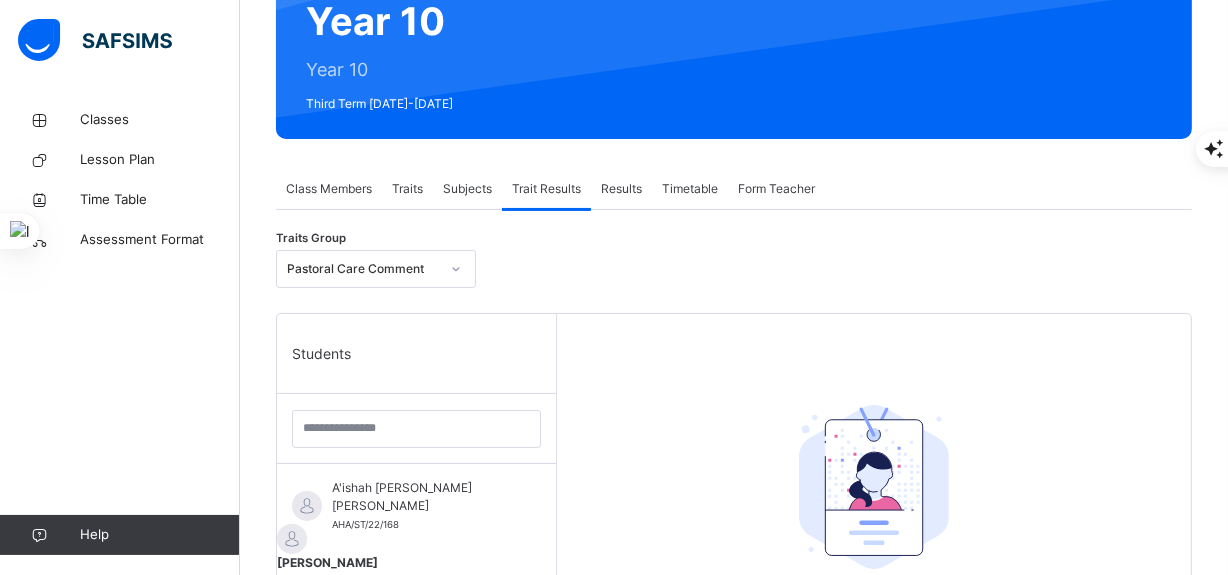 click on "Form Teacher" at bounding box center [776, 189] 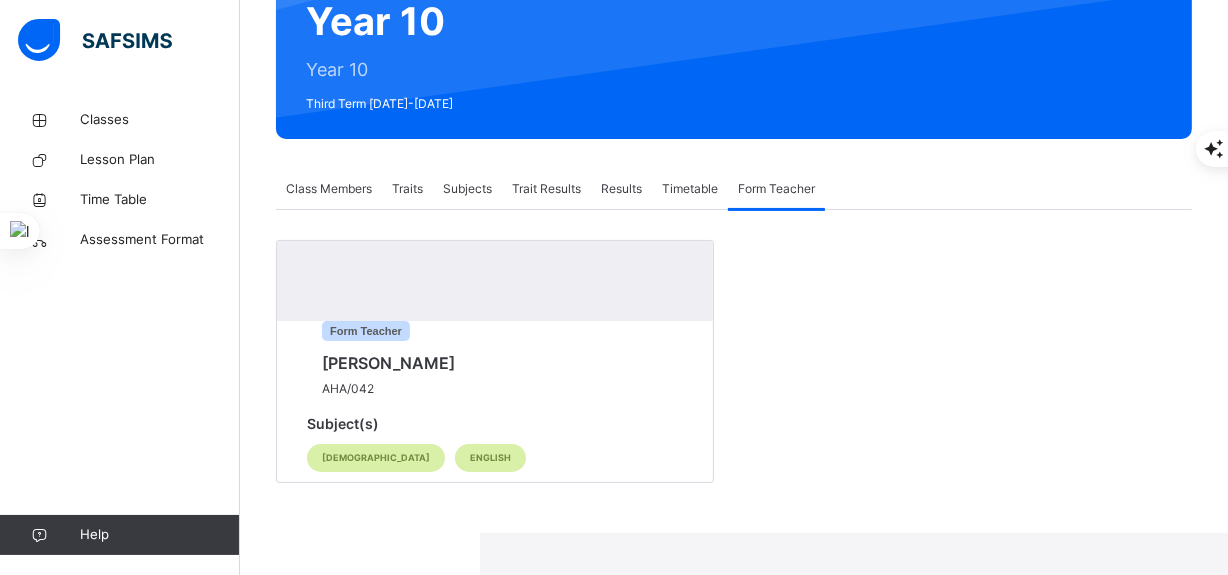 scroll, scrollTop: 202, scrollLeft: 0, axis: vertical 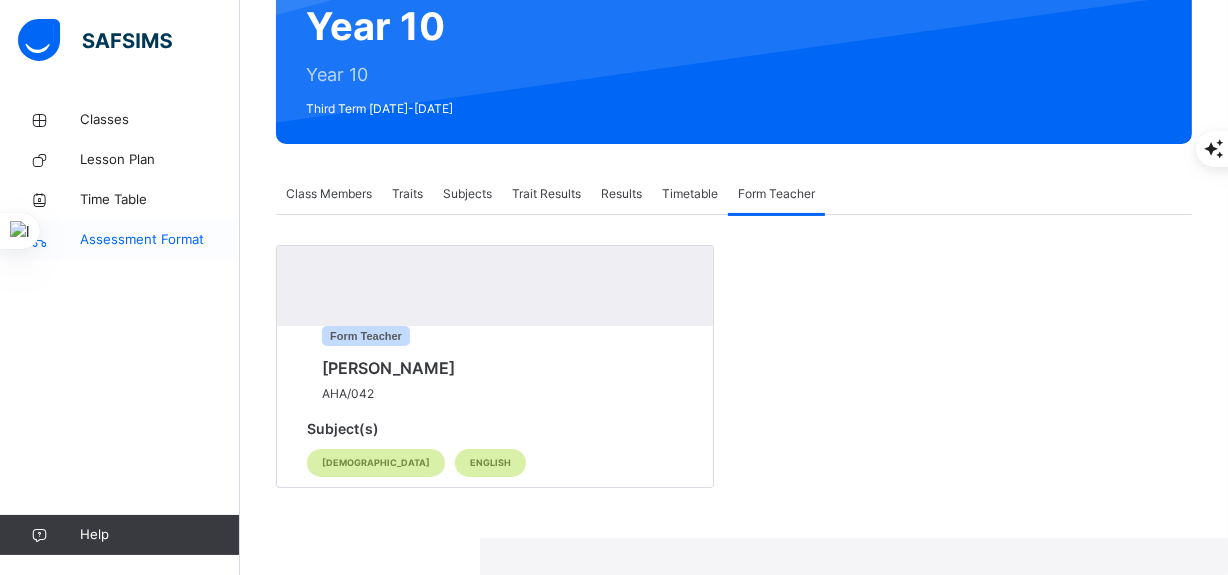 click on "Assessment Format" at bounding box center (160, 240) 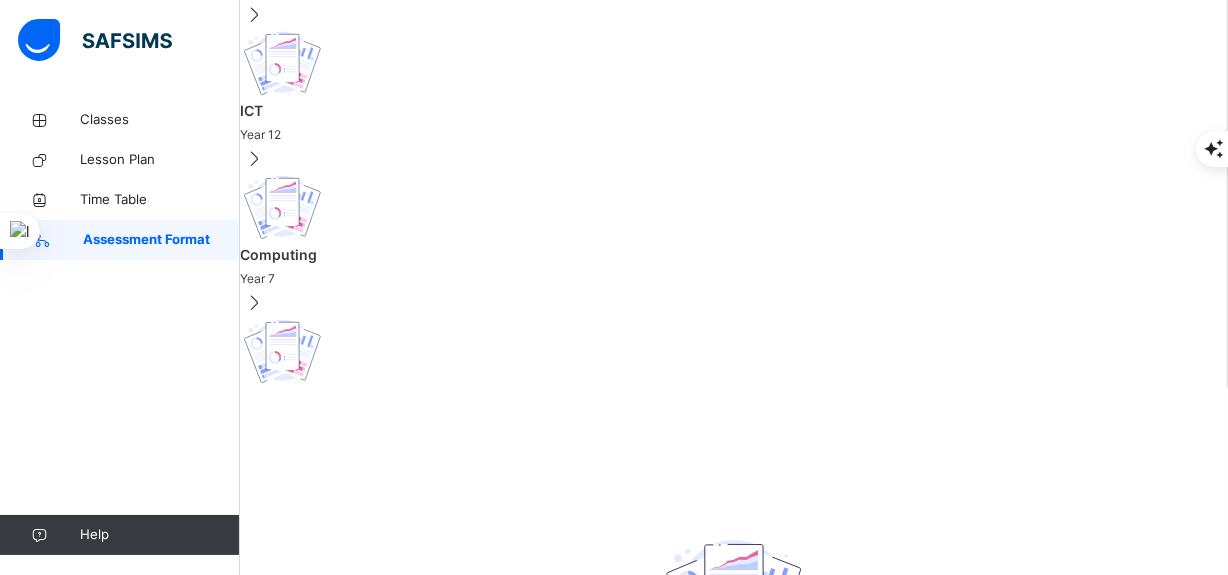 scroll, scrollTop: 0, scrollLeft: 0, axis: both 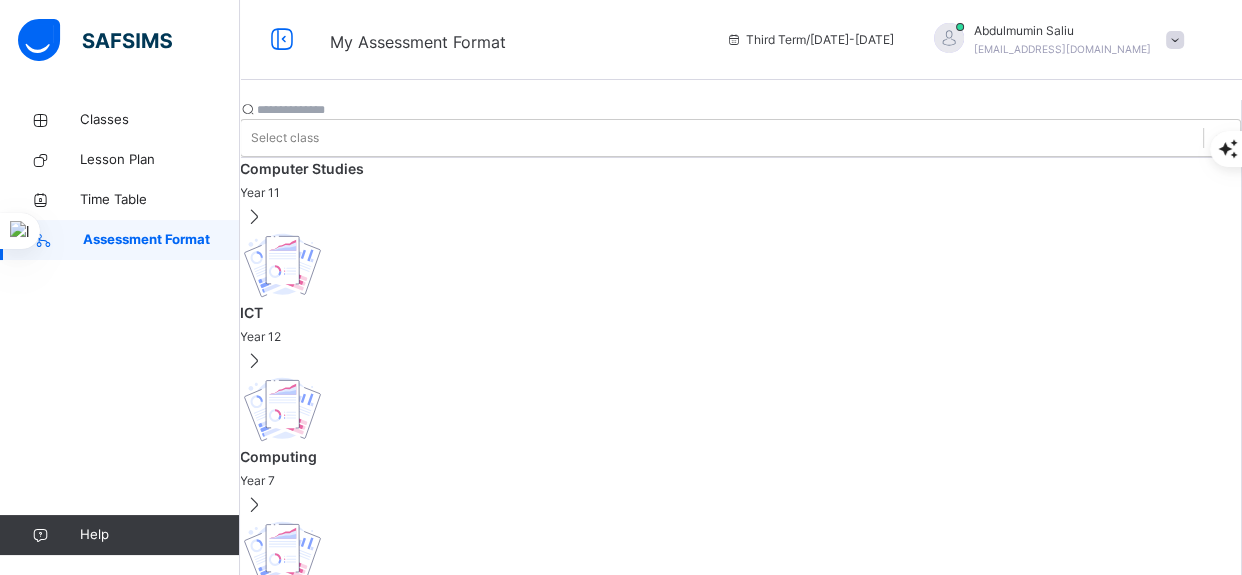 click on "Year 12" at bounding box center [740, 337] 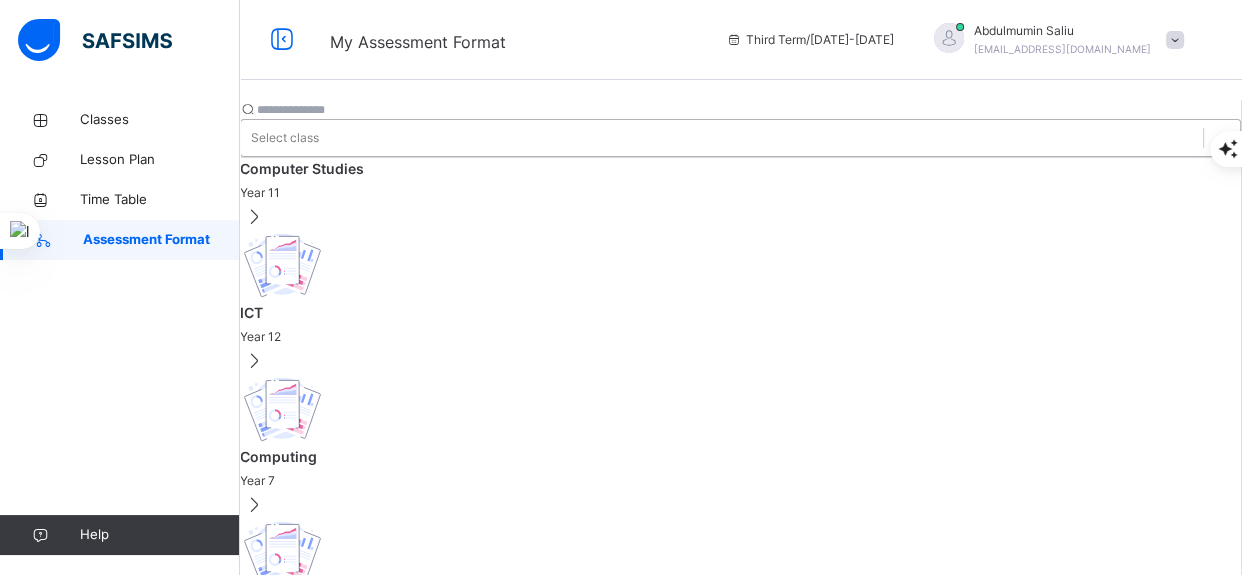 click on "Select class" at bounding box center (285, 138) 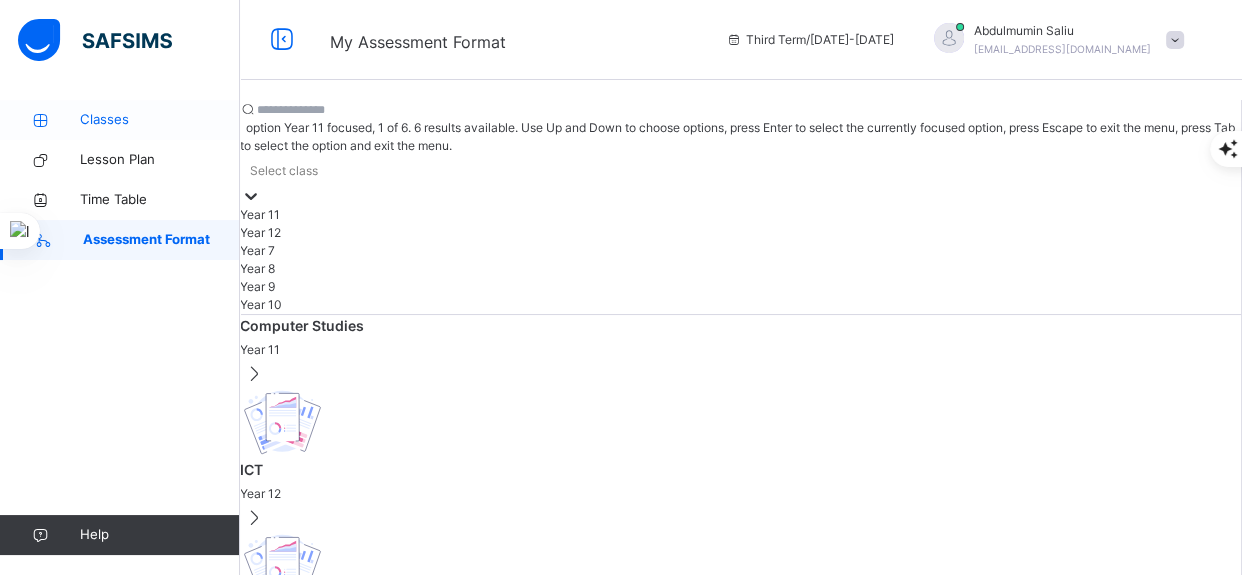 click on "Classes" at bounding box center [160, 120] 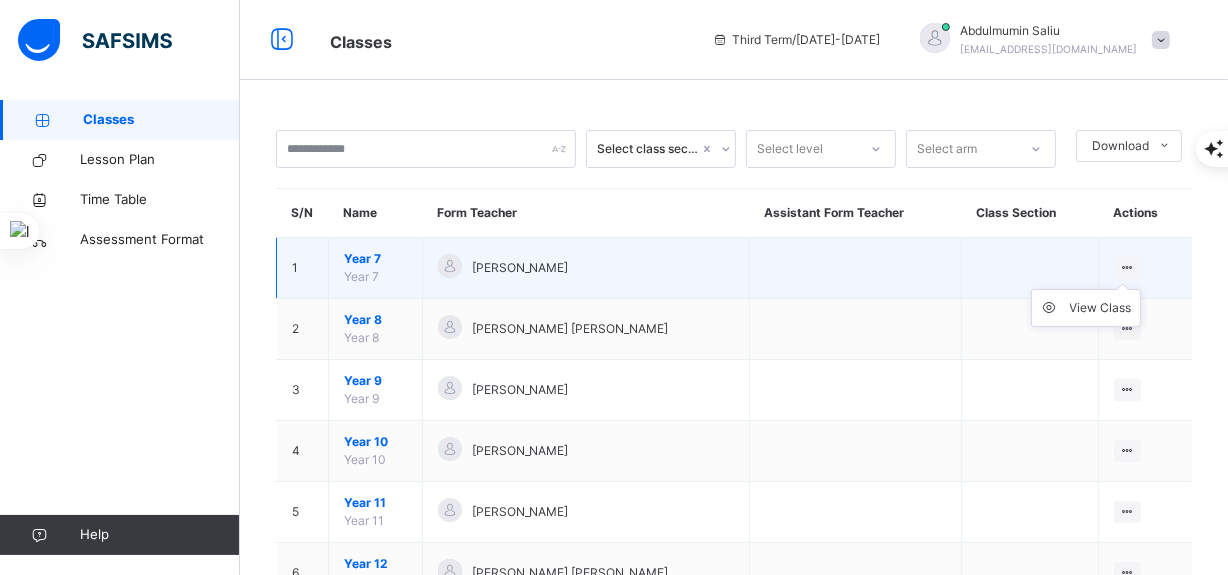 click at bounding box center (1127, 267) 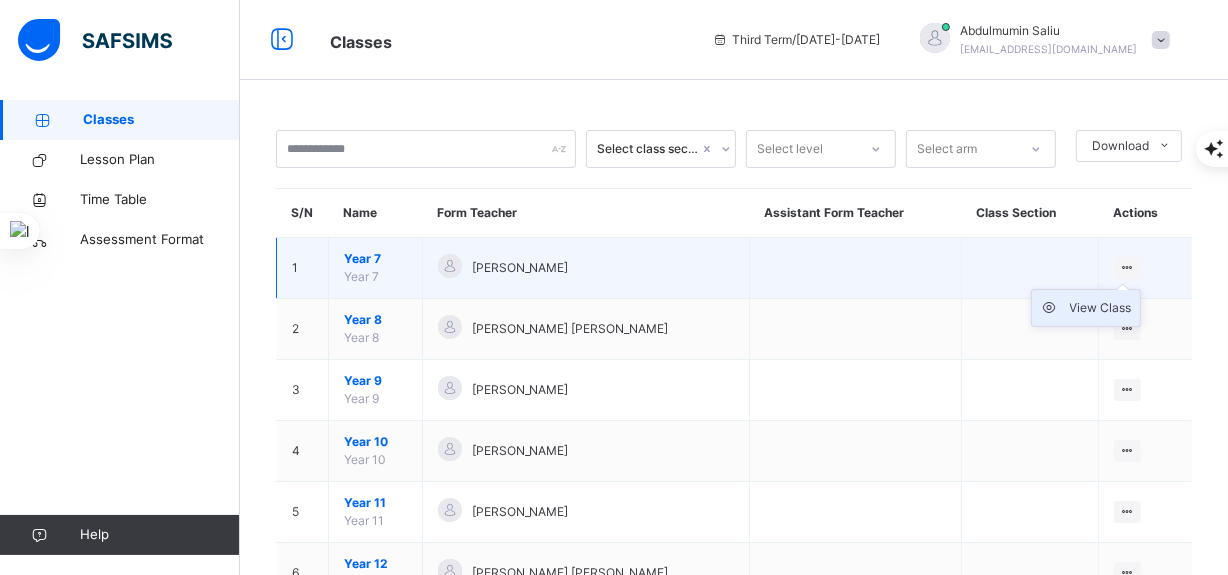 click on "View Class" at bounding box center (1101, 308) 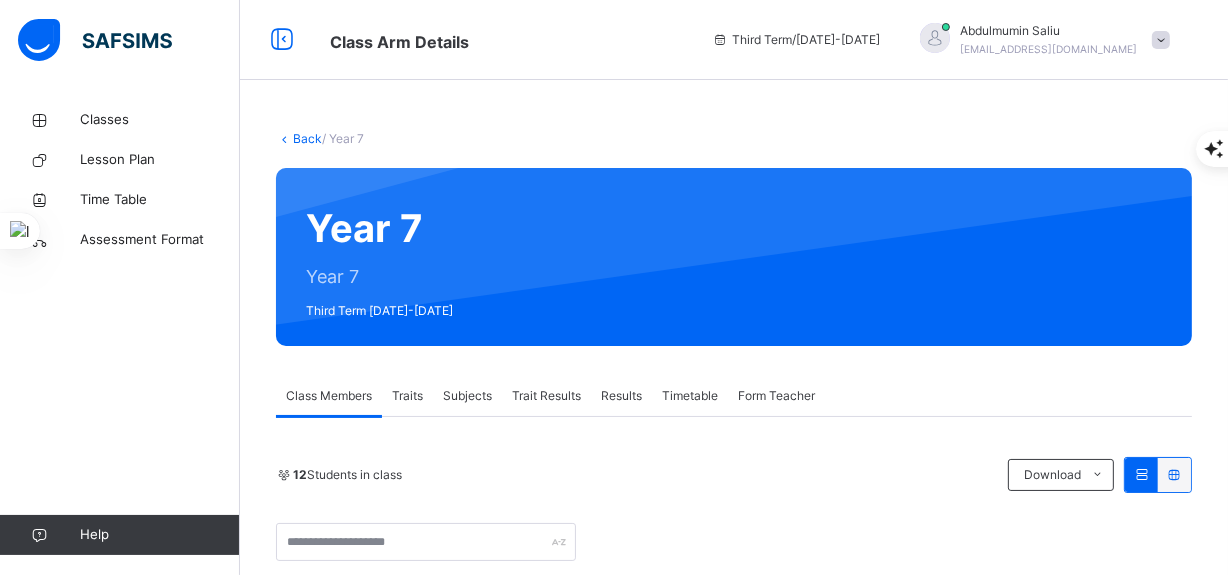 click on "[PERSON_NAME]/ST/24/205 Fatima Diya'[PERSON_NAME]/ST/24/196 [PERSON_NAME] AHA/ST/24/213 [PERSON_NAME] [PERSON_NAME] AHA/ST/24/194 [PERSON_NAME] AHA/ST/24/209 [PERSON_NAME] [PERSON_NAME]/ST/24/210 [PERSON_NAME]/ST/24/197 Latifah [PERSON_NAME]/ST/24/193 [PERSON_NAME] AHA/ST/24/195 [PERSON_NAME]/ST/24/199 [PERSON_NAME] AHA/ST/24/200 Nadiyya   Zakari AHA/ST/24/198" at bounding box center [735, 1057] 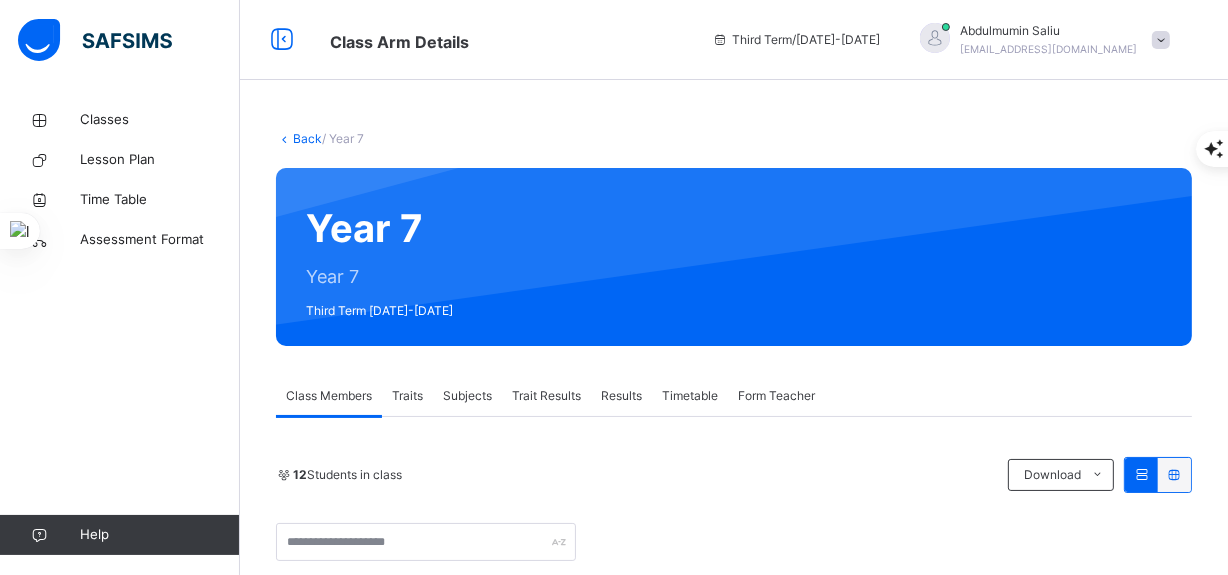 scroll, scrollTop: 684, scrollLeft: 0, axis: vertical 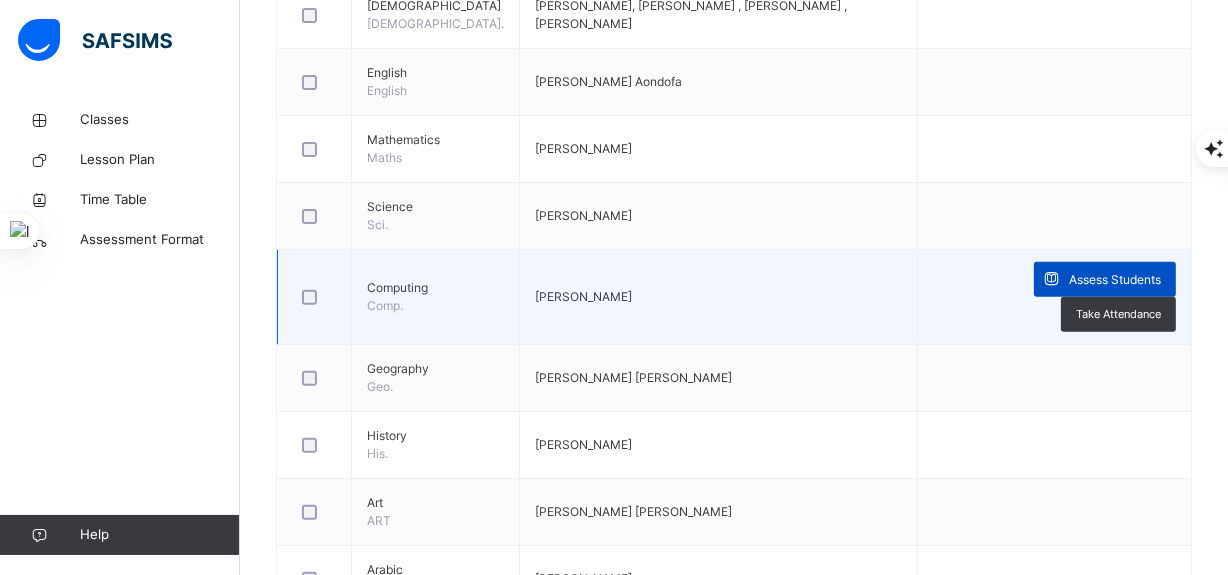 click on "Assess Students" at bounding box center [1115, 280] 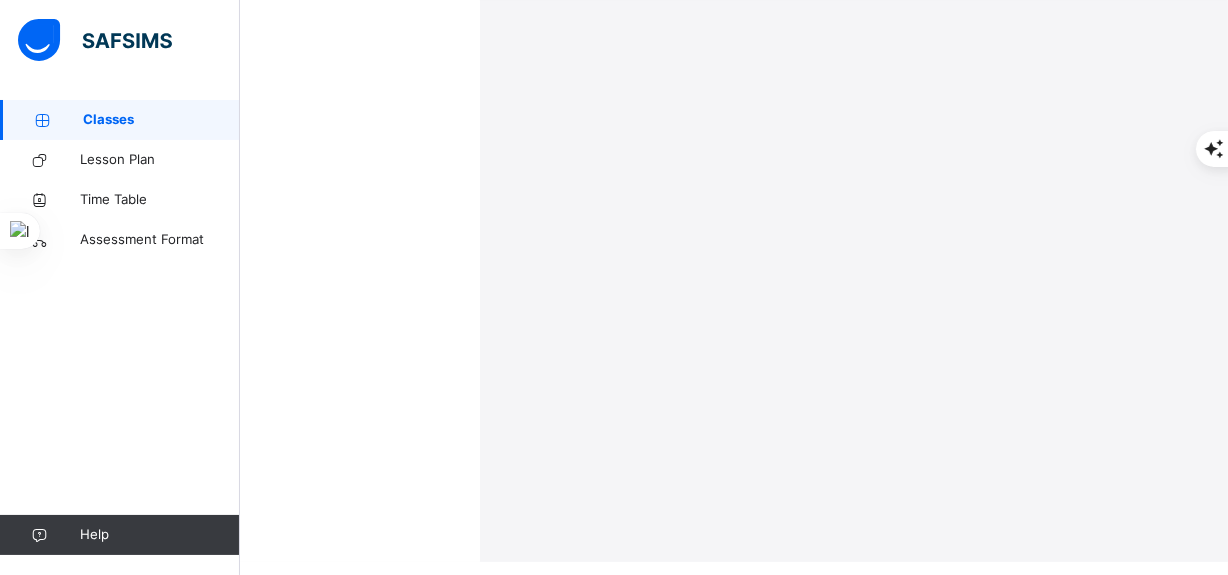 scroll, scrollTop: 0, scrollLeft: 0, axis: both 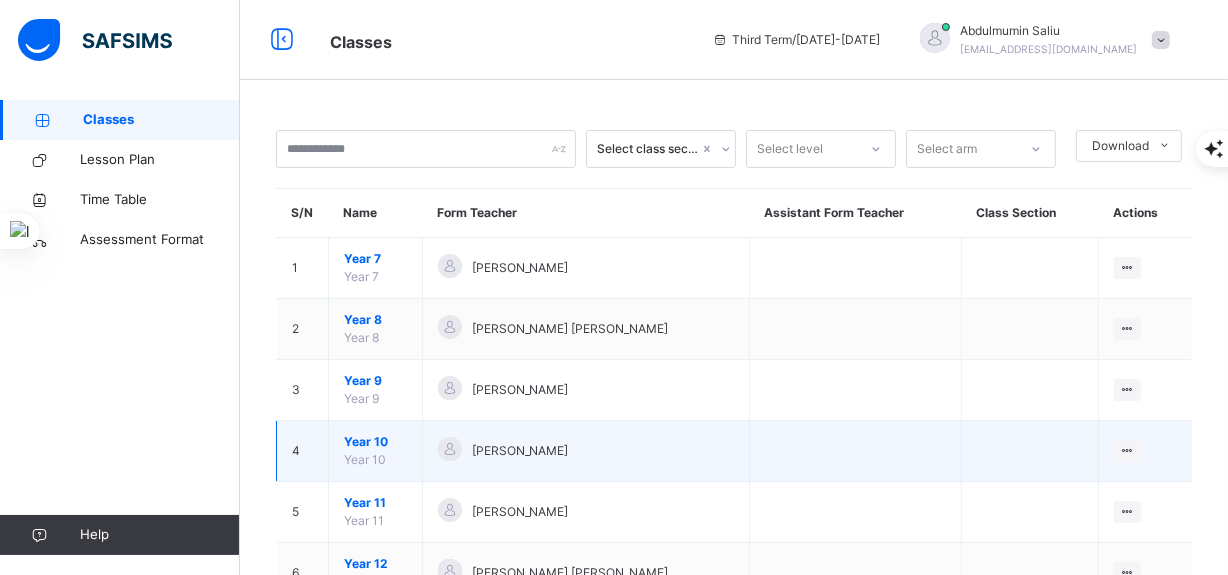 click on "Year 10" at bounding box center (375, 442) 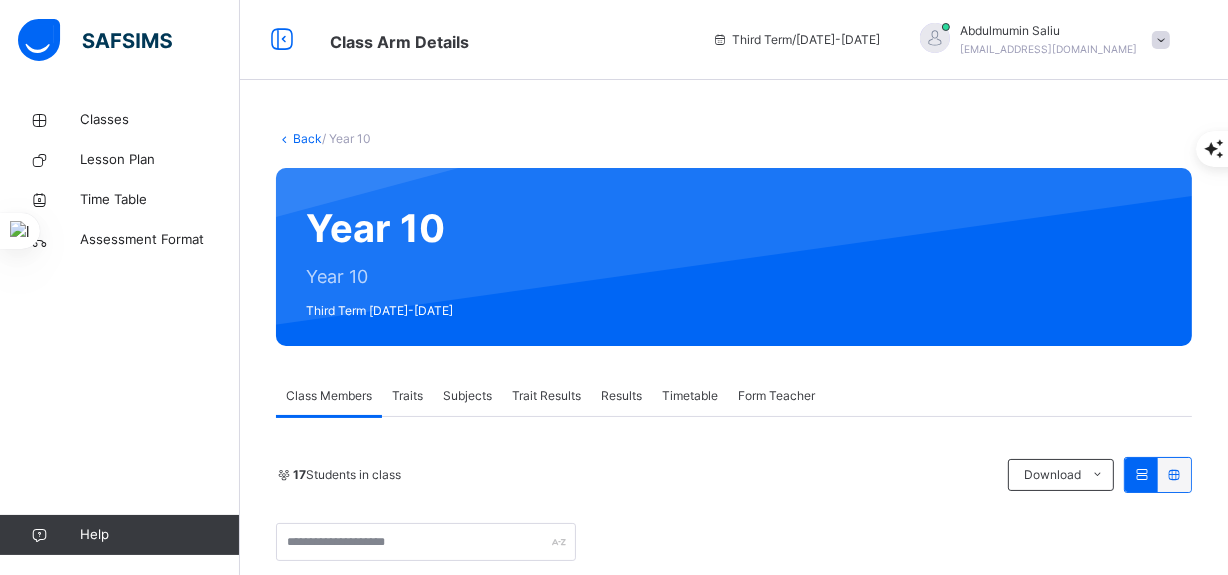 scroll, scrollTop: 1087, scrollLeft: 0, axis: vertical 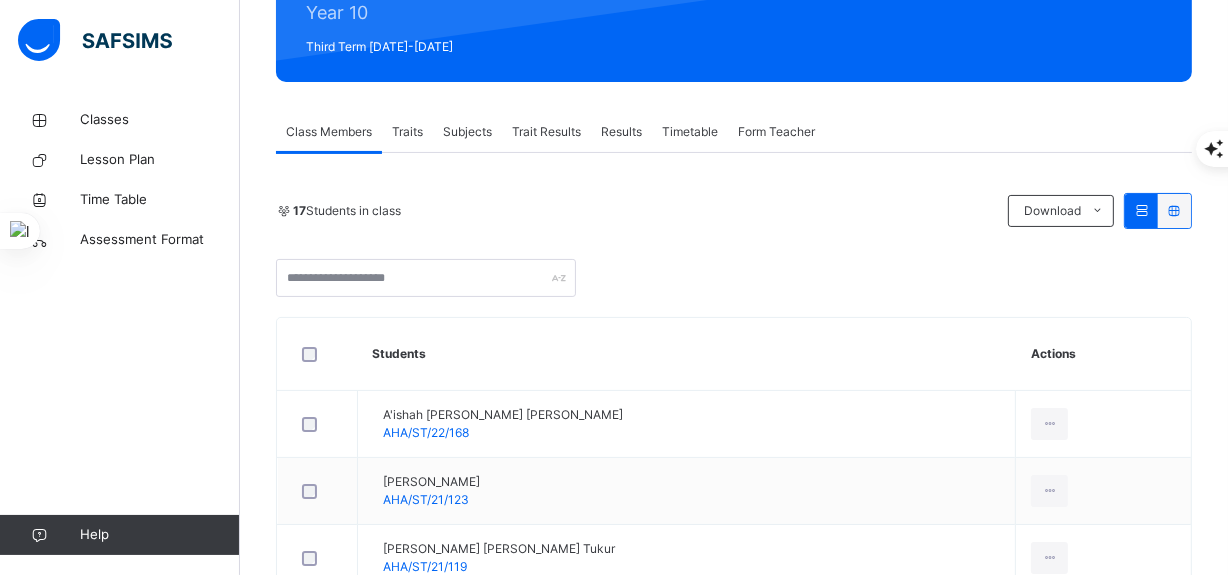 click on "Subjects" at bounding box center (467, 132) 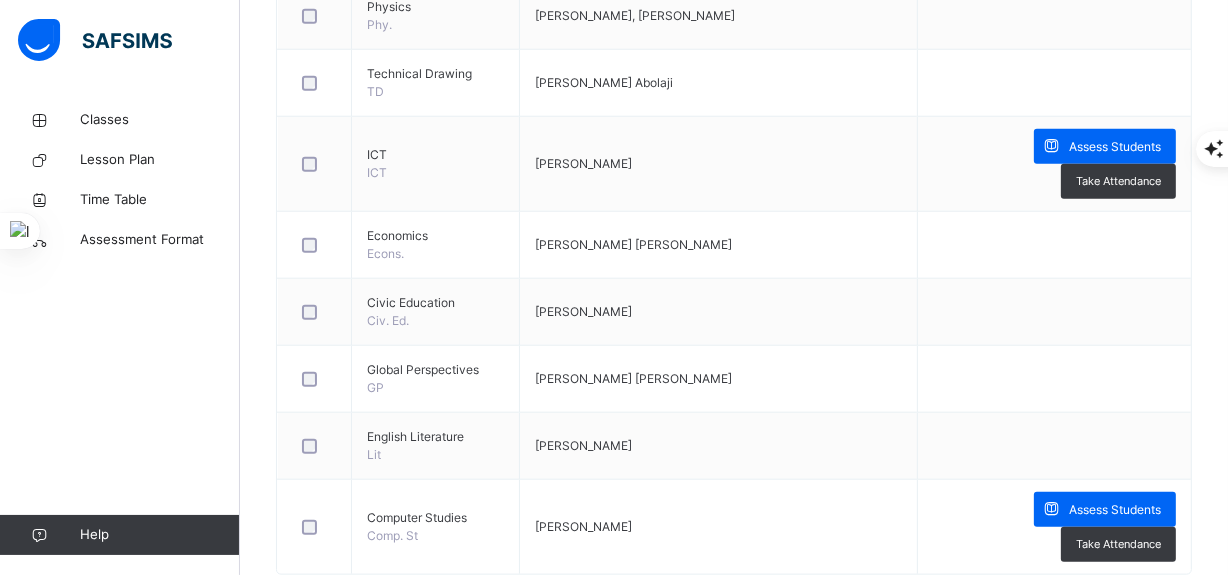 scroll, scrollTop: 1944, scrollLeft: 0, axis: vertical 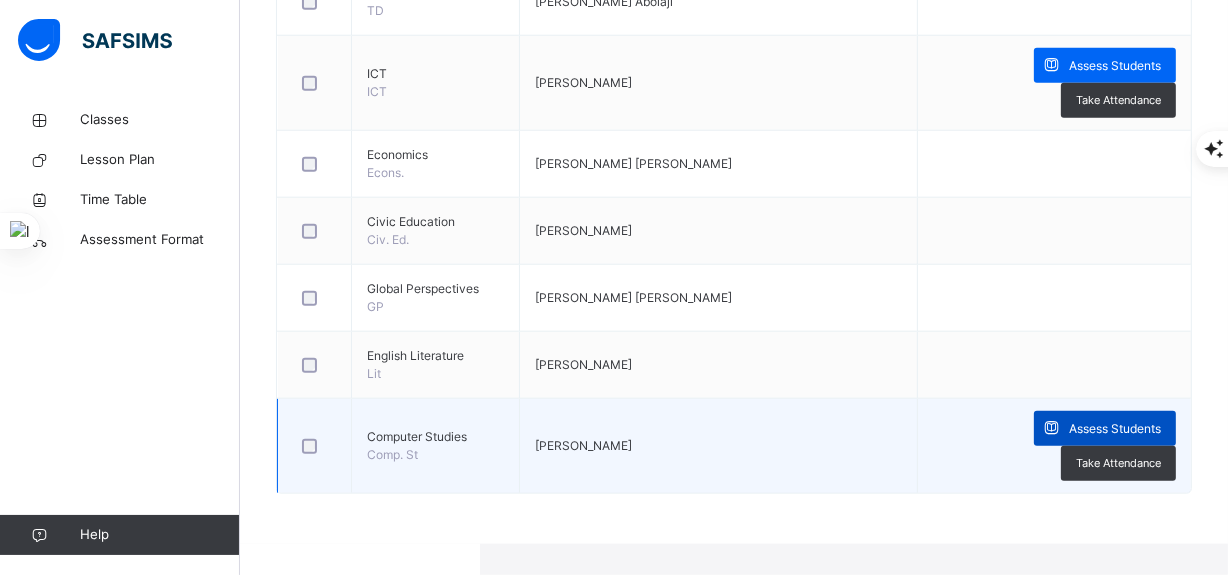 click on "Assess Students" at bounding box center (1115, 429) 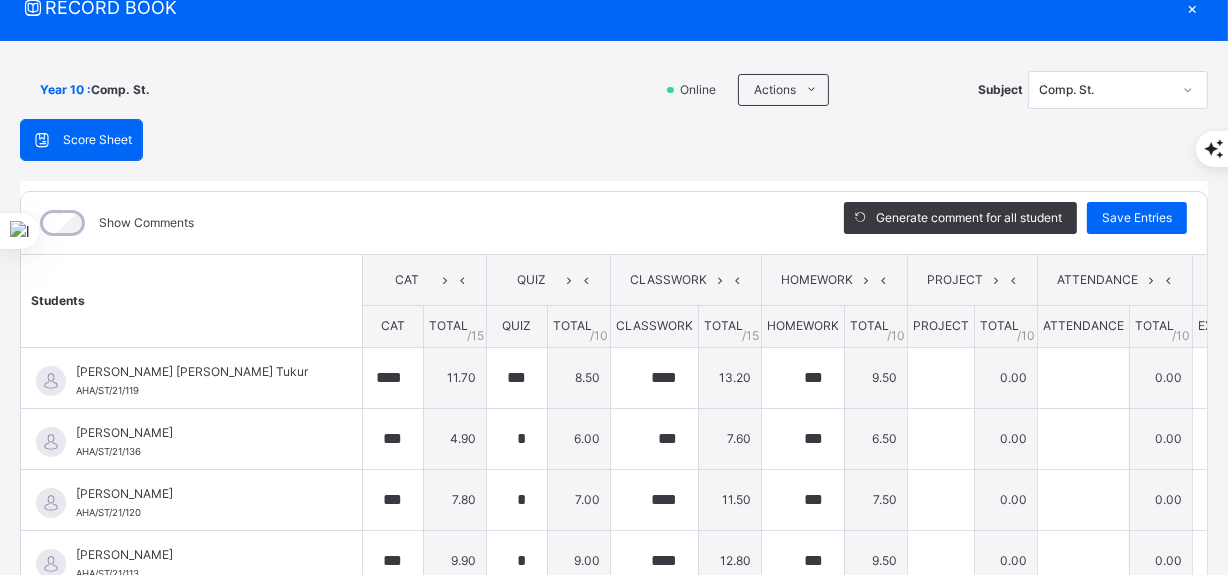 scroll, scrollTop: 175, scrollLeft: 0, axis: vertical 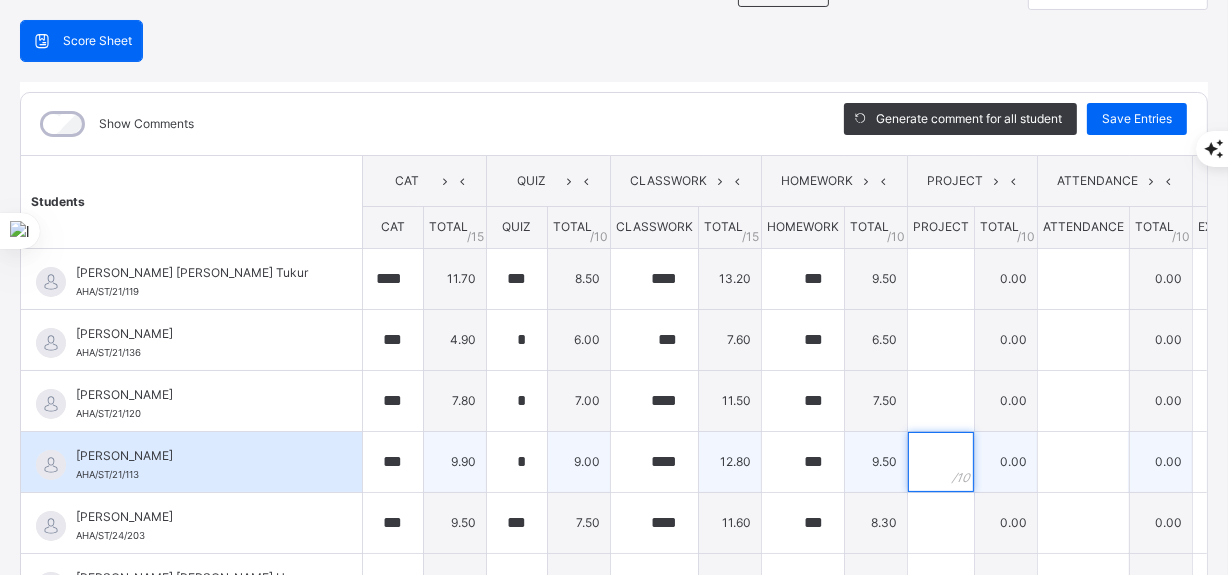 click at bounding box center [941, 462] 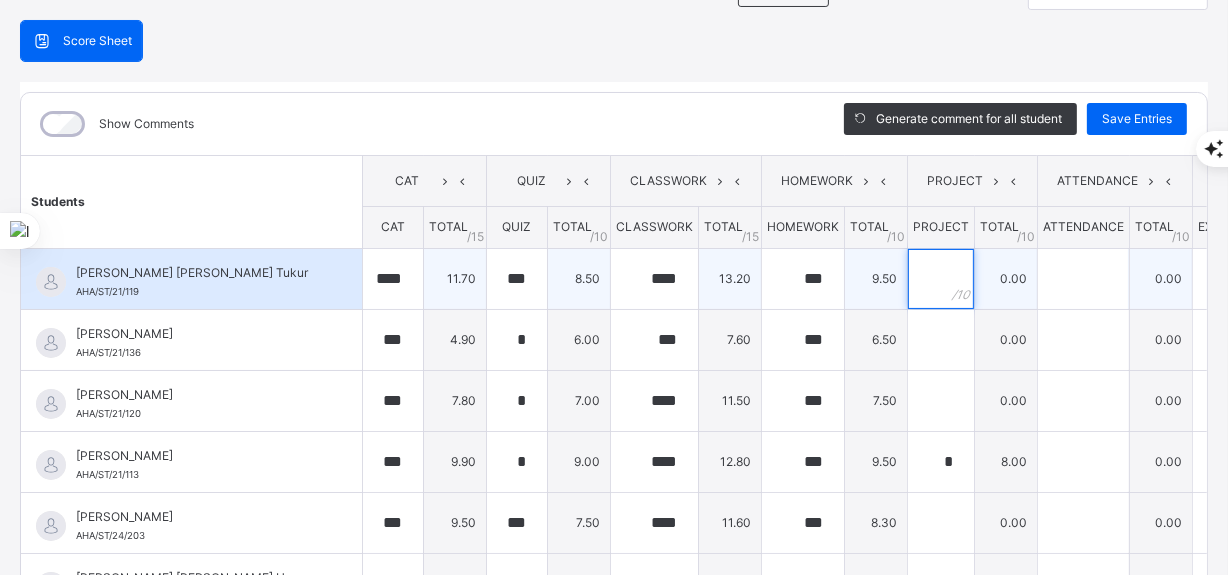 click at bounding box center [941, 279] 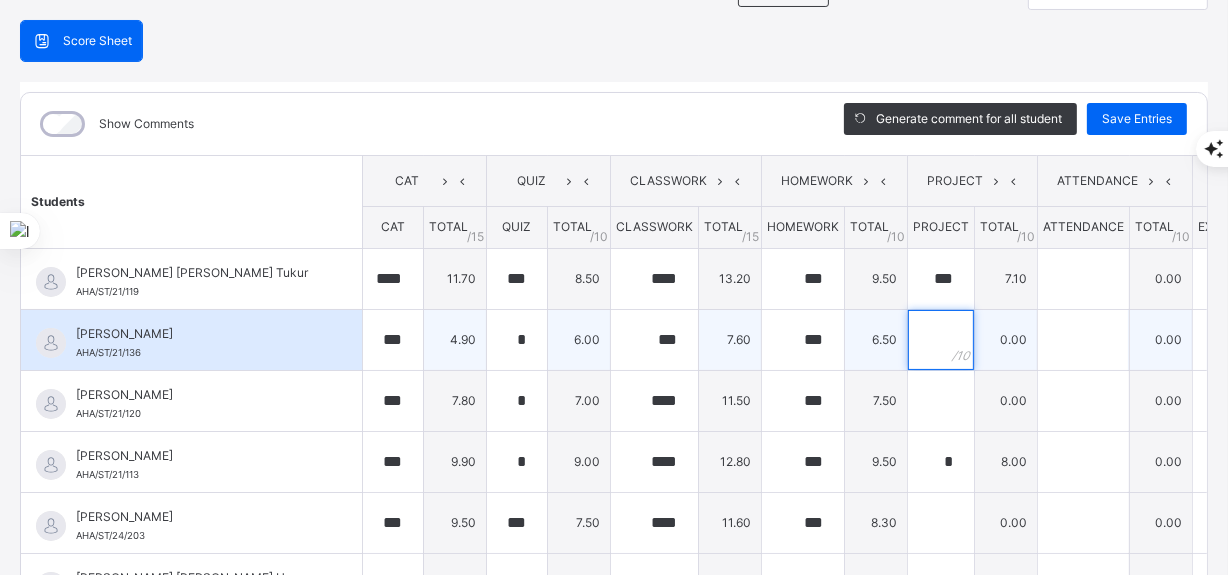 click at bounding box center (941, 340) 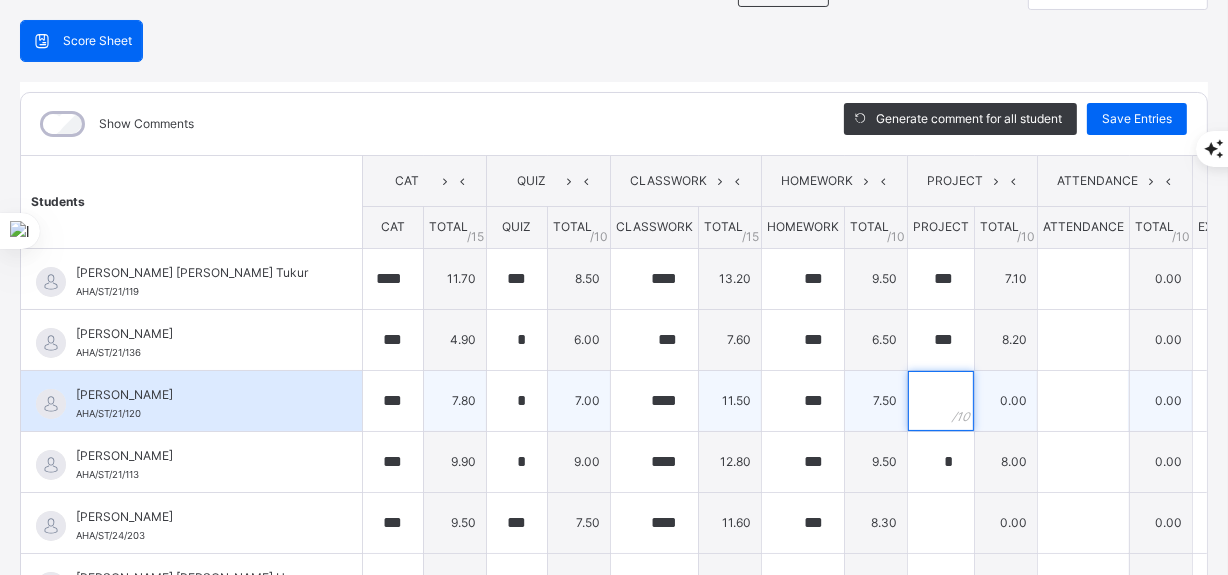 click at bounding box center [941, 401] 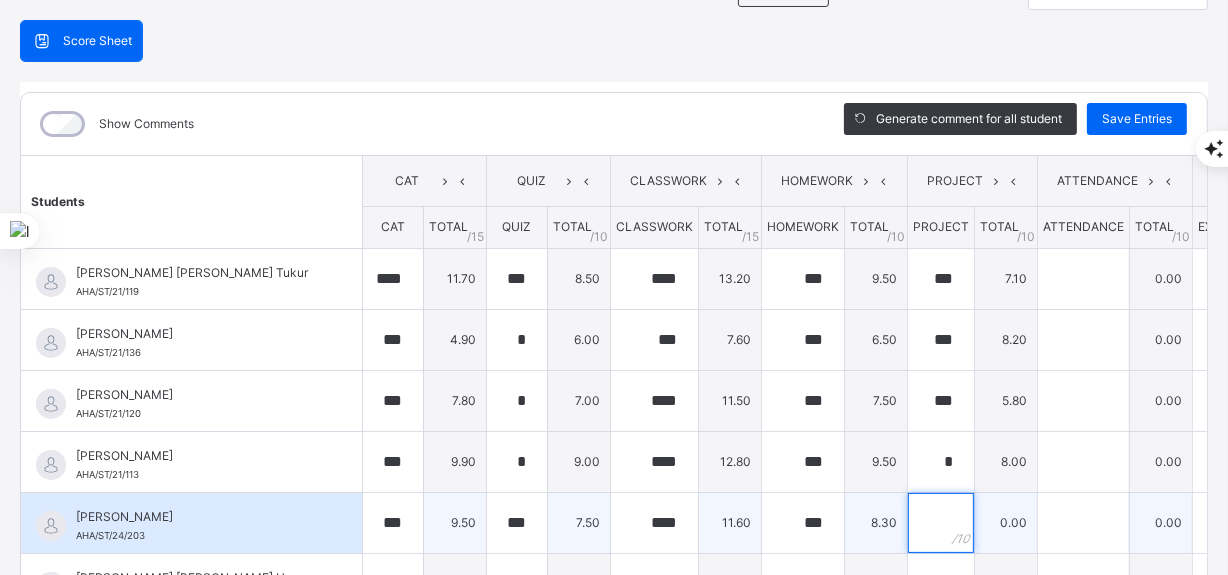 click at bounding box center [941, 523] 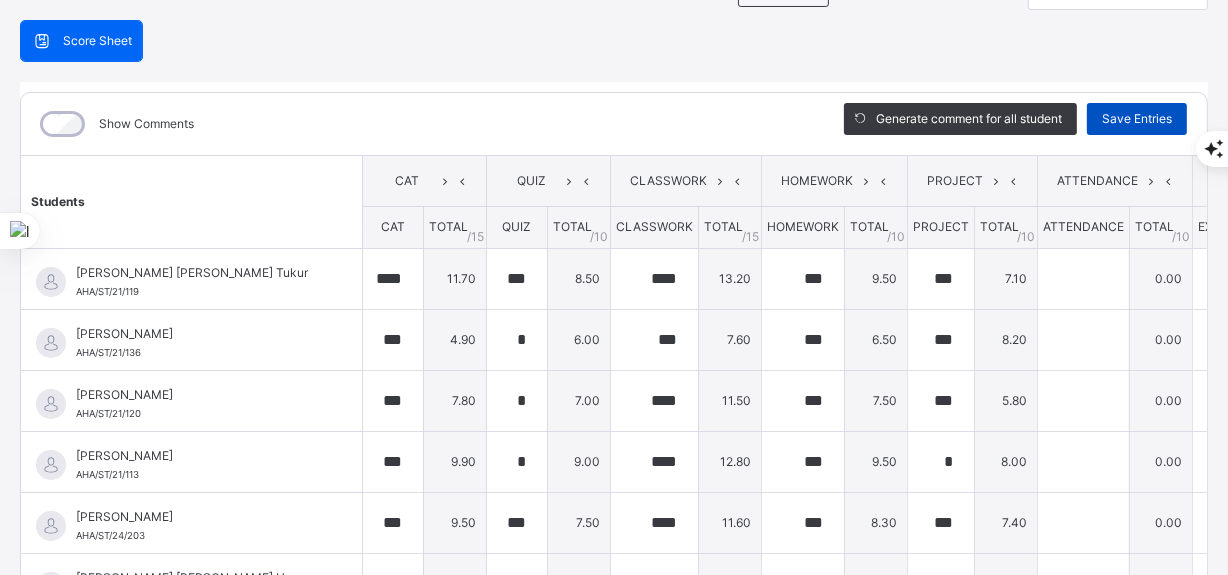 click on "Save Entries" at bounding box center [1137, 119] 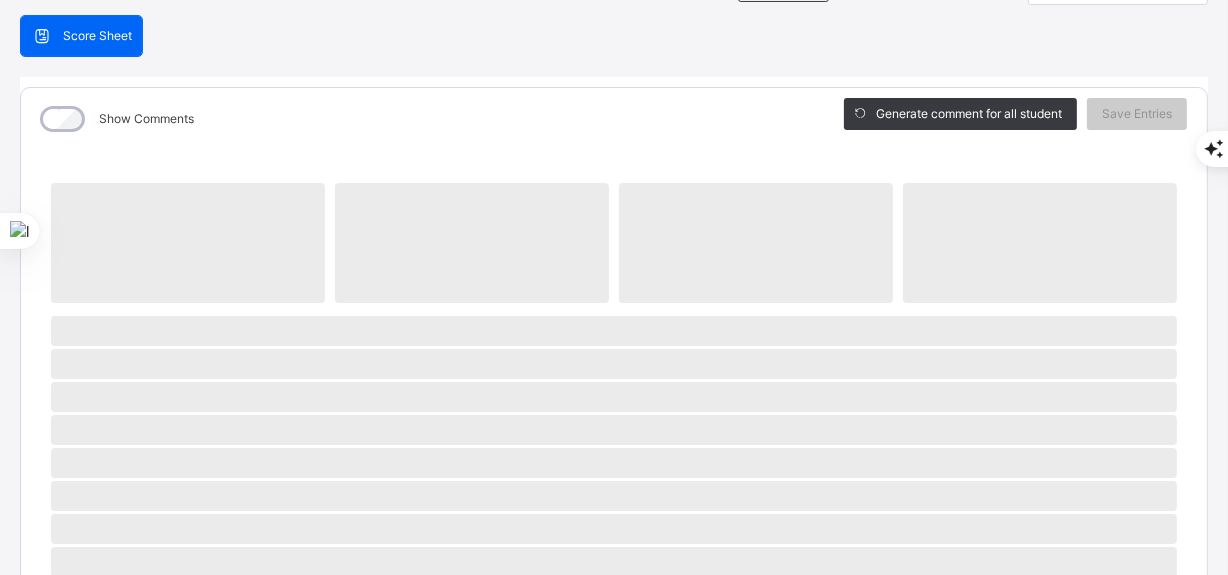 scroll, scrollTop: 186, scrollLeft: 0, axis: vertical 